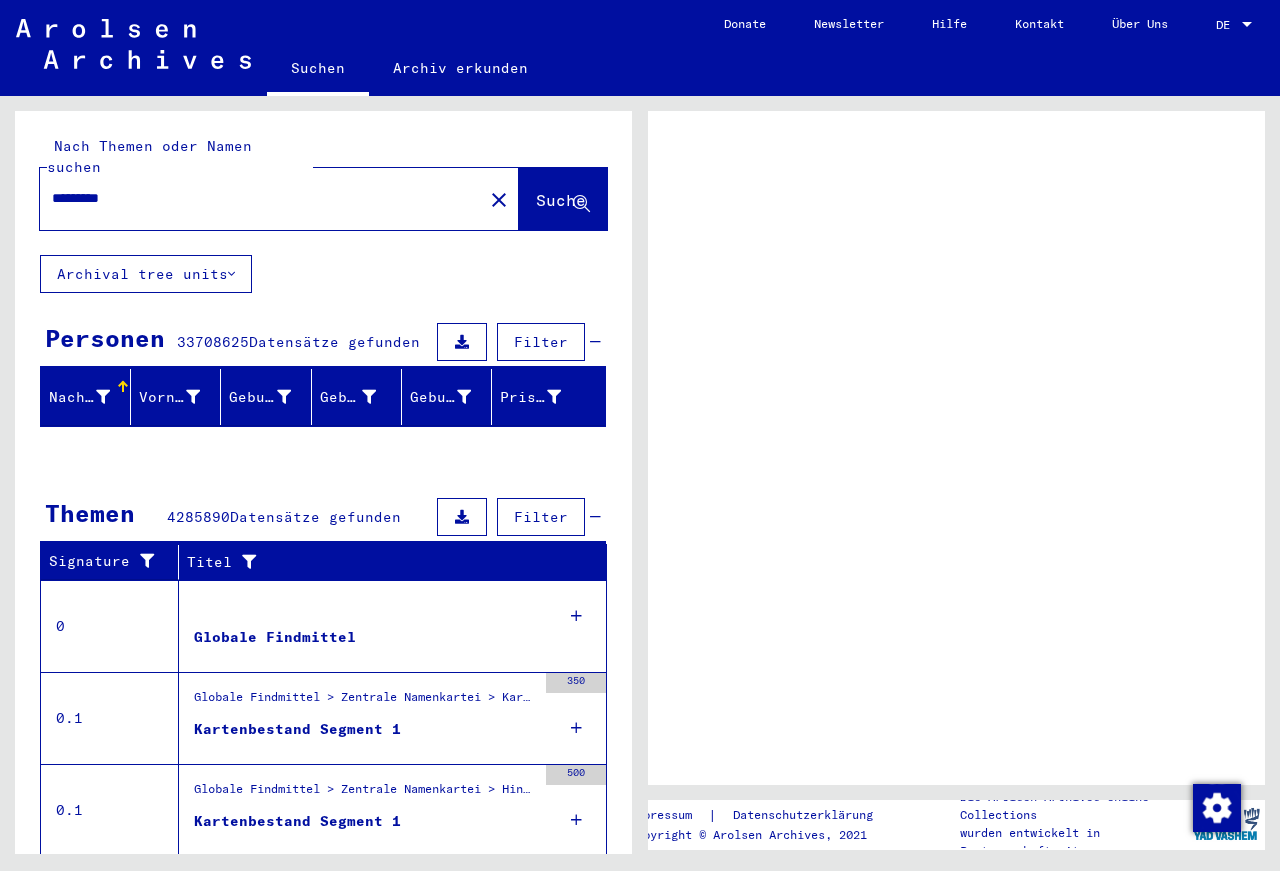 scroll, scrollTop: 0, scrollLeft: 0, axis: both 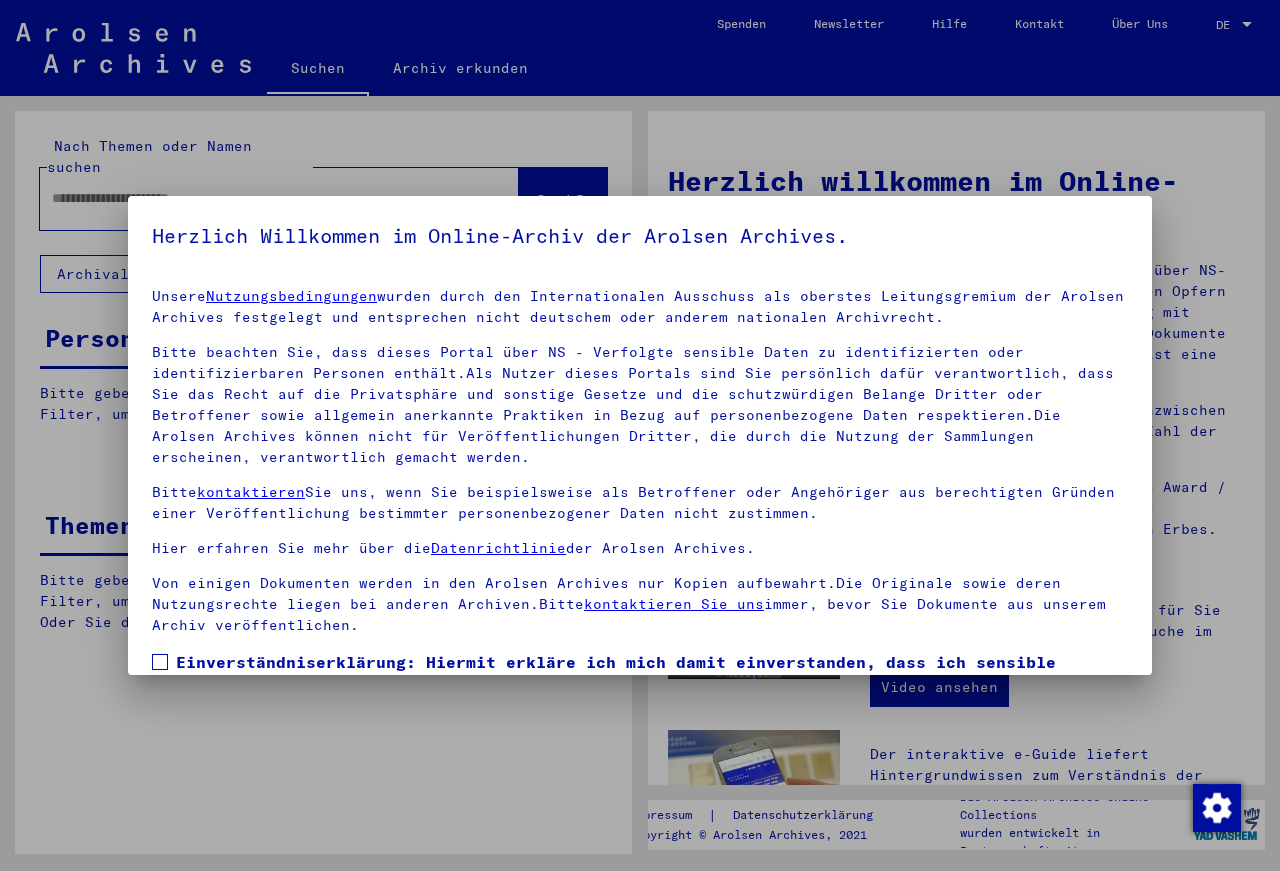 type on "*********" 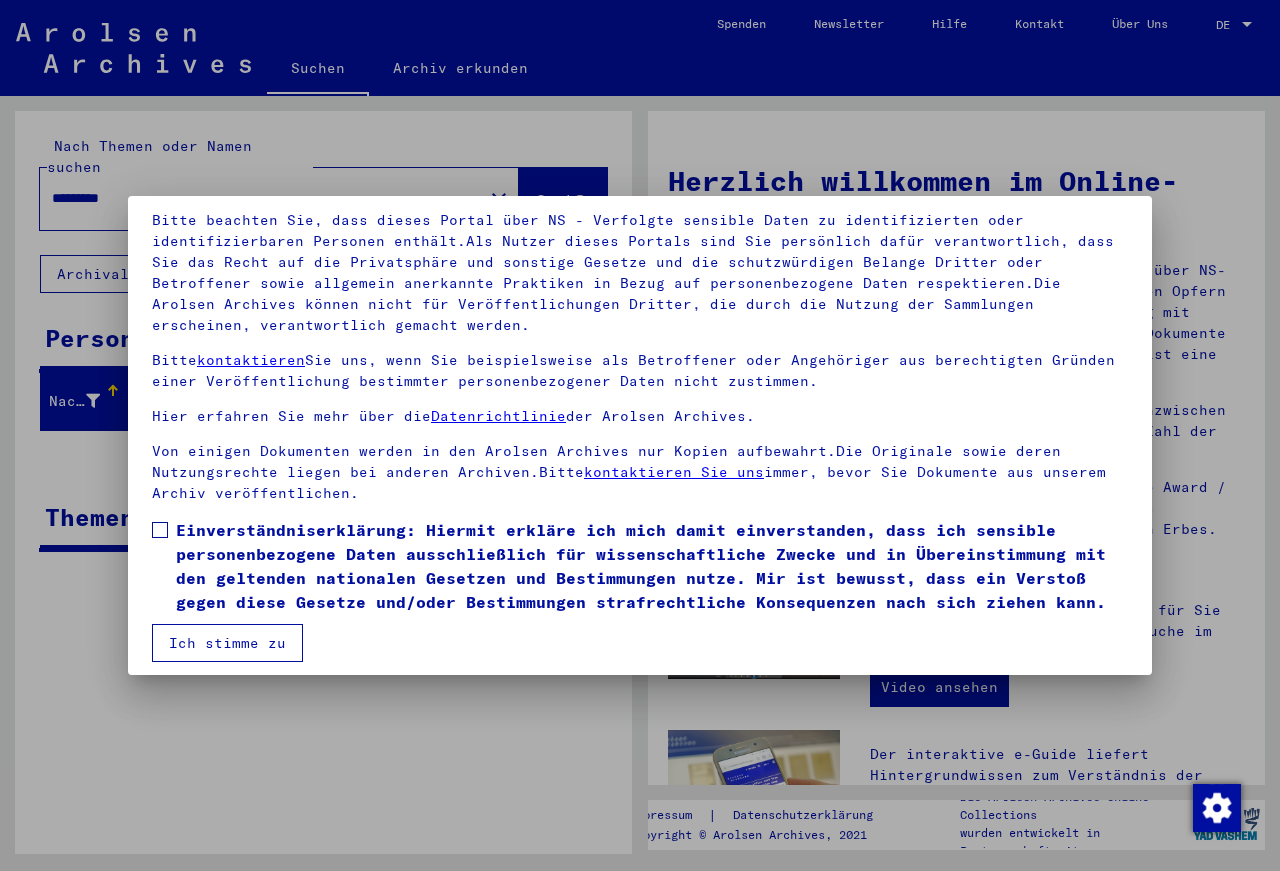 scroll, scrollTop: 143, scrollLeft: 0, axis: vertical 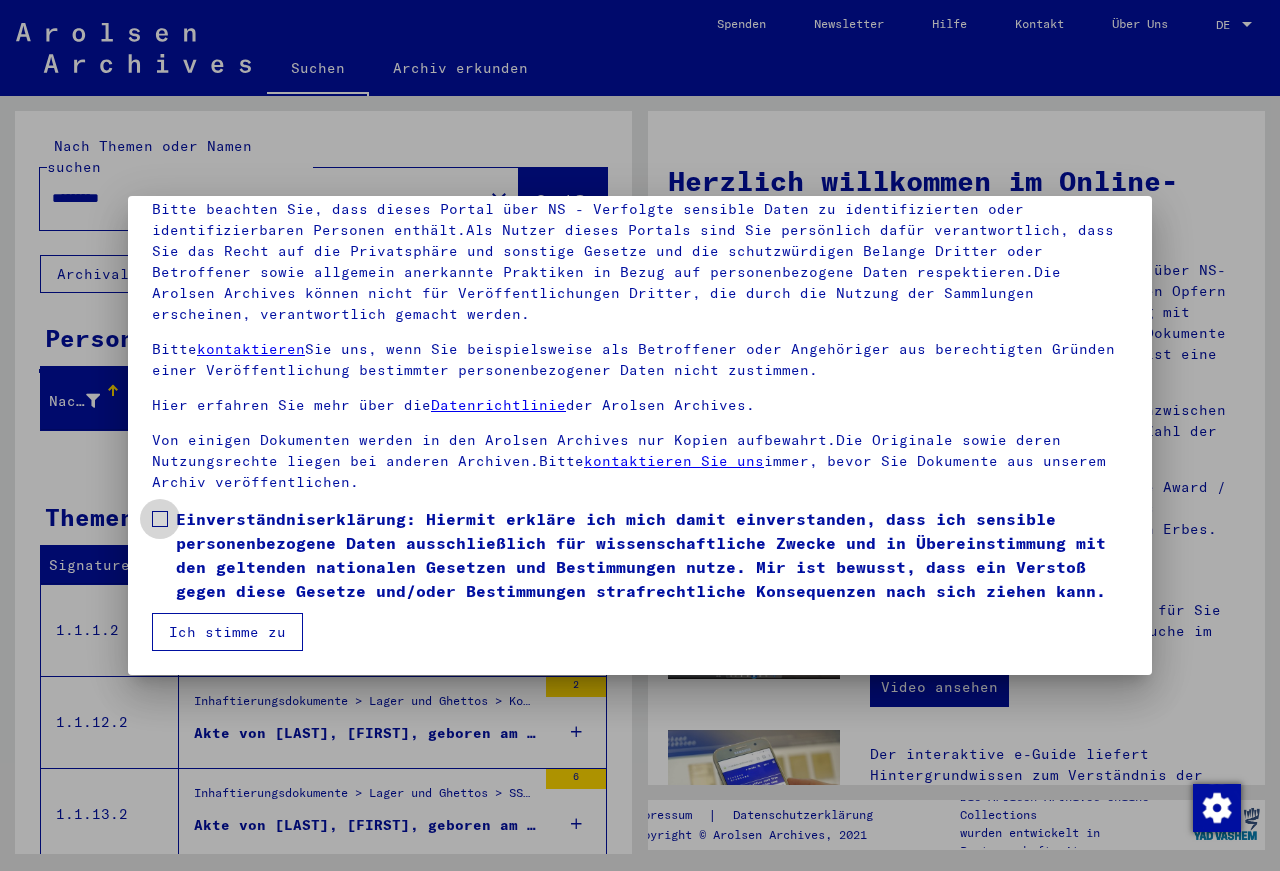 click at bounding box center (160, 519) 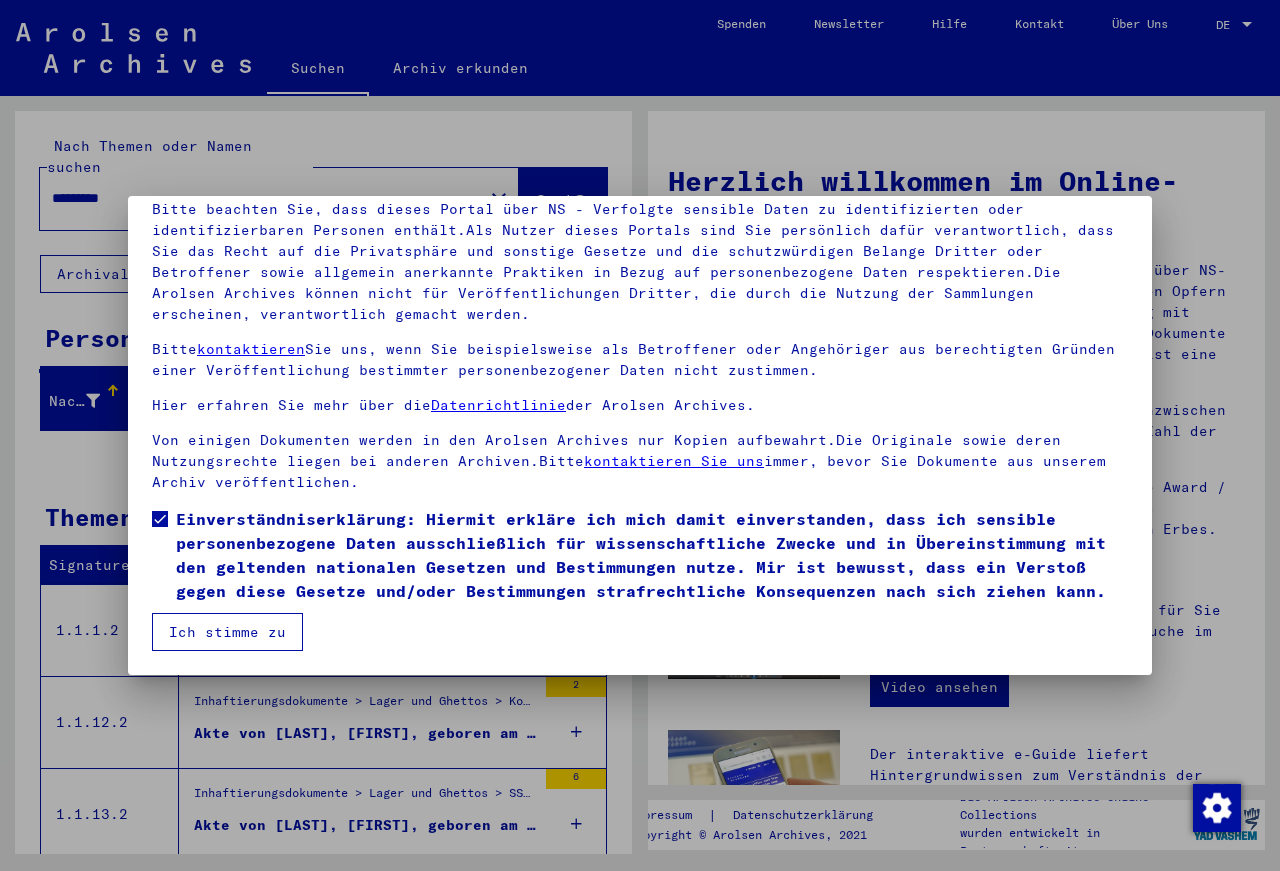 click on "Ich stimme zu" at bounding box center [227, 632] 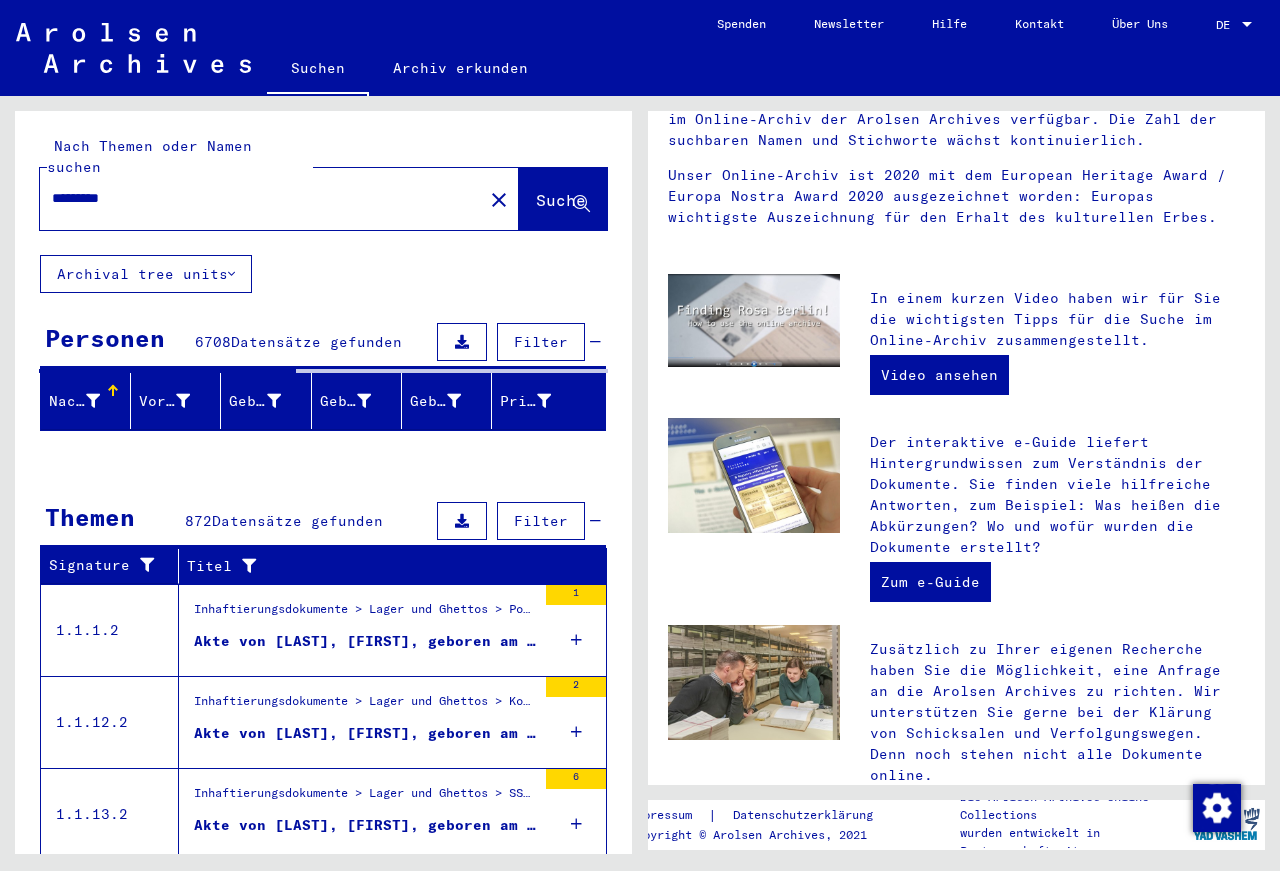 scroll, scrollTop: 324, scrollLeft: 0, axis: vertical 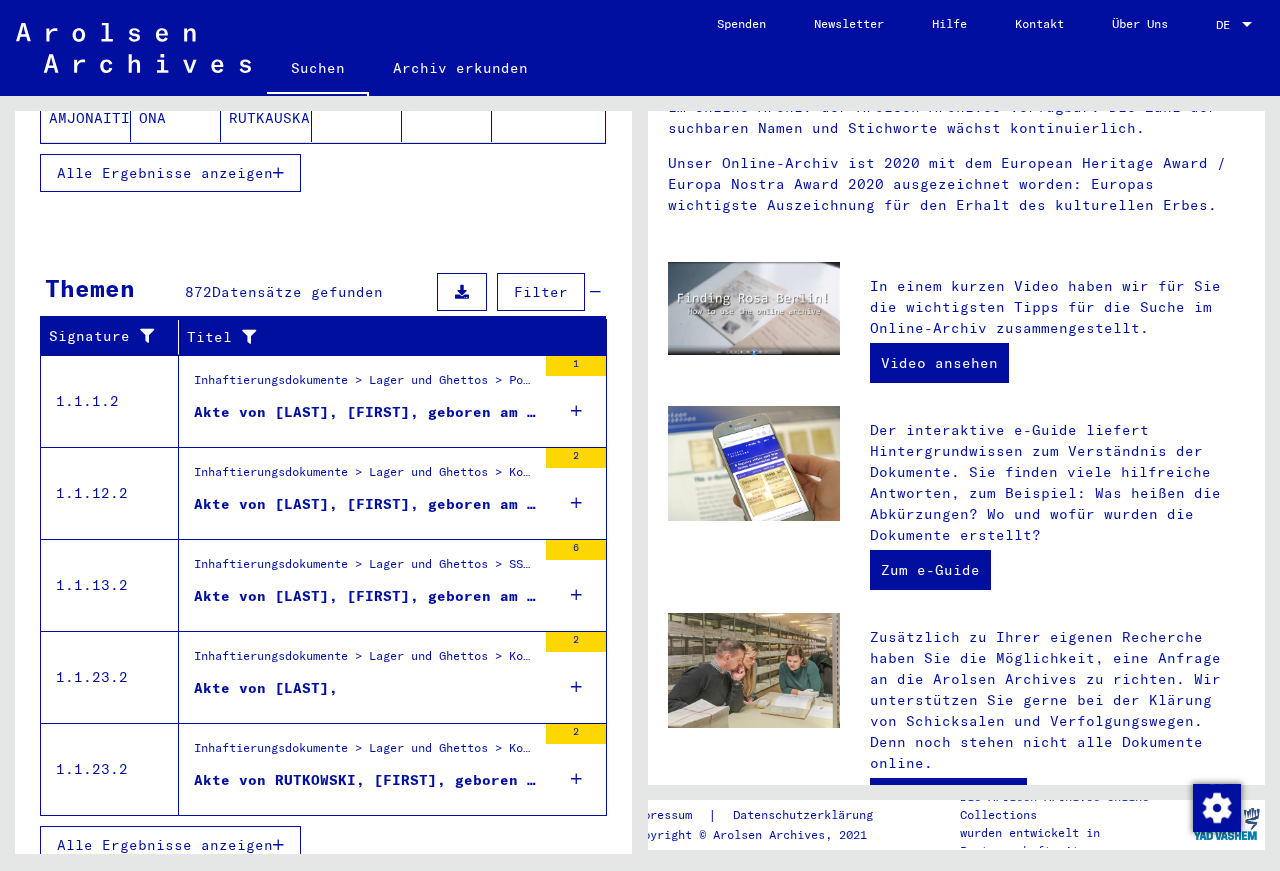 click on "Alle Ergebnisse anzeigen" at bounding box center [170, 845] 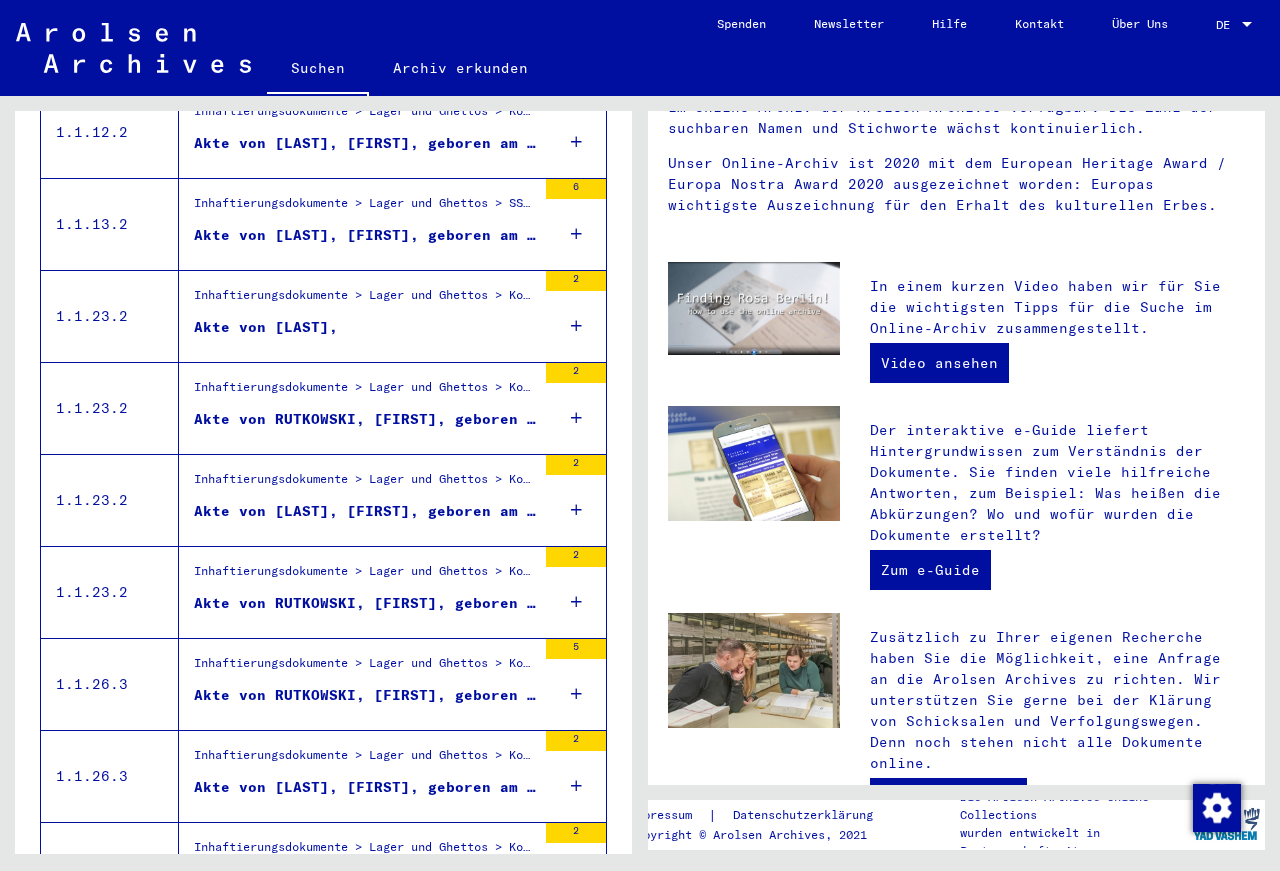 click on "Akte von [LAST]," at bounding box center (365, 332) 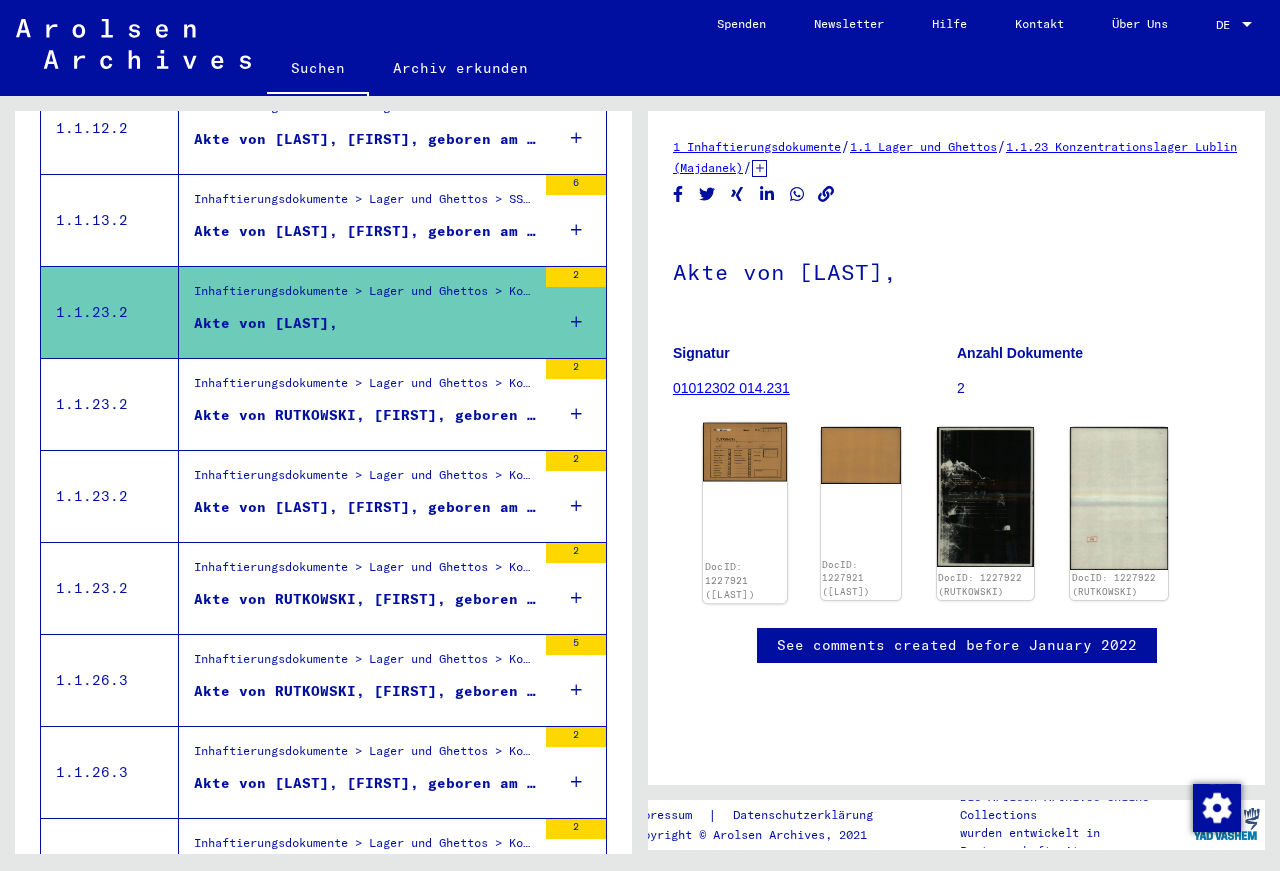 click 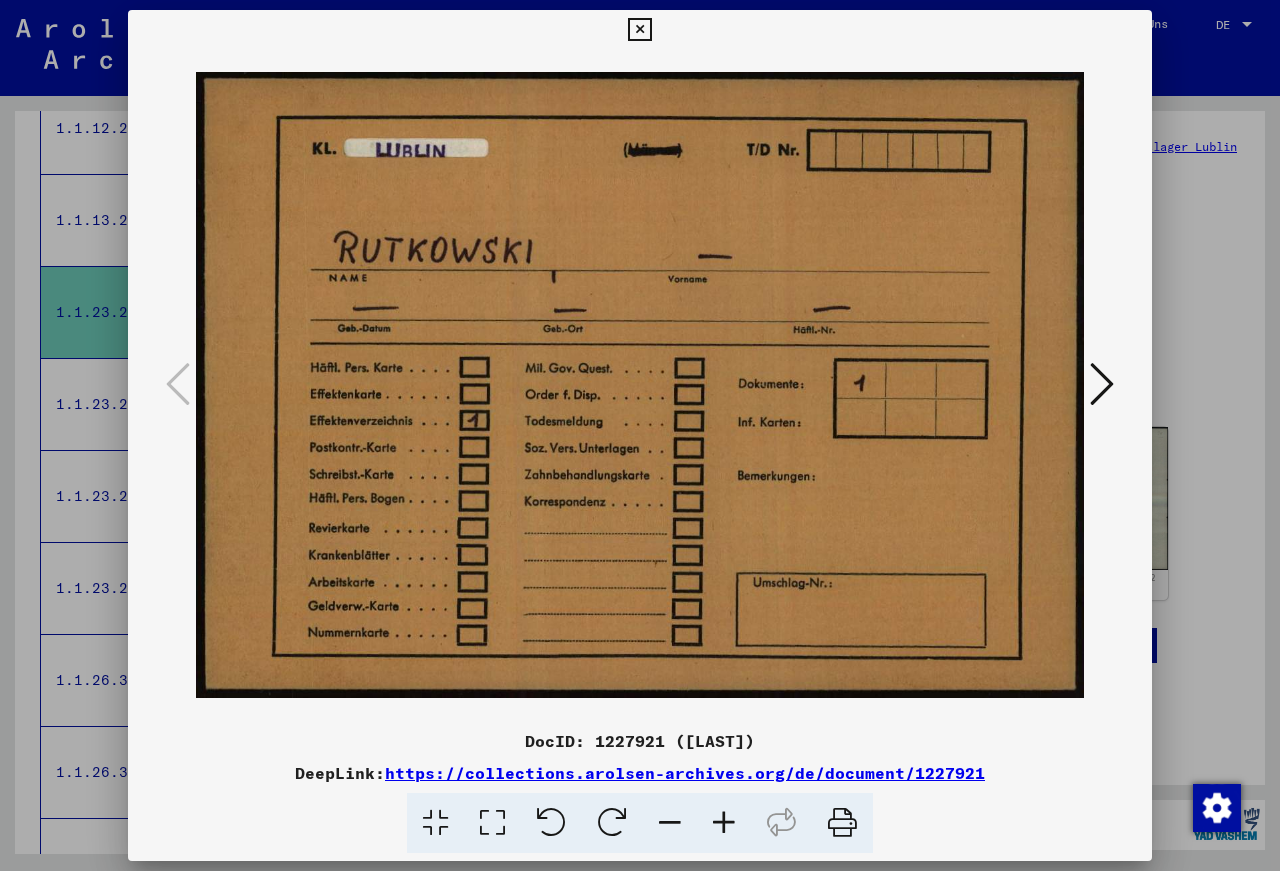 click at bounding box center [1102, 384] 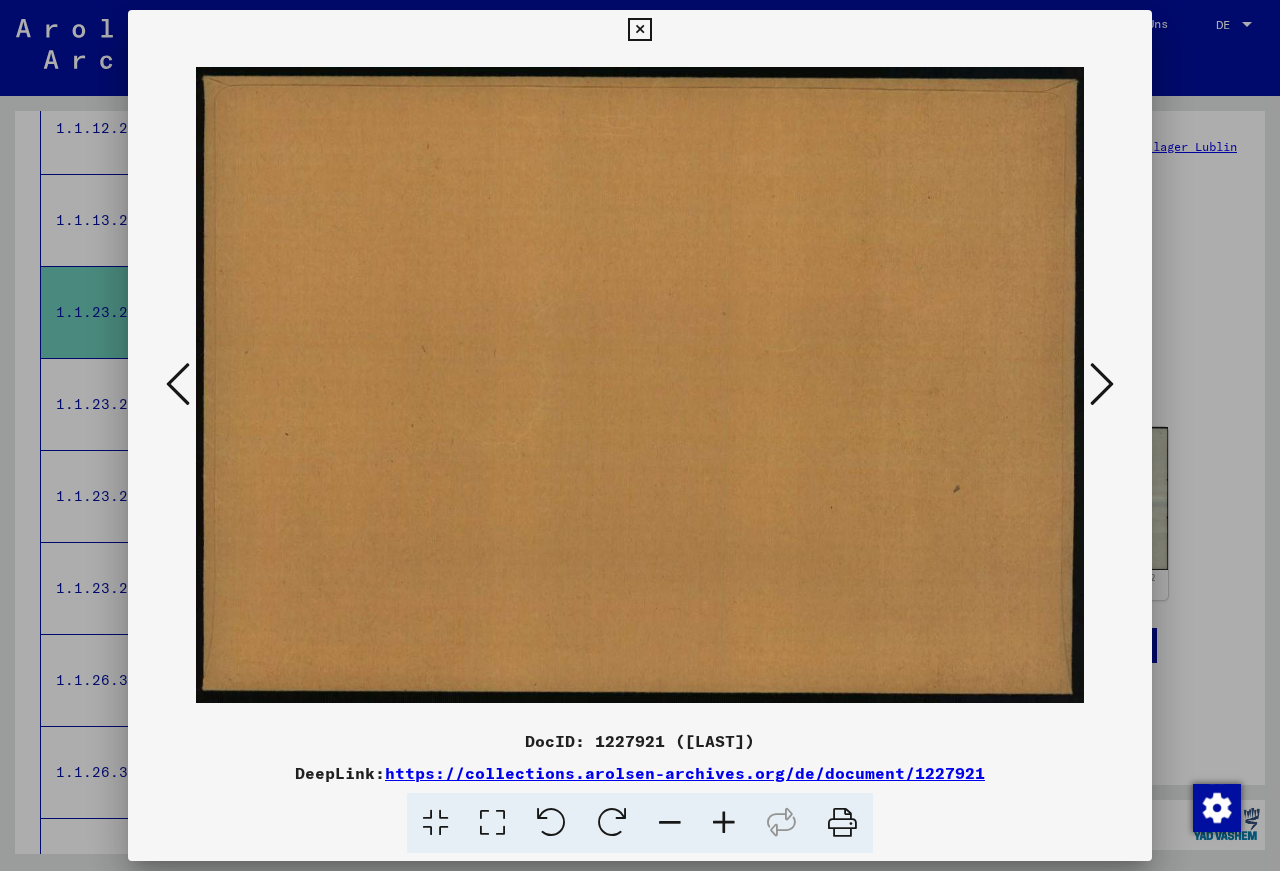 click at bounding box center (1102, 384) 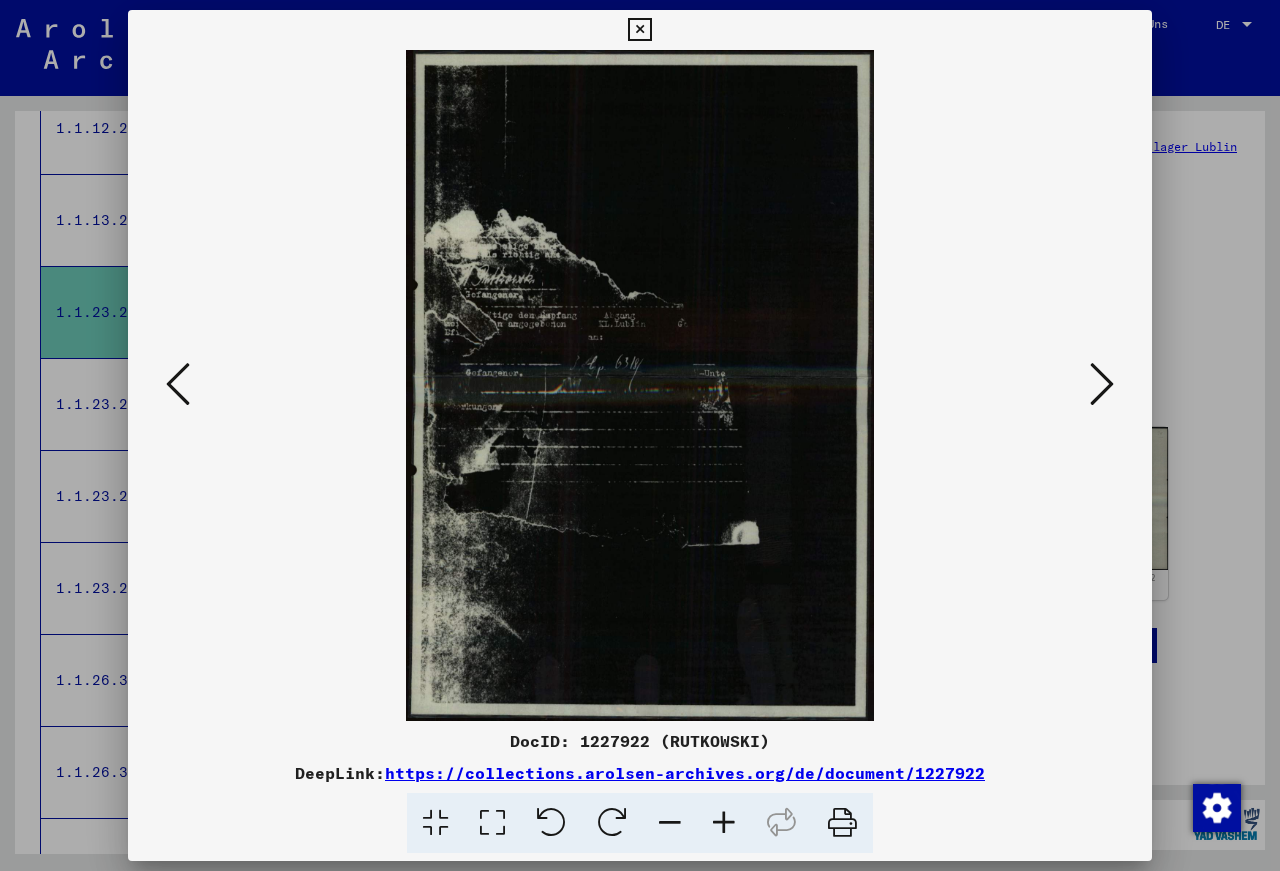 click at bounding box center [639, 30] 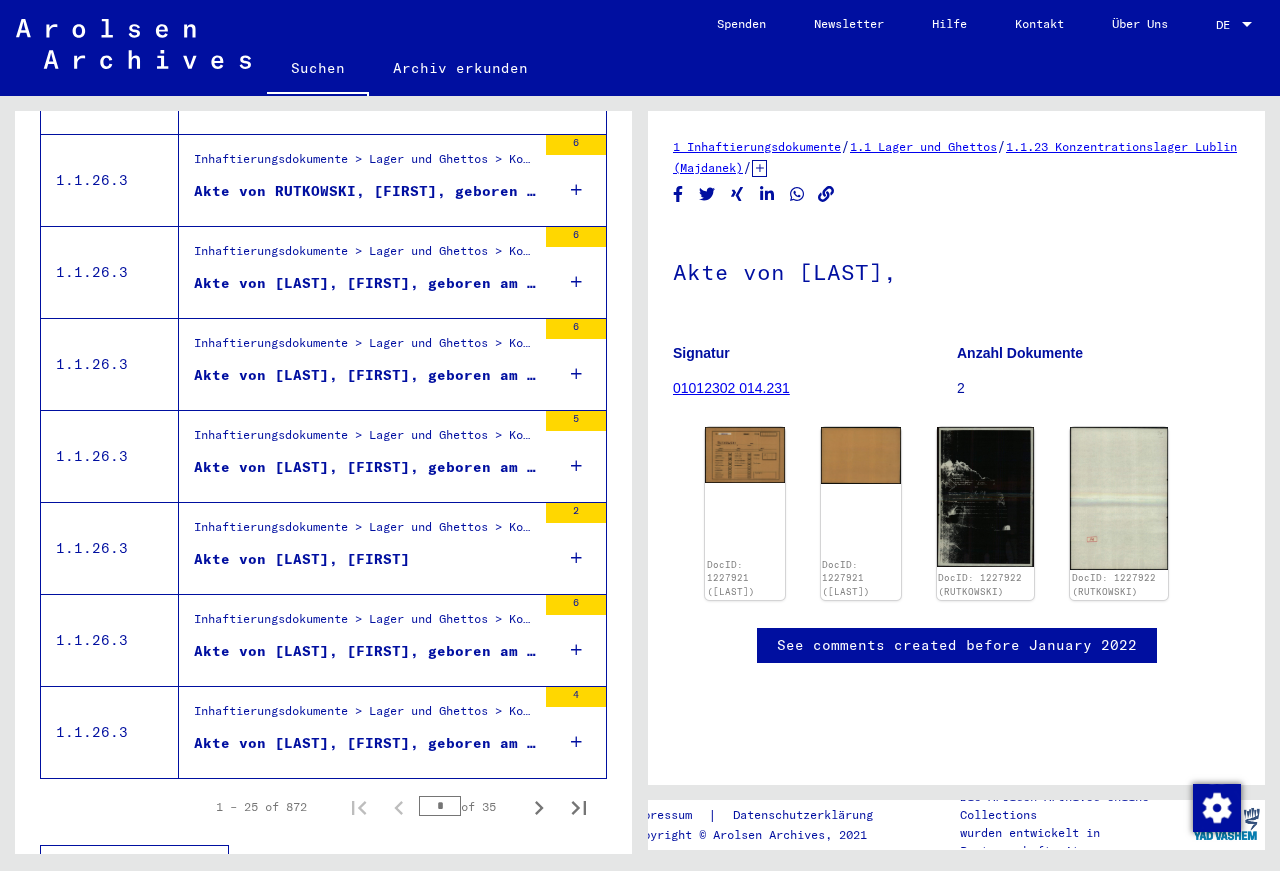 scroll, scrollTop: 2063, scrollLeft: 0, axis: vertical 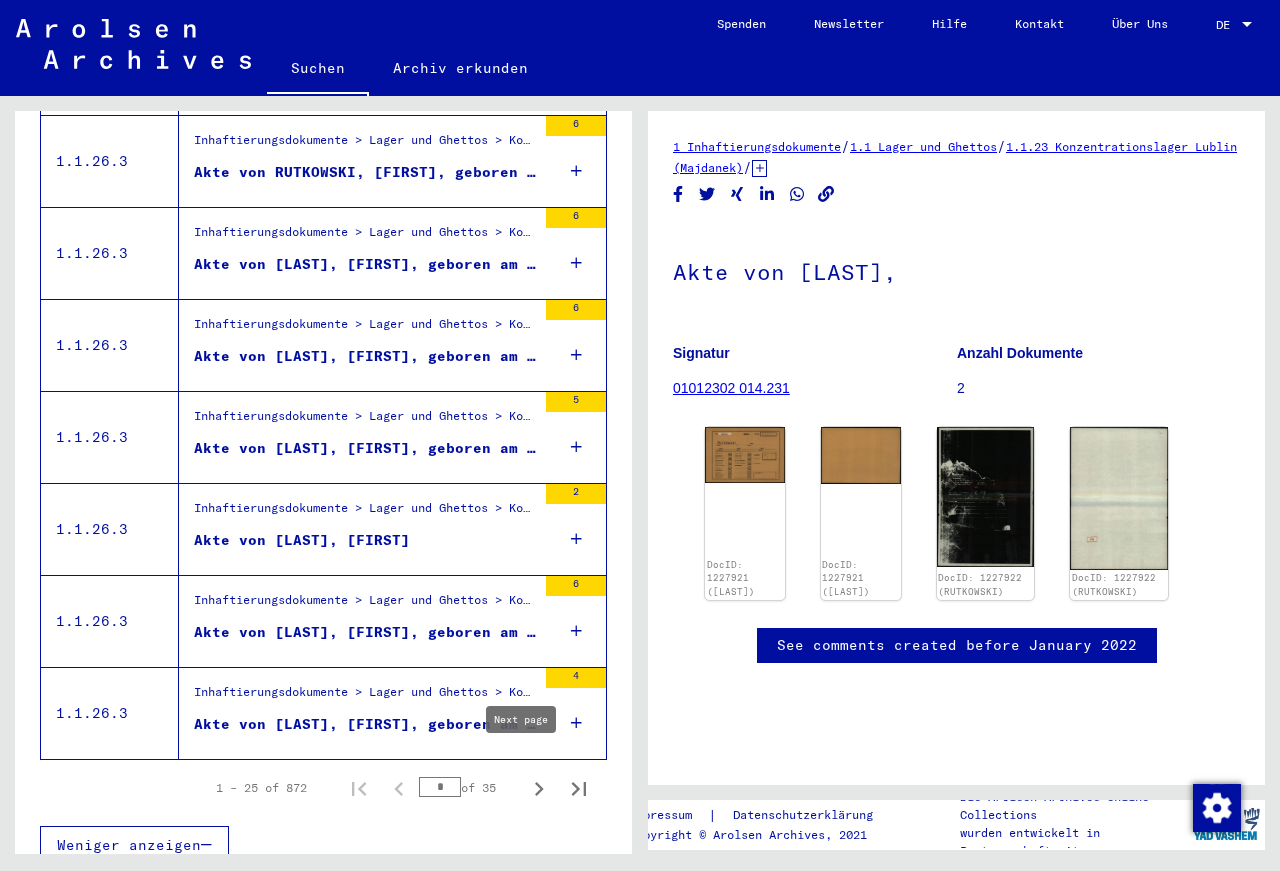 click 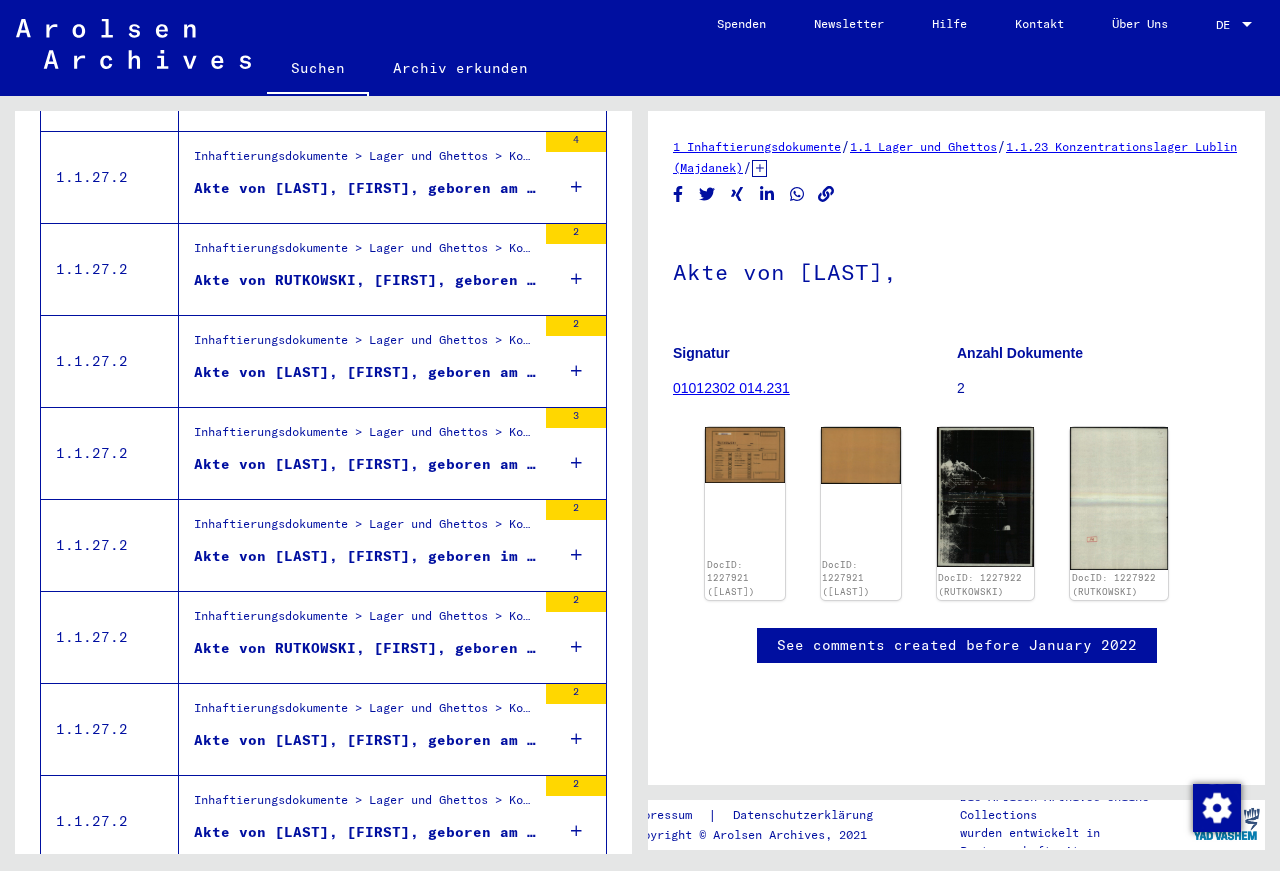 scroll, scrollTop: 2063, scrollLeft: 0, axis: vertical 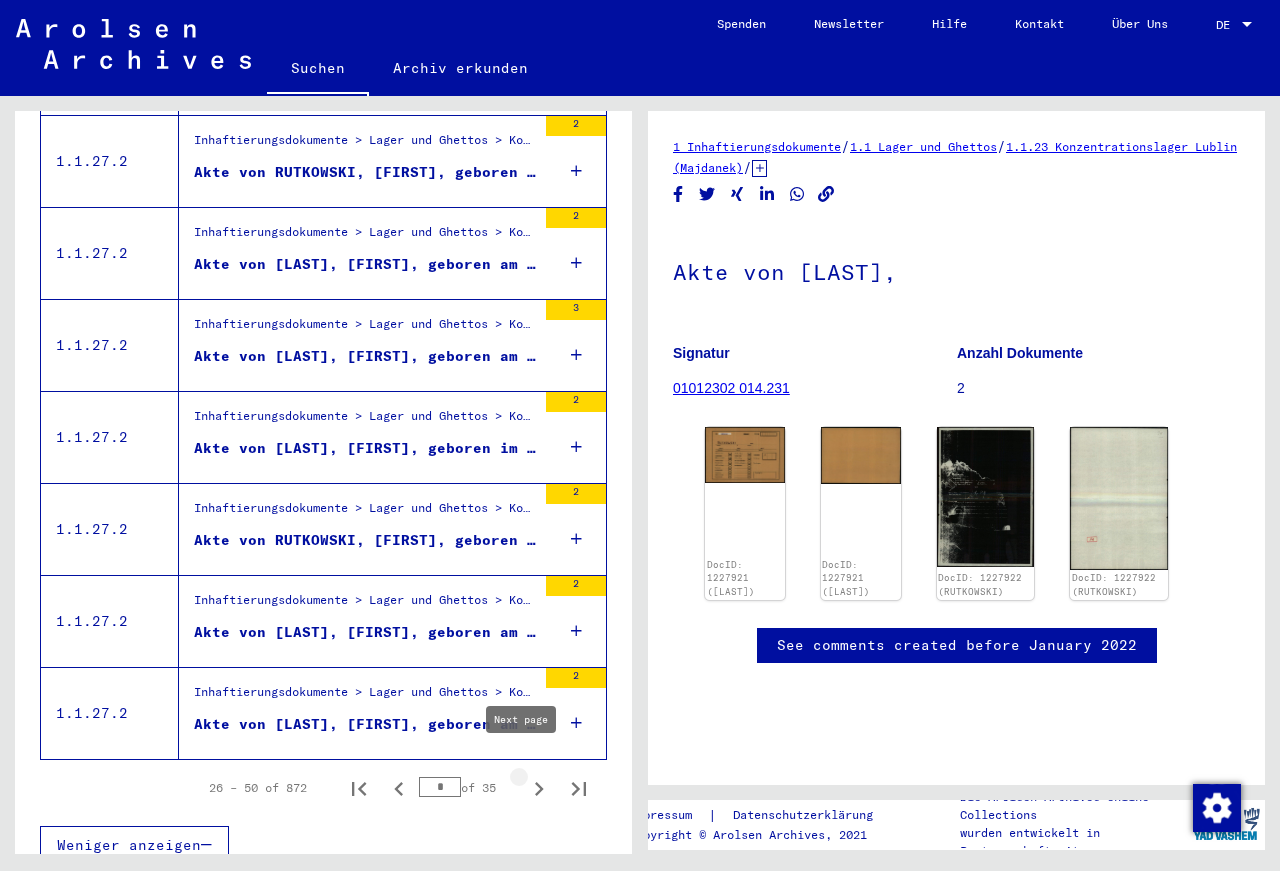 click 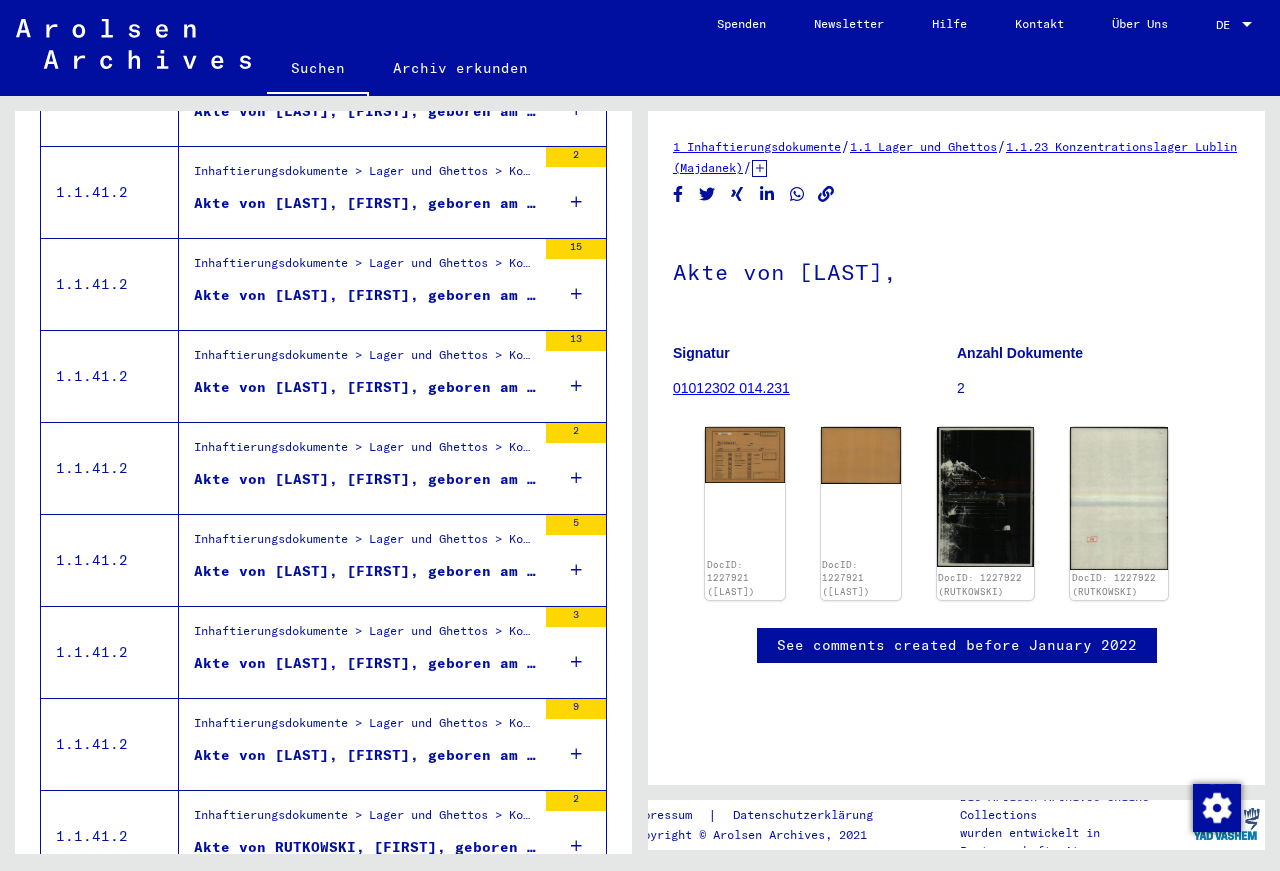 scroll, scrollTop: 1847, scrollLeft: 0, axis: vertical 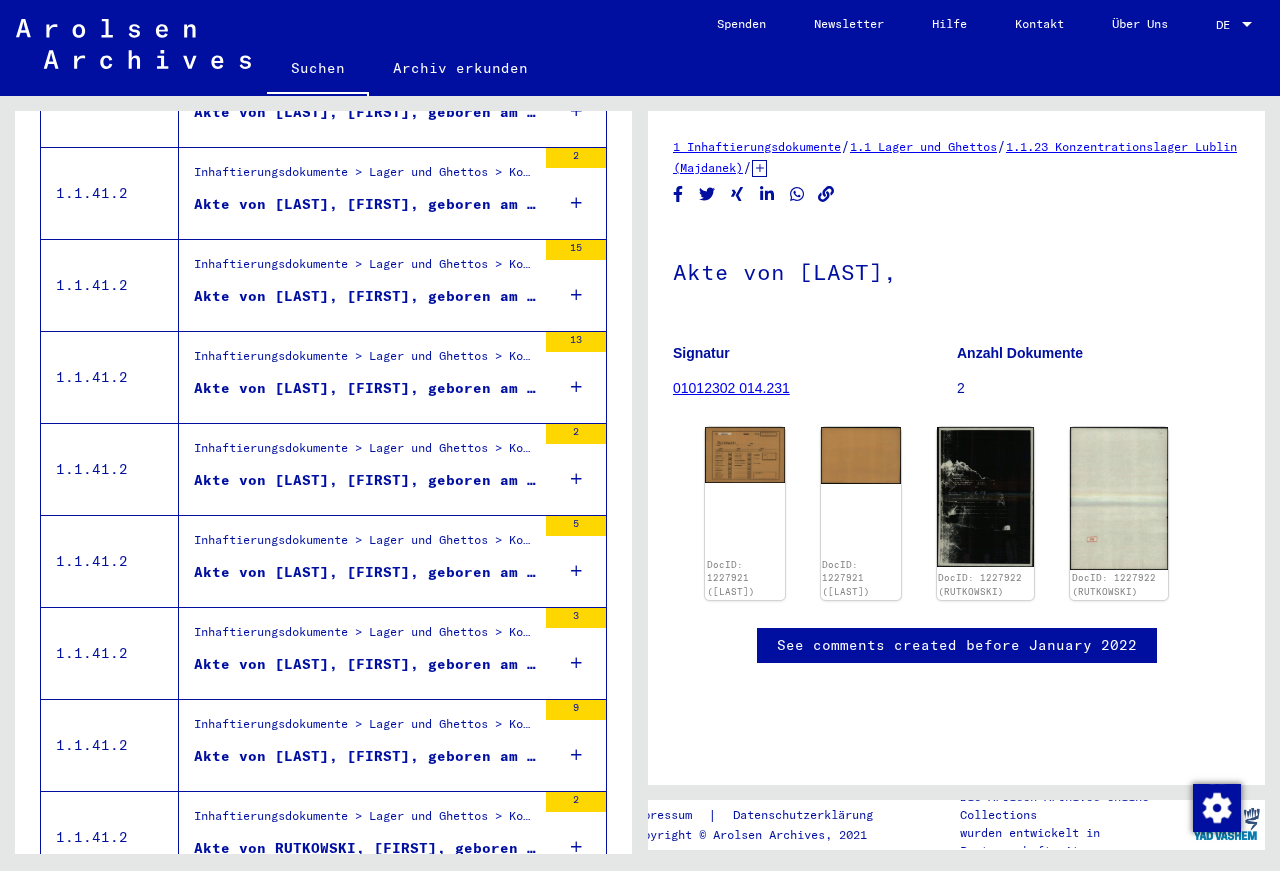 click on "Akte von [LAST], [FIRST], geboren am [DATE]" at bounding box center (365, 480) 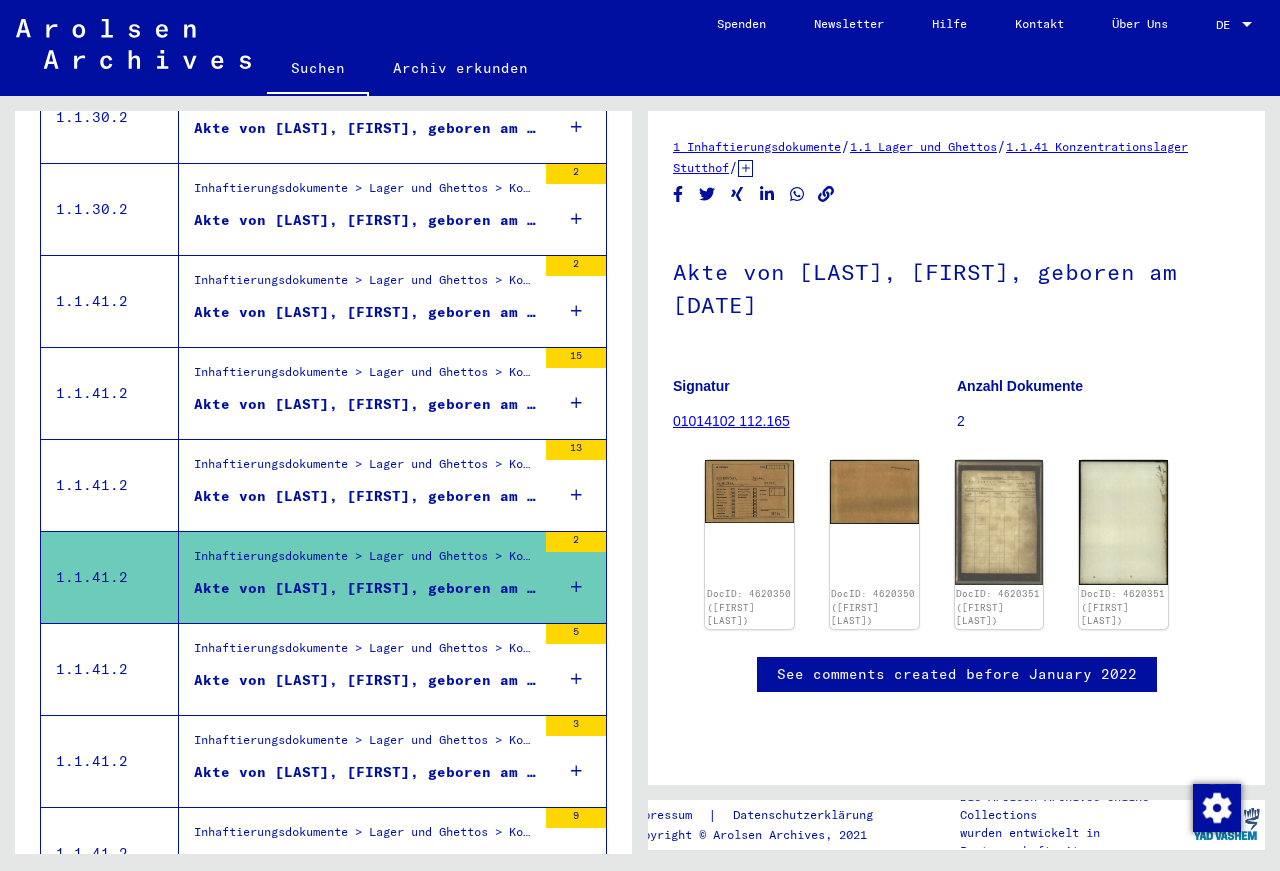 scroll, scrollTop: 2063, scrollLeft: 0, axis: vertical 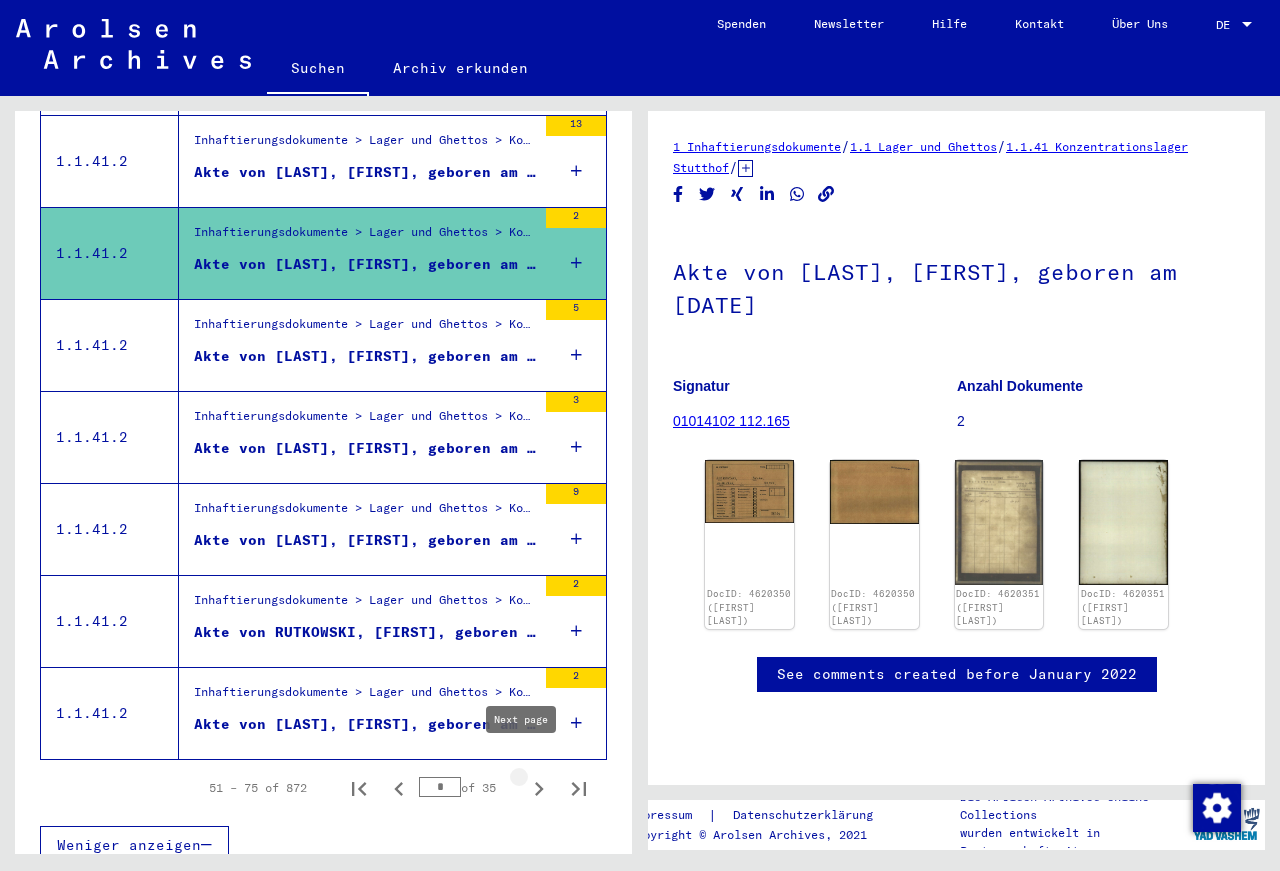 click 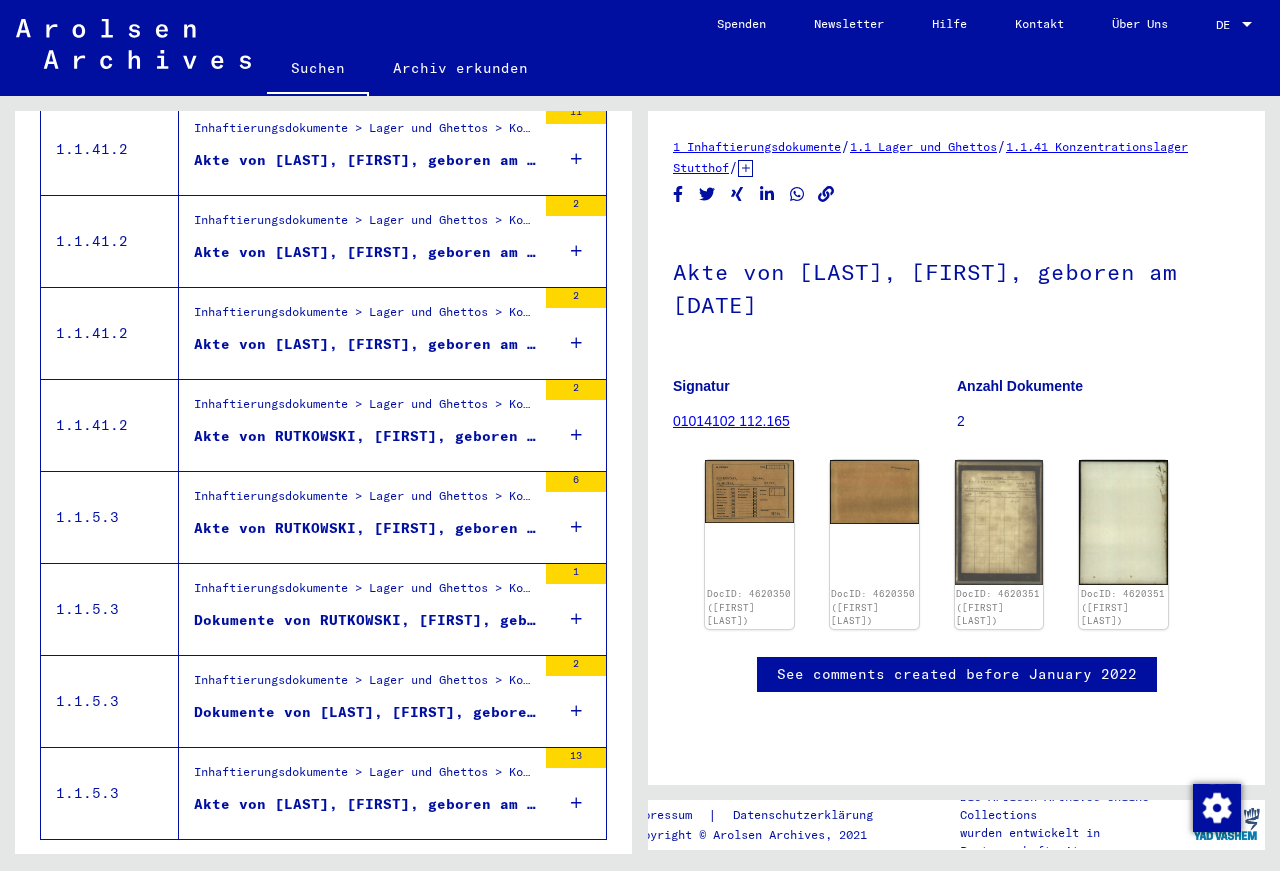 scroll, scrollTop: 2063, scrollLeft: 0, axis: vertical 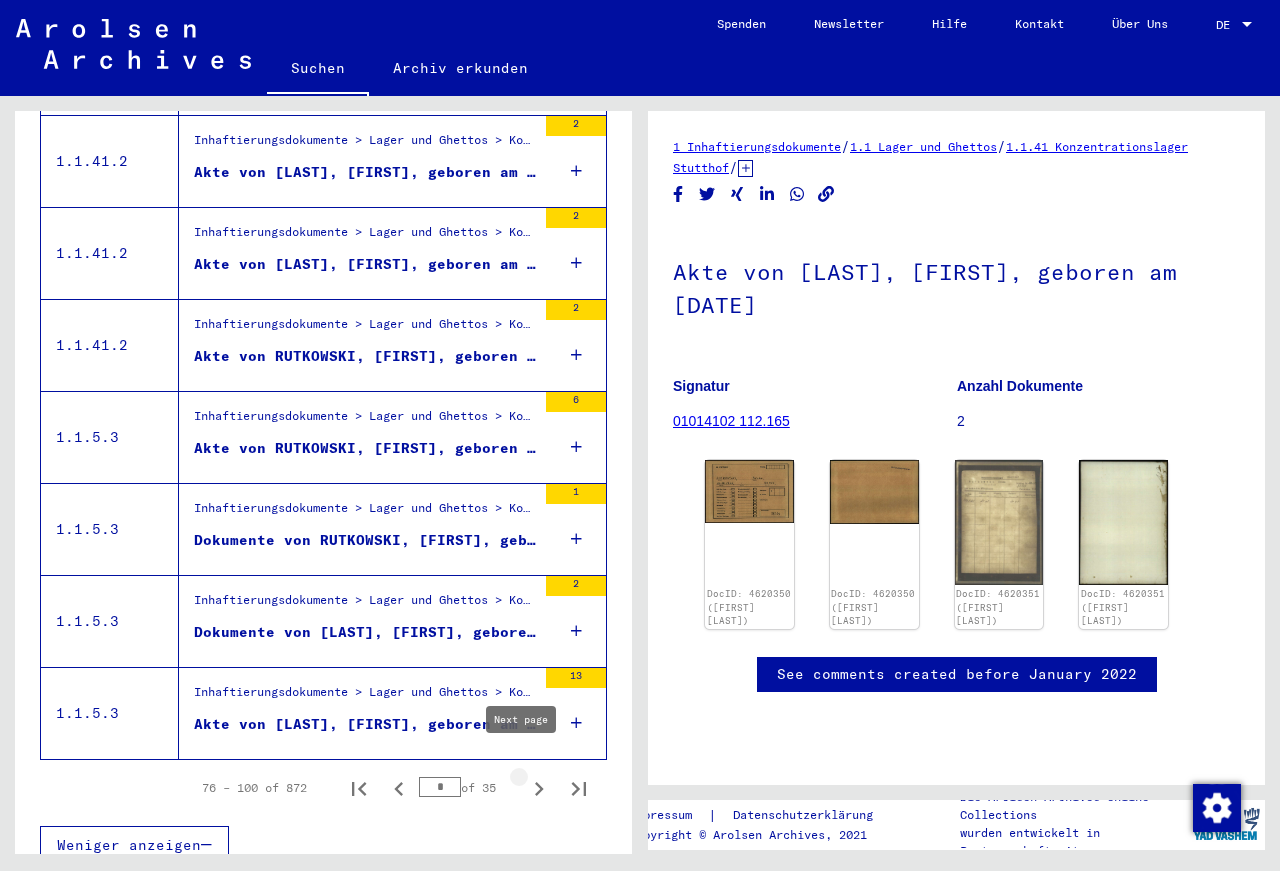 click 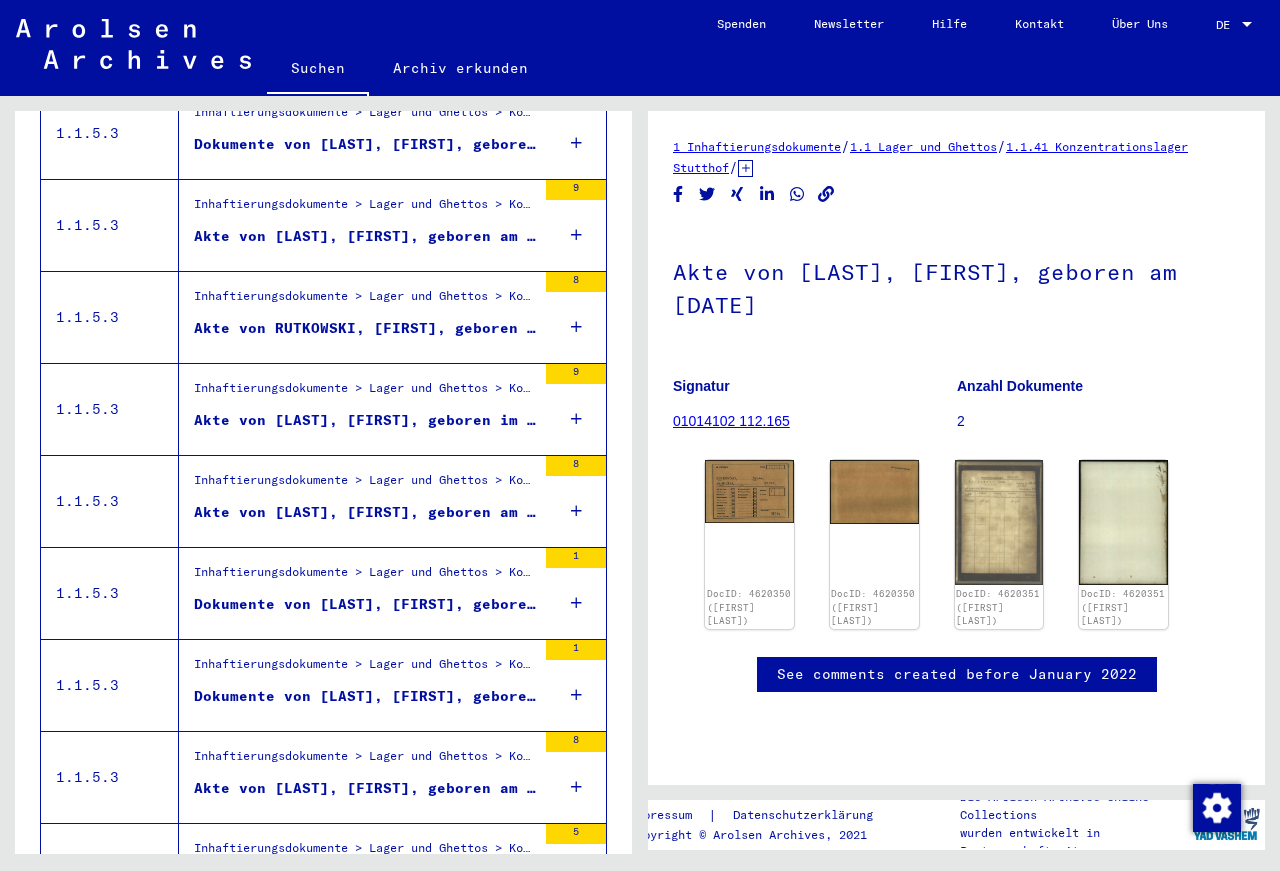 scroll, scrollTop: 2063, scrollLeft: 0, axis: vertical 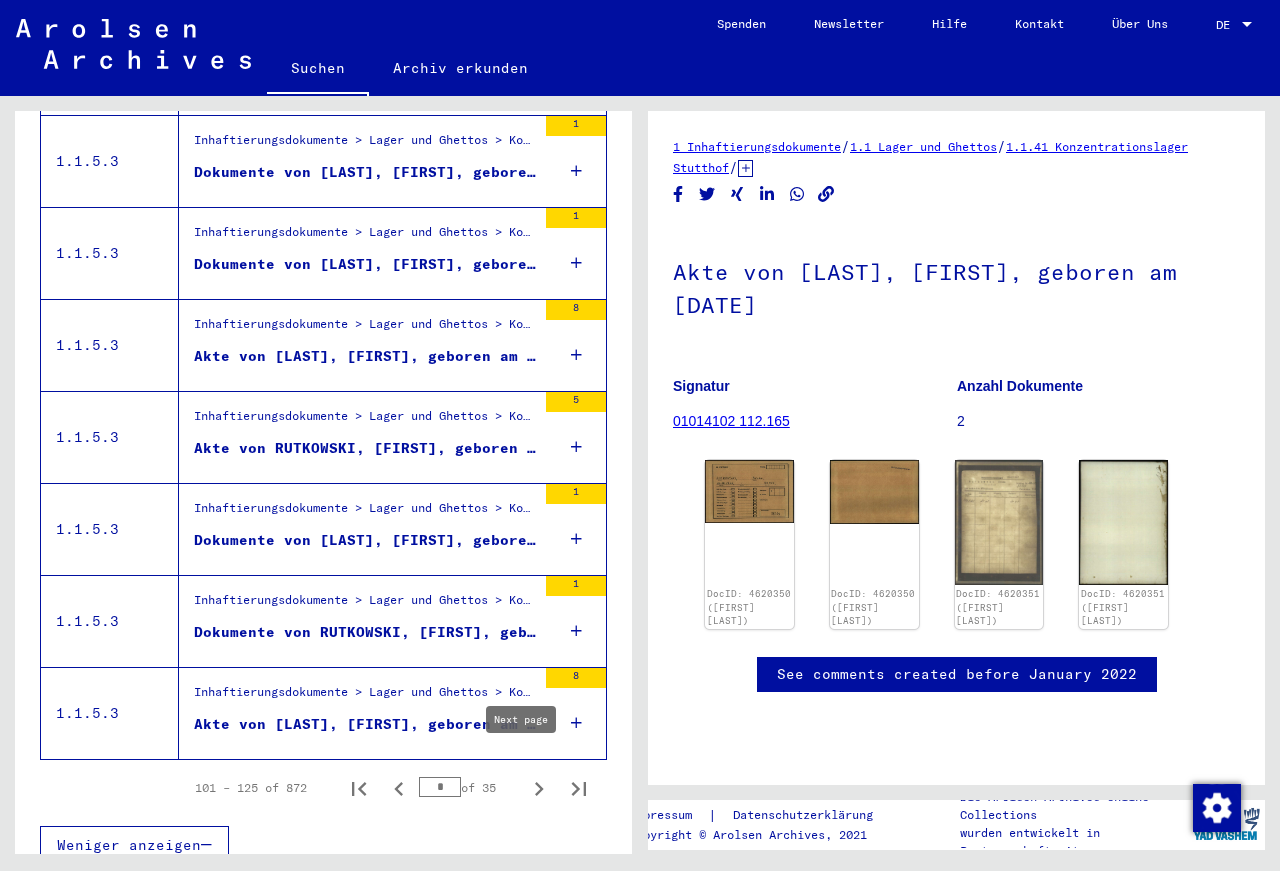 click 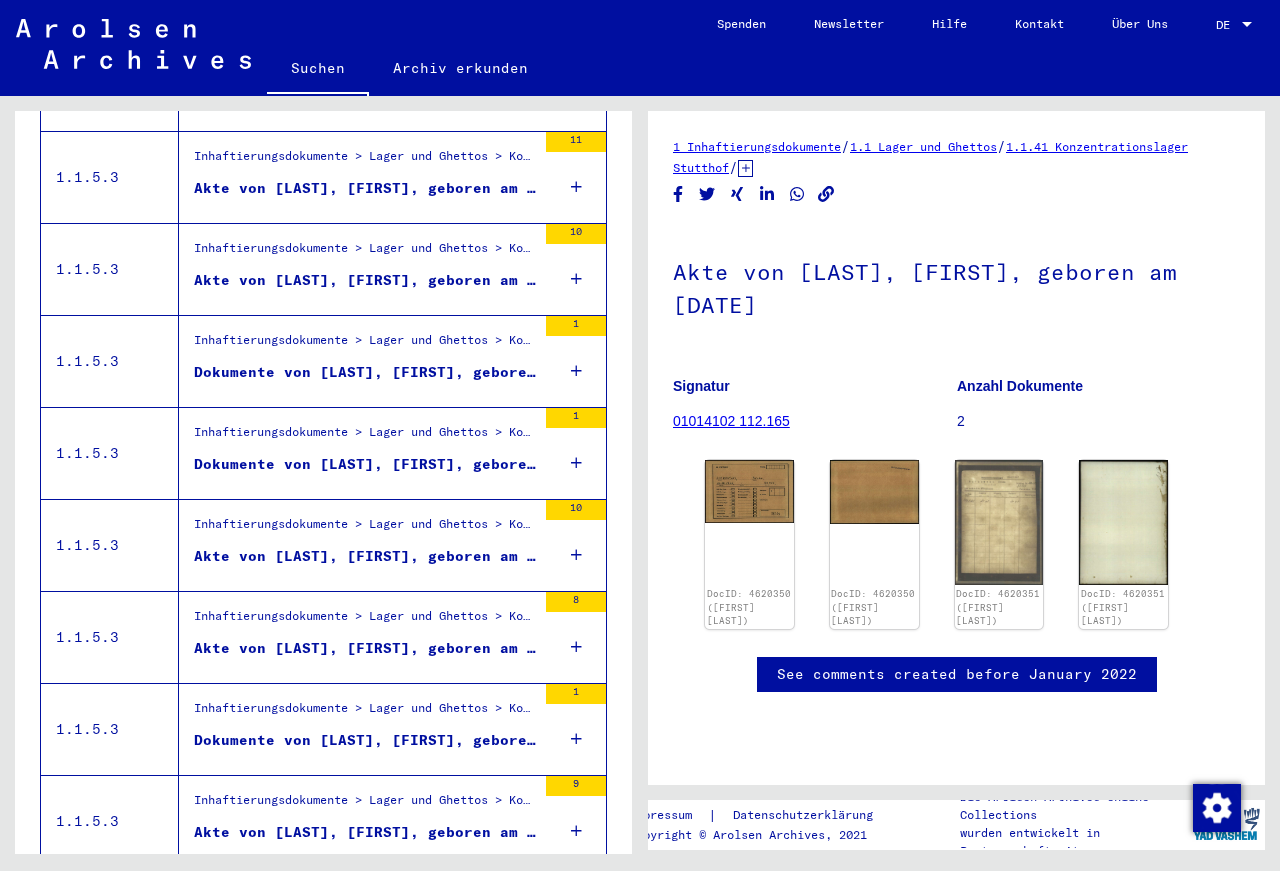scroll, scrollTop: 2063, scrollLeft: 0, axis: vertical 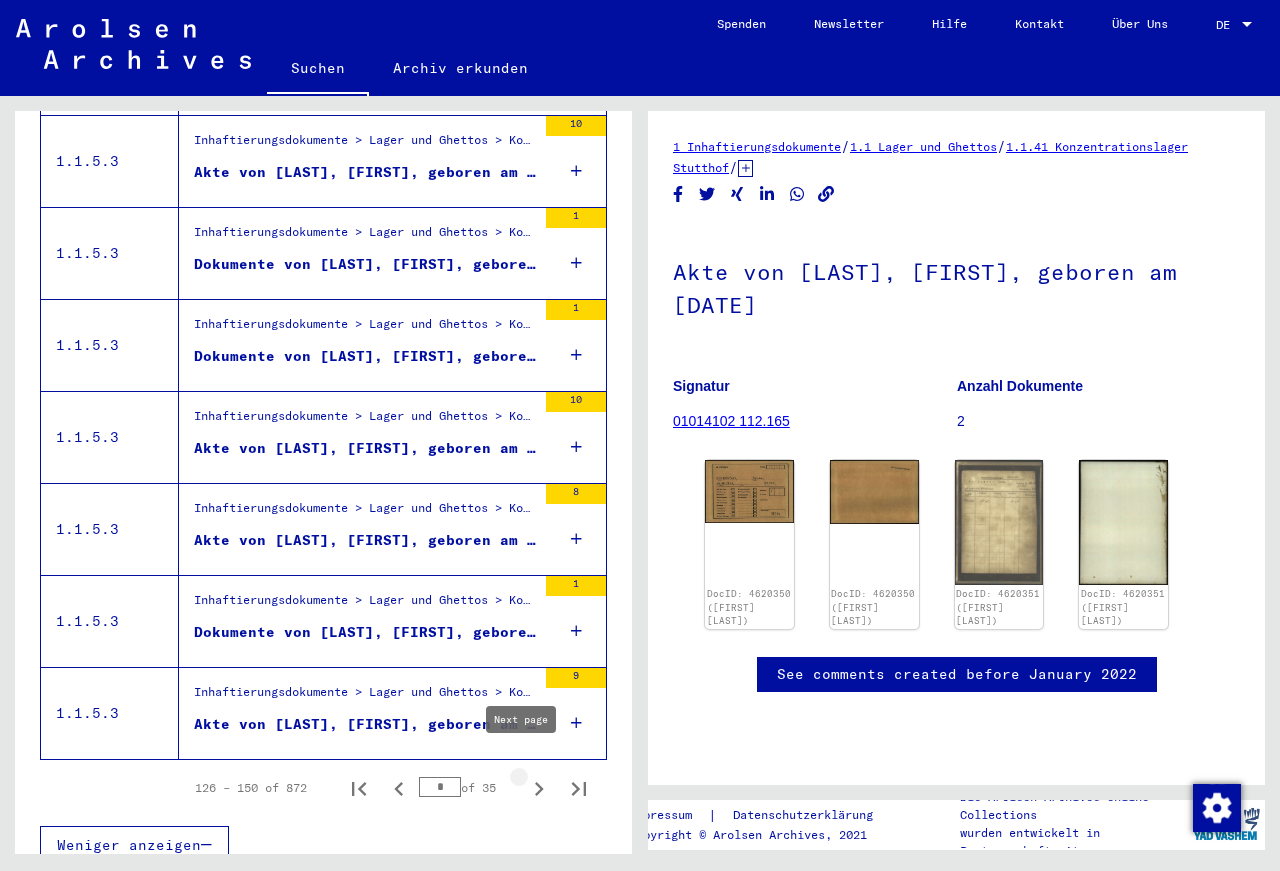 click 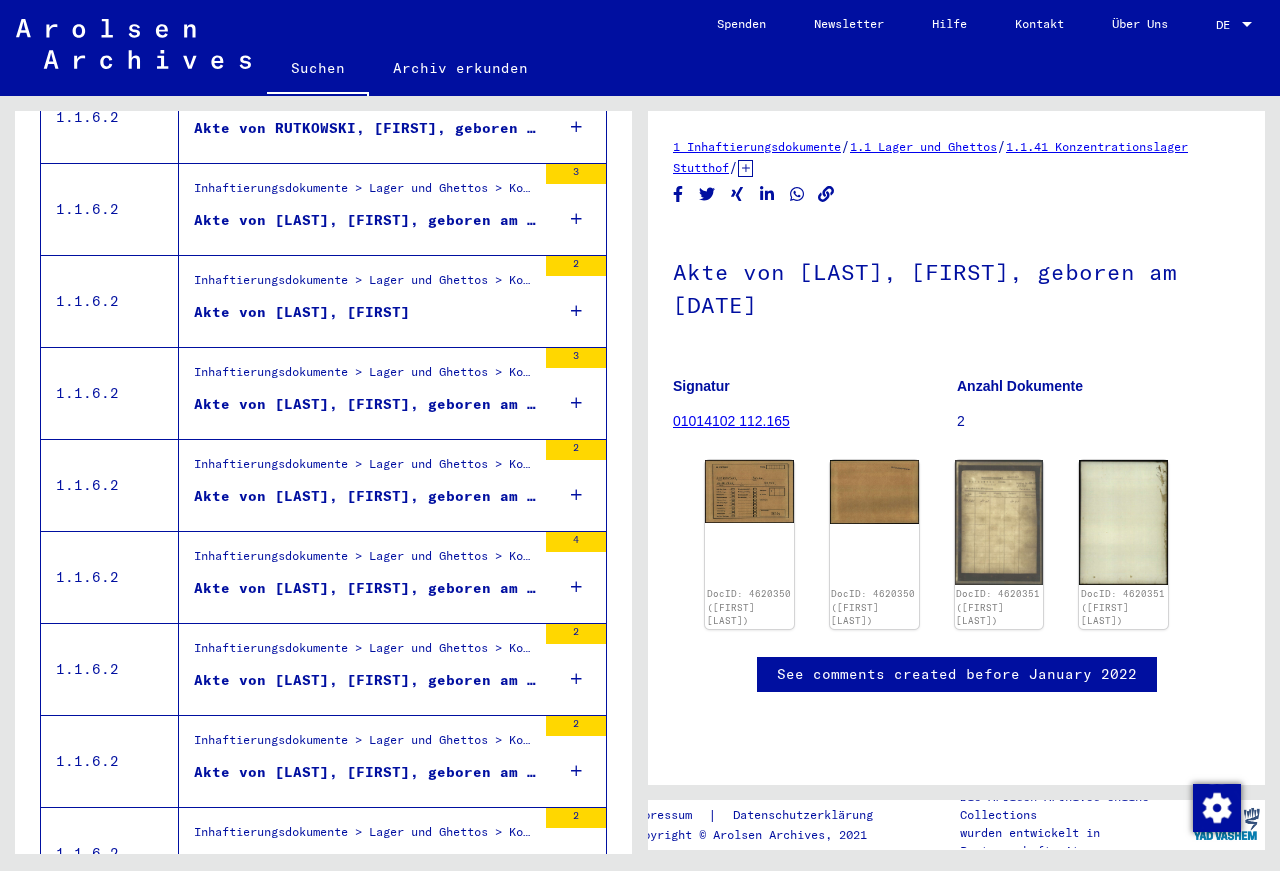 scroll, scrollTop: 2063, scrollLeft: 0, axis: vertical 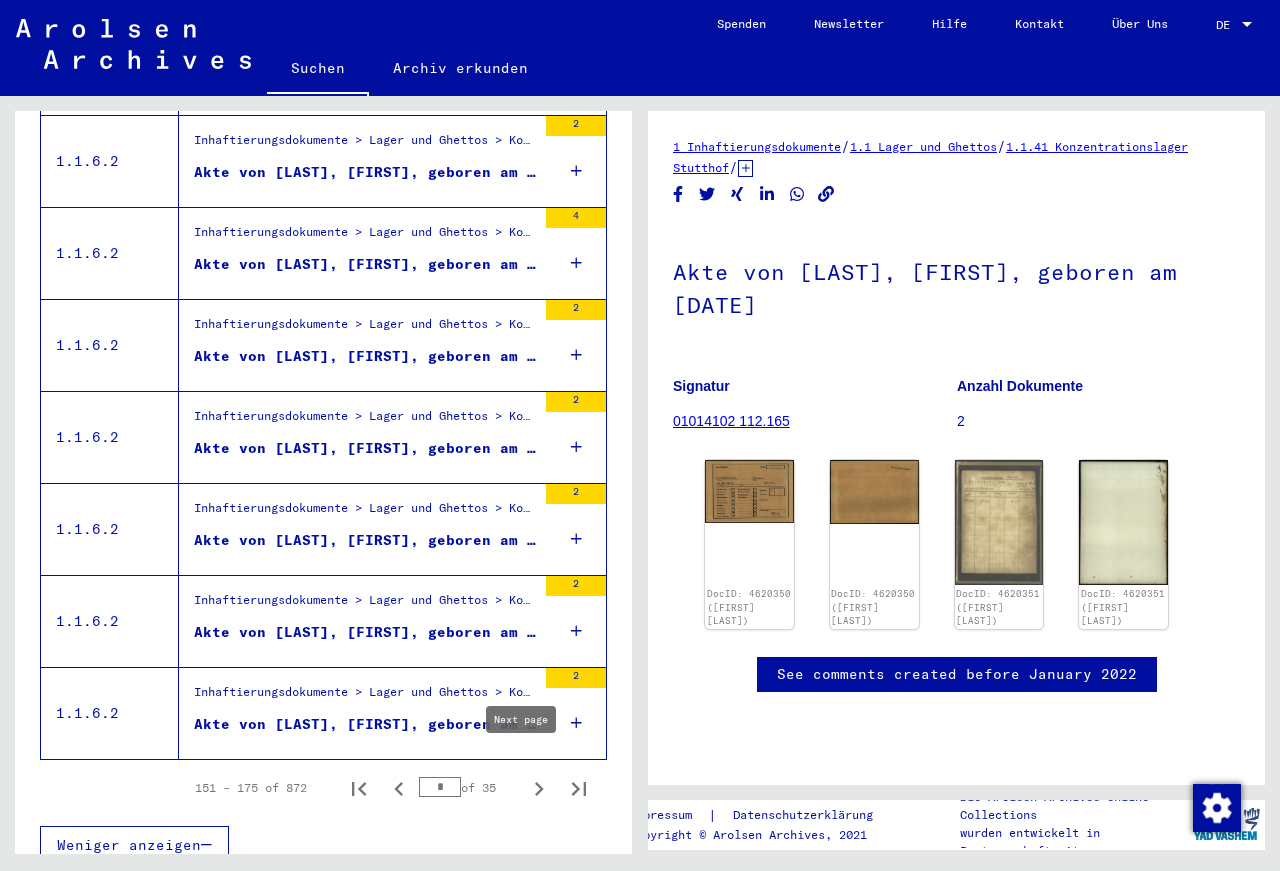 click 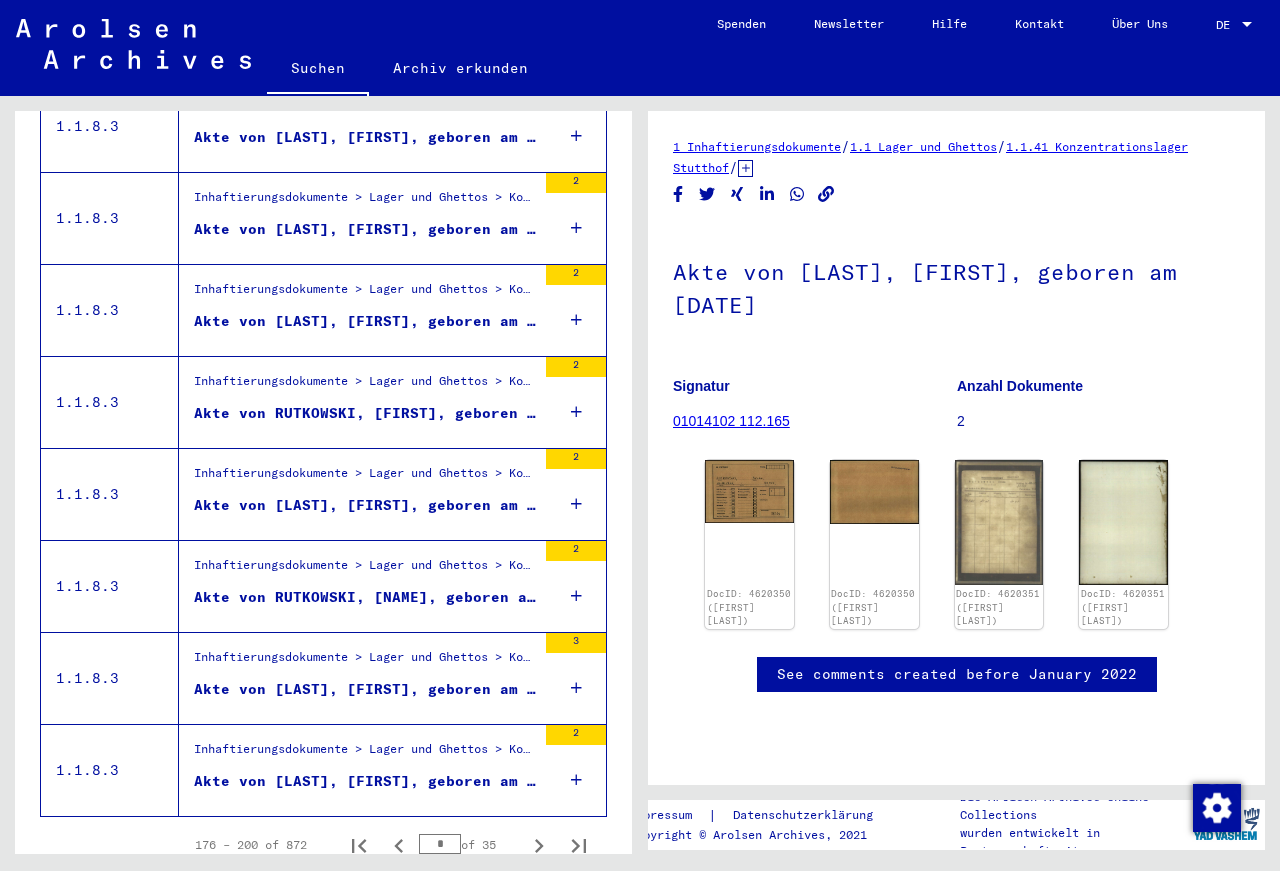 scroll, scrollTop: 2063, scrollLeft: 0, axis: vertical 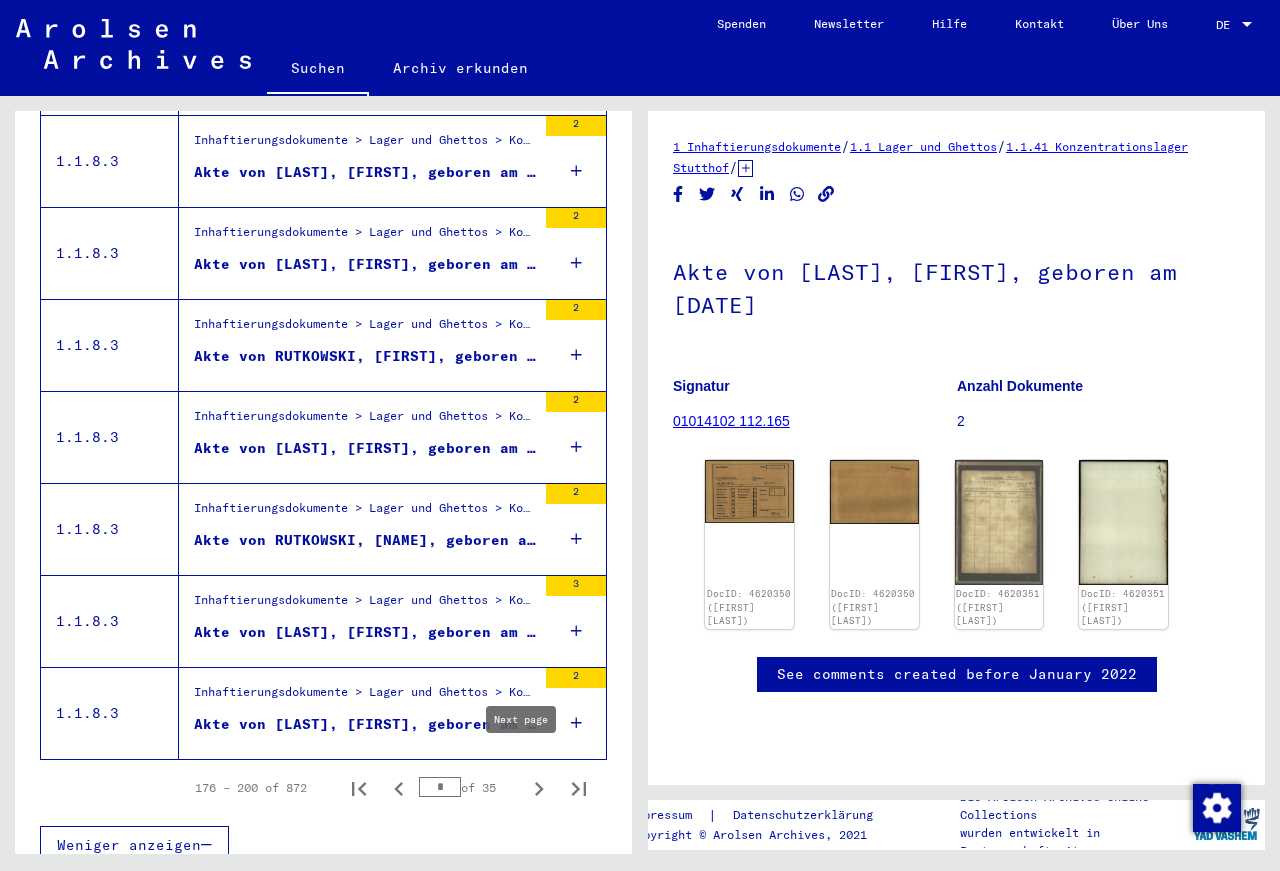 click 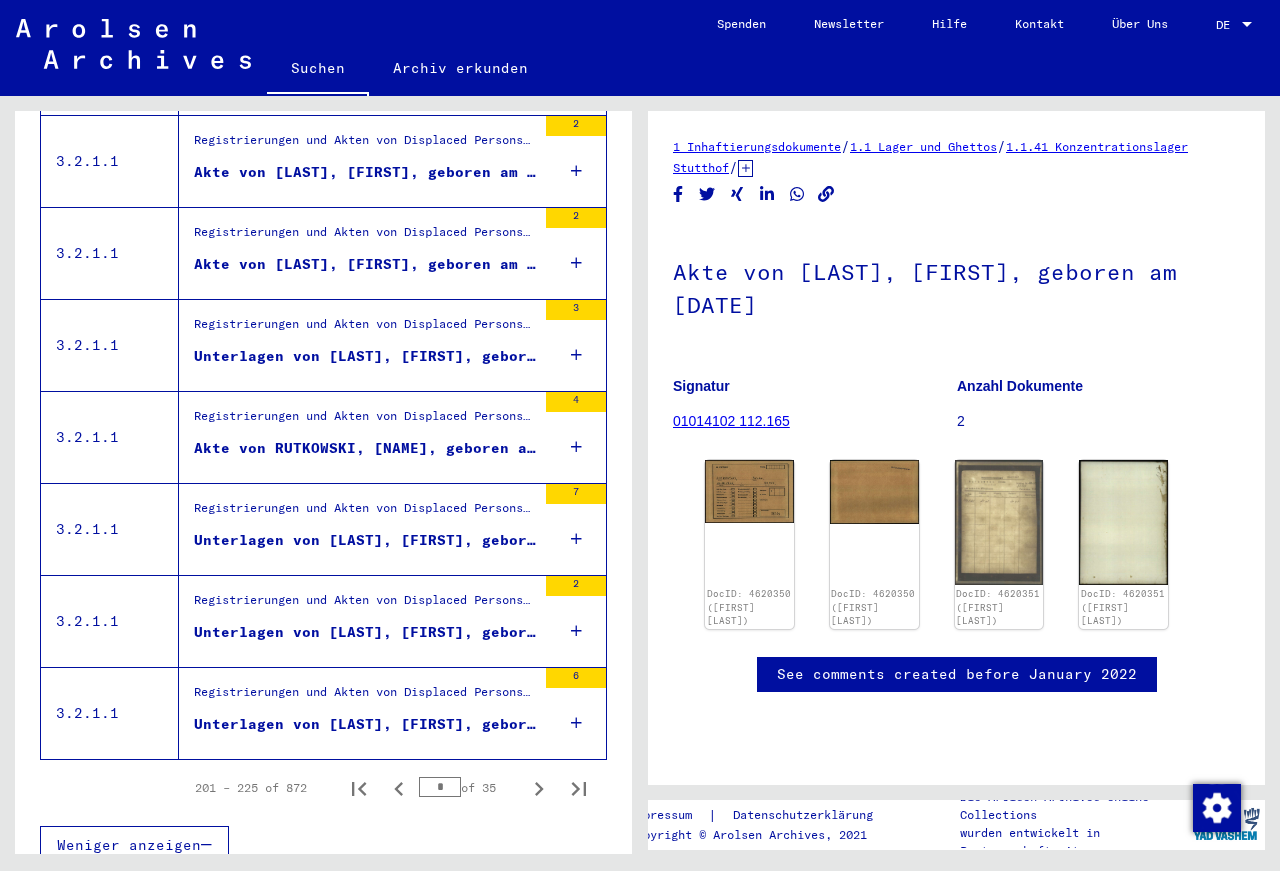 scroll, scrollTop: 1955, scrollLeft: 0, axis: vertical 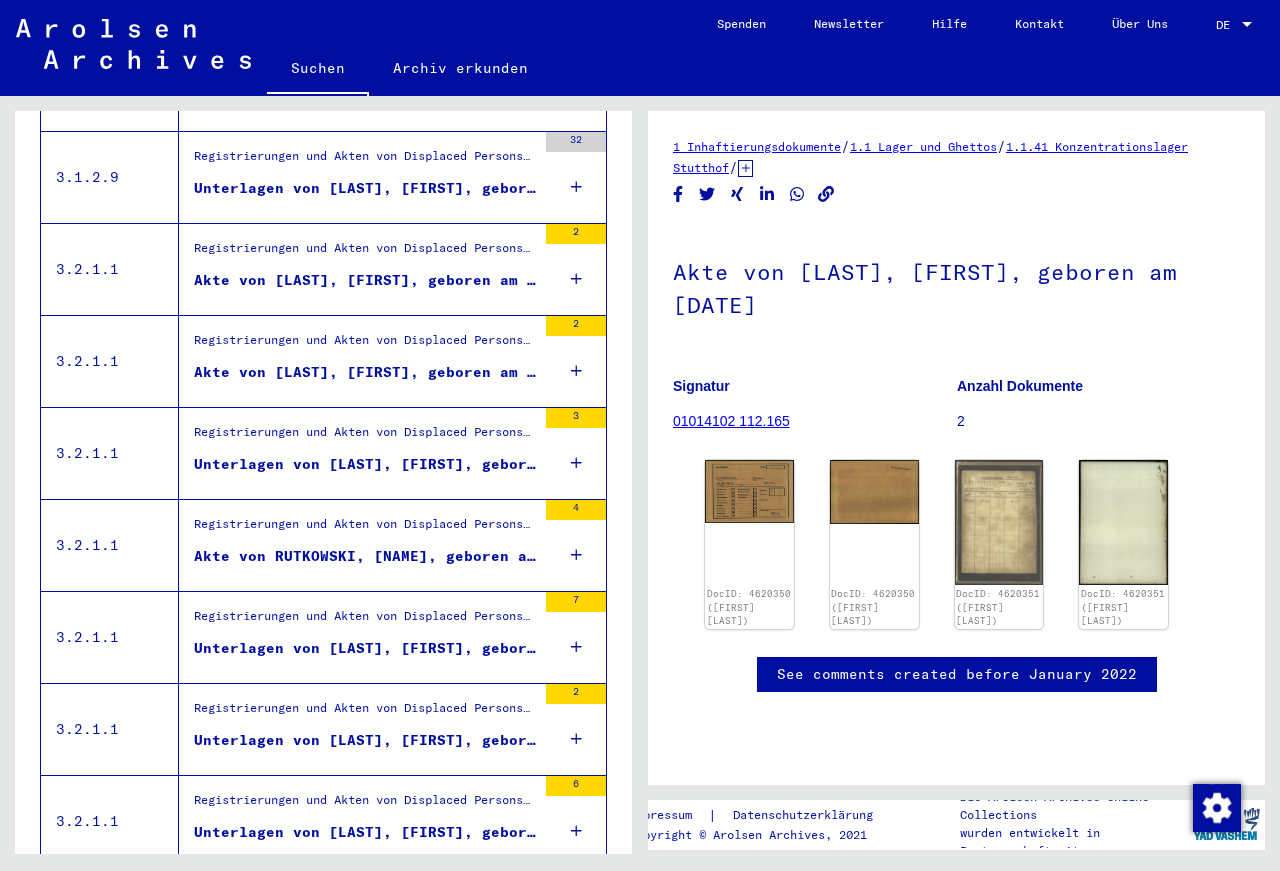 click on "Unterlagen von [LAST], [FIRST], geboren am [BIRTHDATE], geboren in [CITY] und von weiteren Personen" at bounding box center [365, 648] 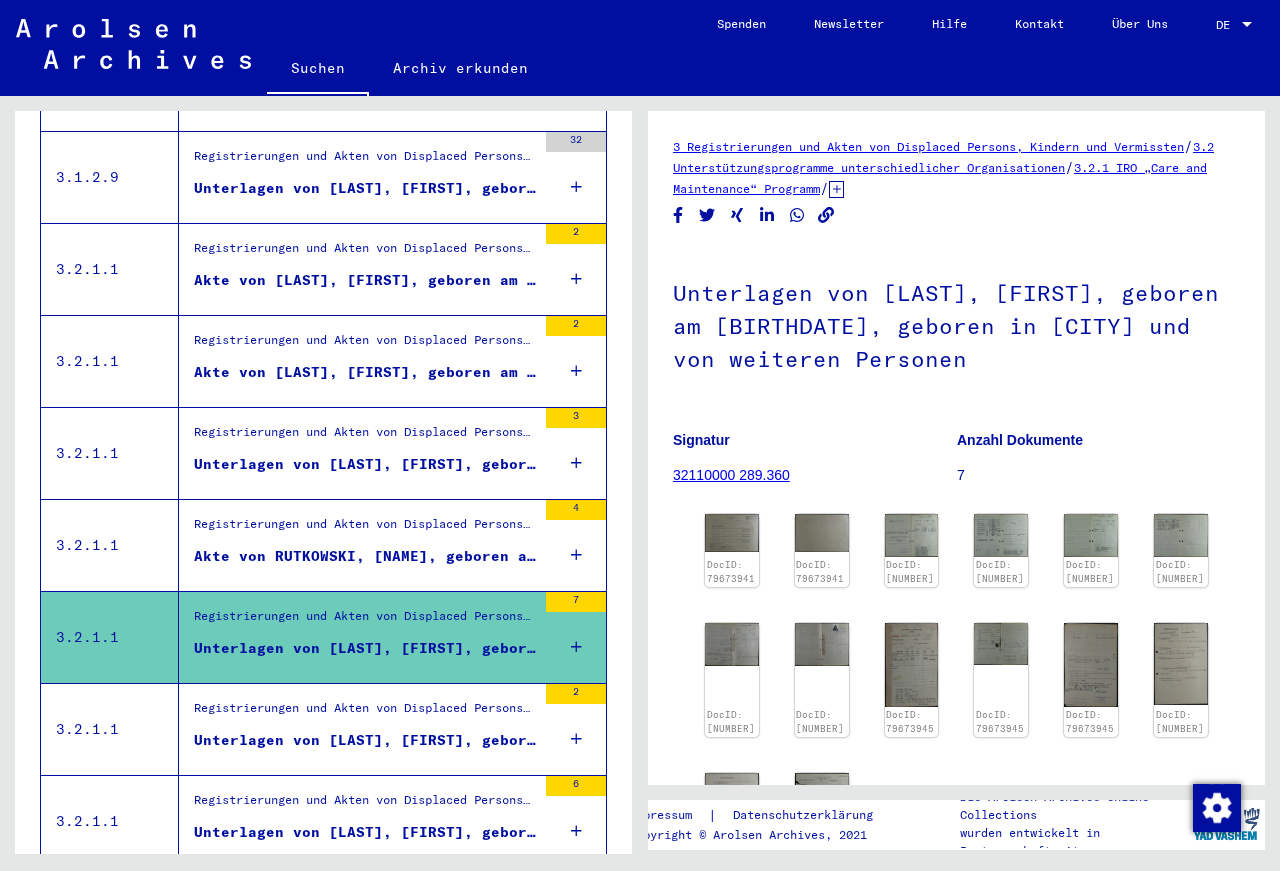 click on "Akte von RUTKOWSKI, [NAME], geboren am [DATE], geboren in [CITY]" at bounding box center (365, 556) 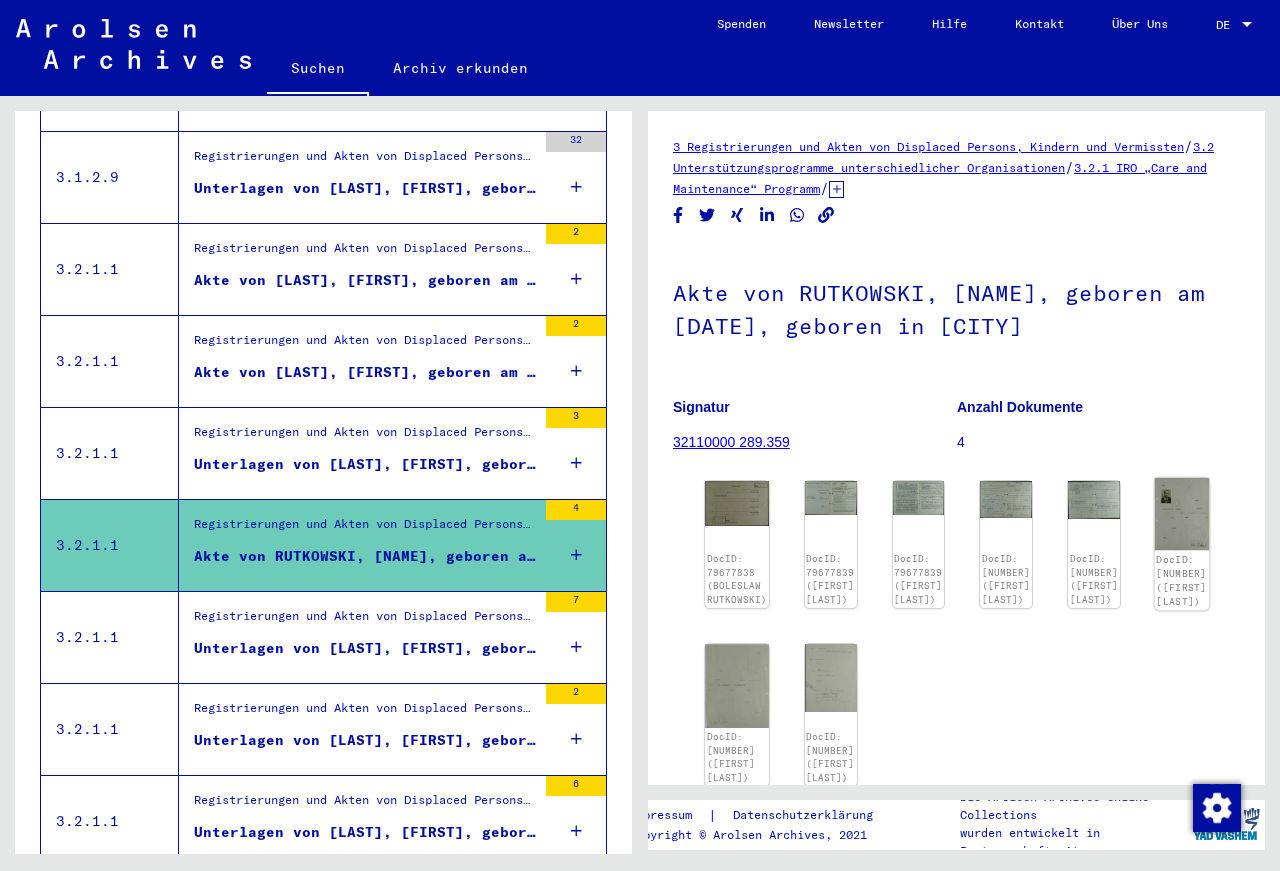 click 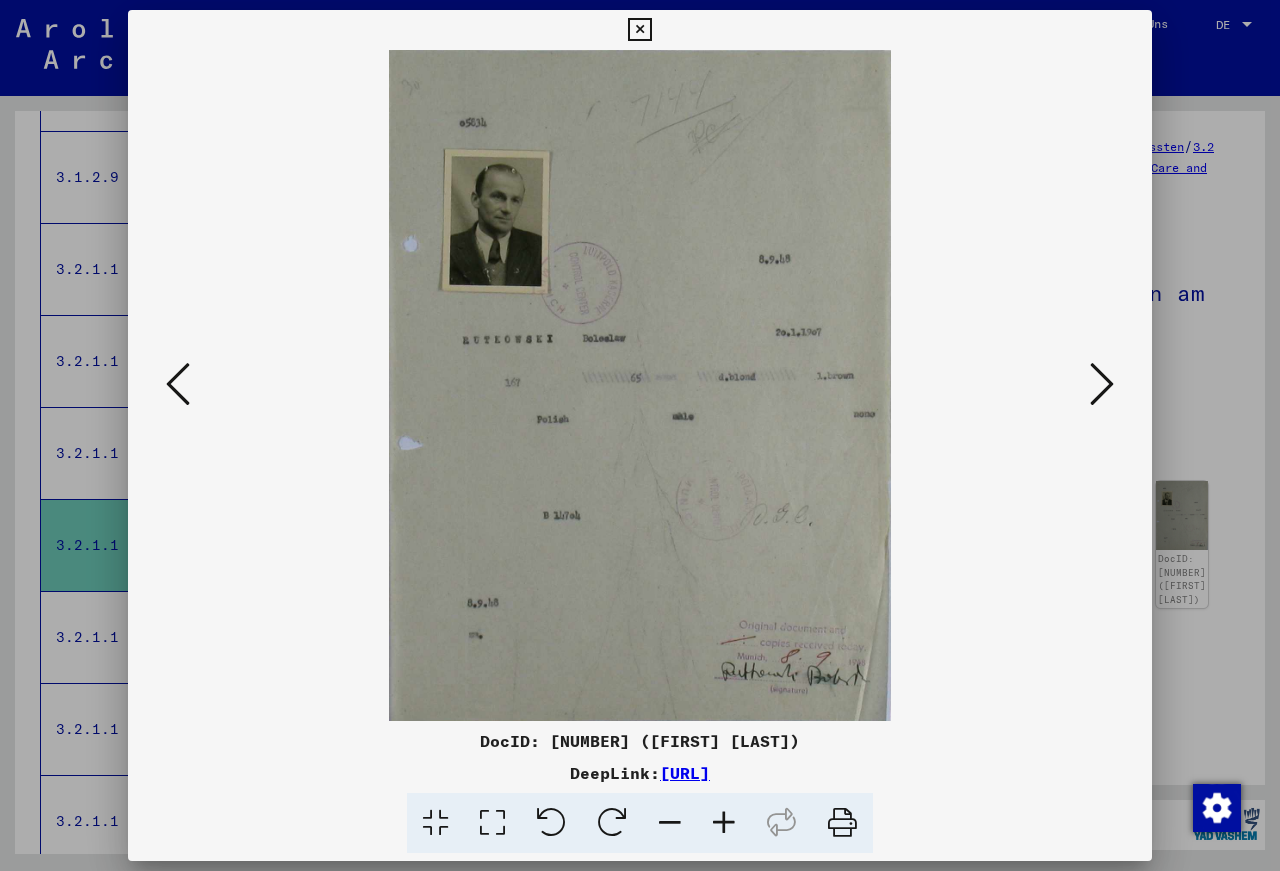 click at bounding box center (639, 30) 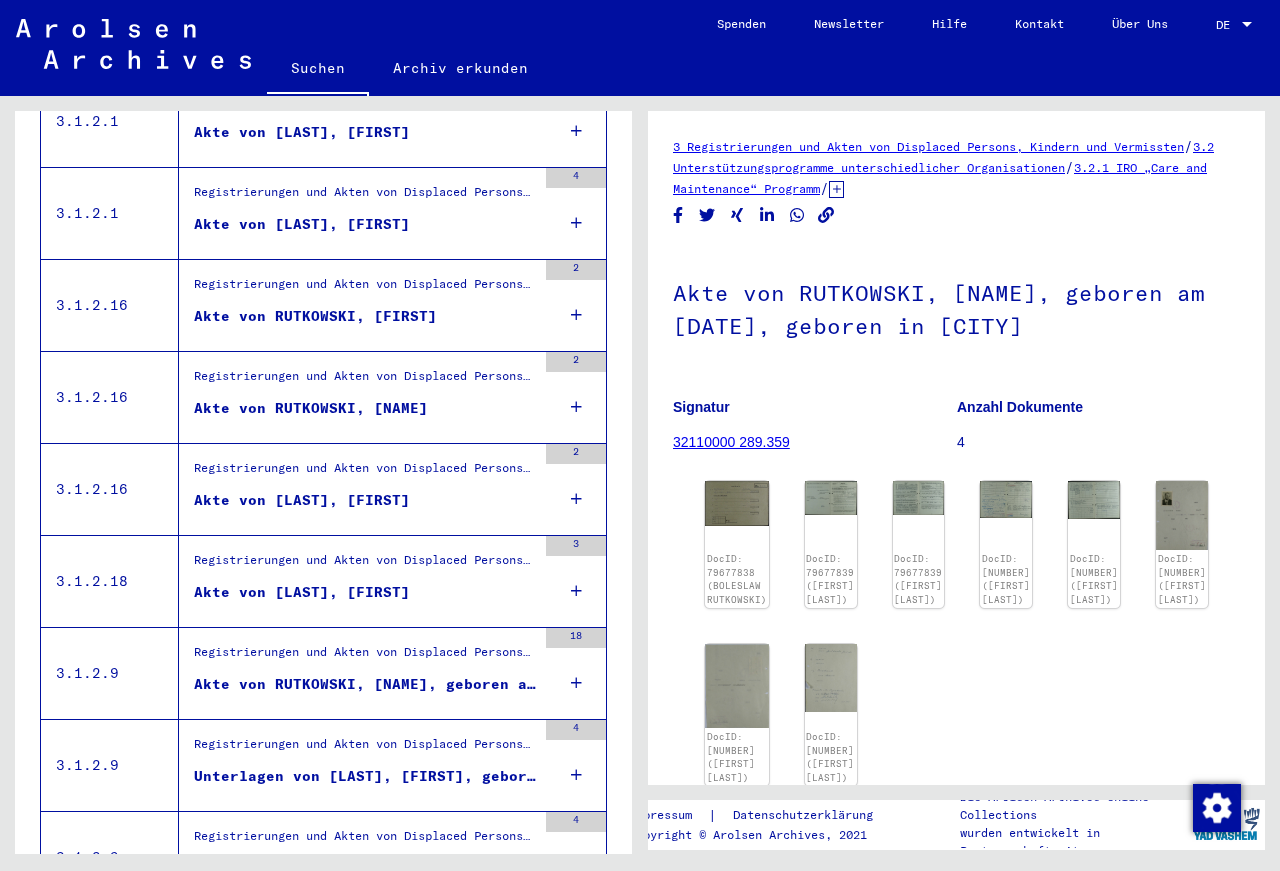 scroll, scrollTop: 983, scrollLeft: 0, axis: vertical 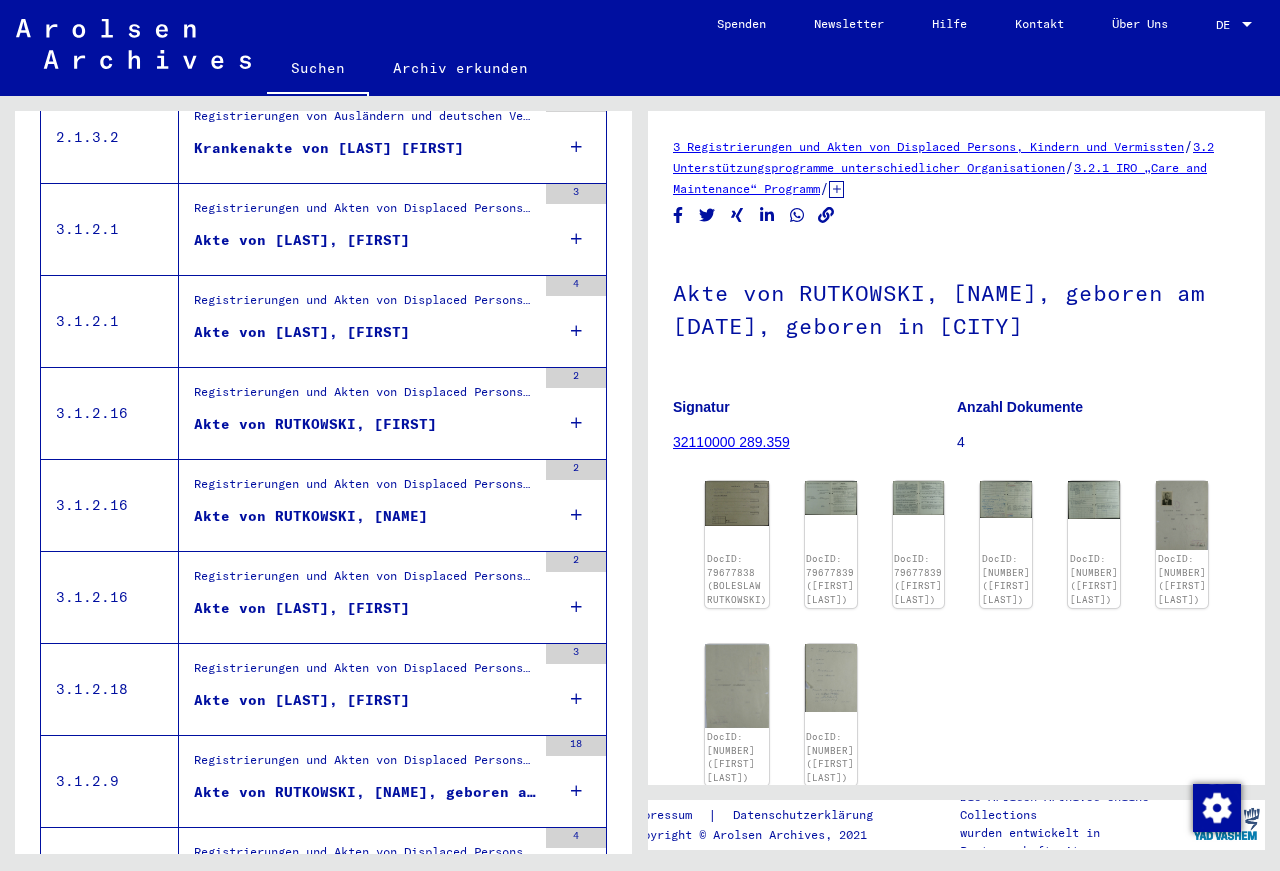 click on "Akte von RUTKOWSKI, [FIRST]" at bounding box center [315, 424] 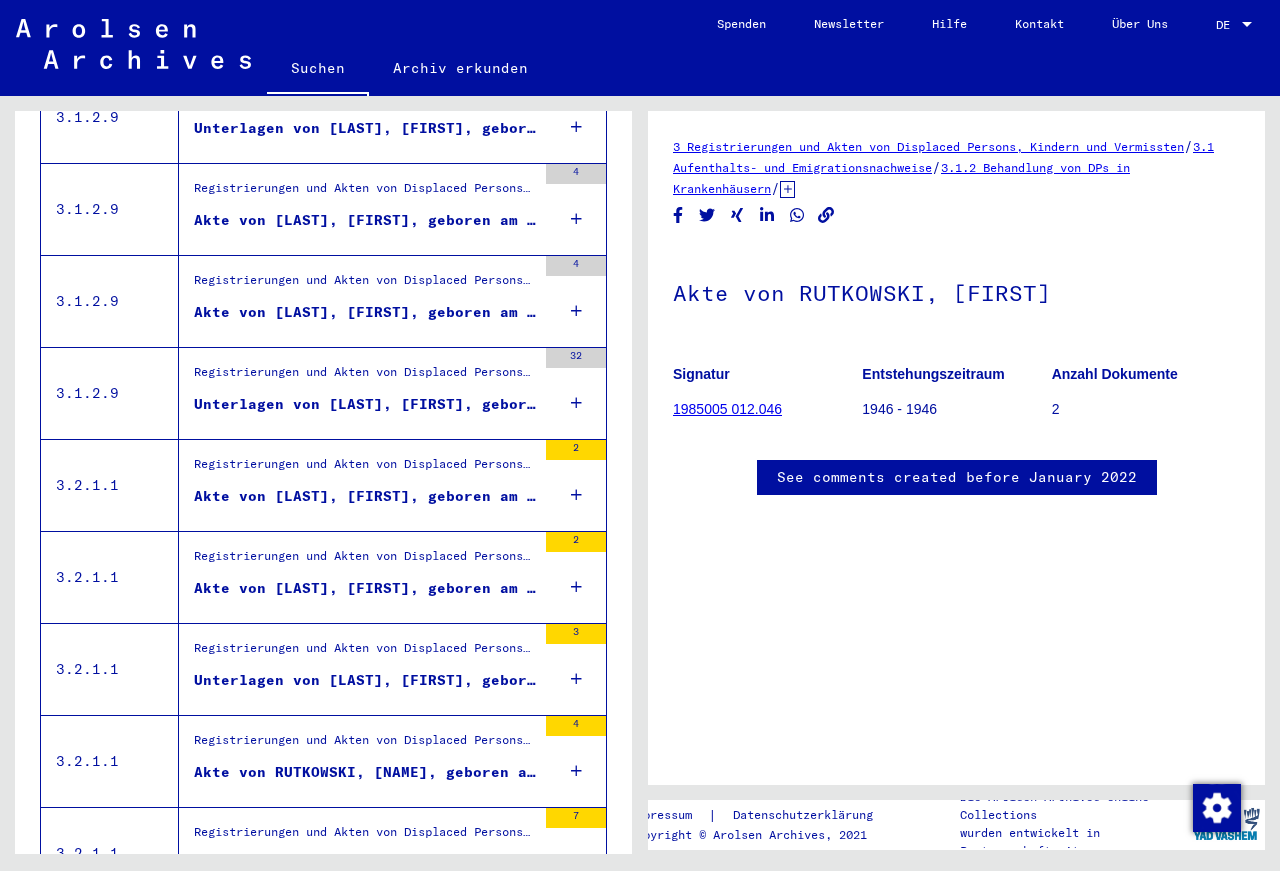 scroll, scrollTop: 2063, scrollLeft: 0, axis: vertical 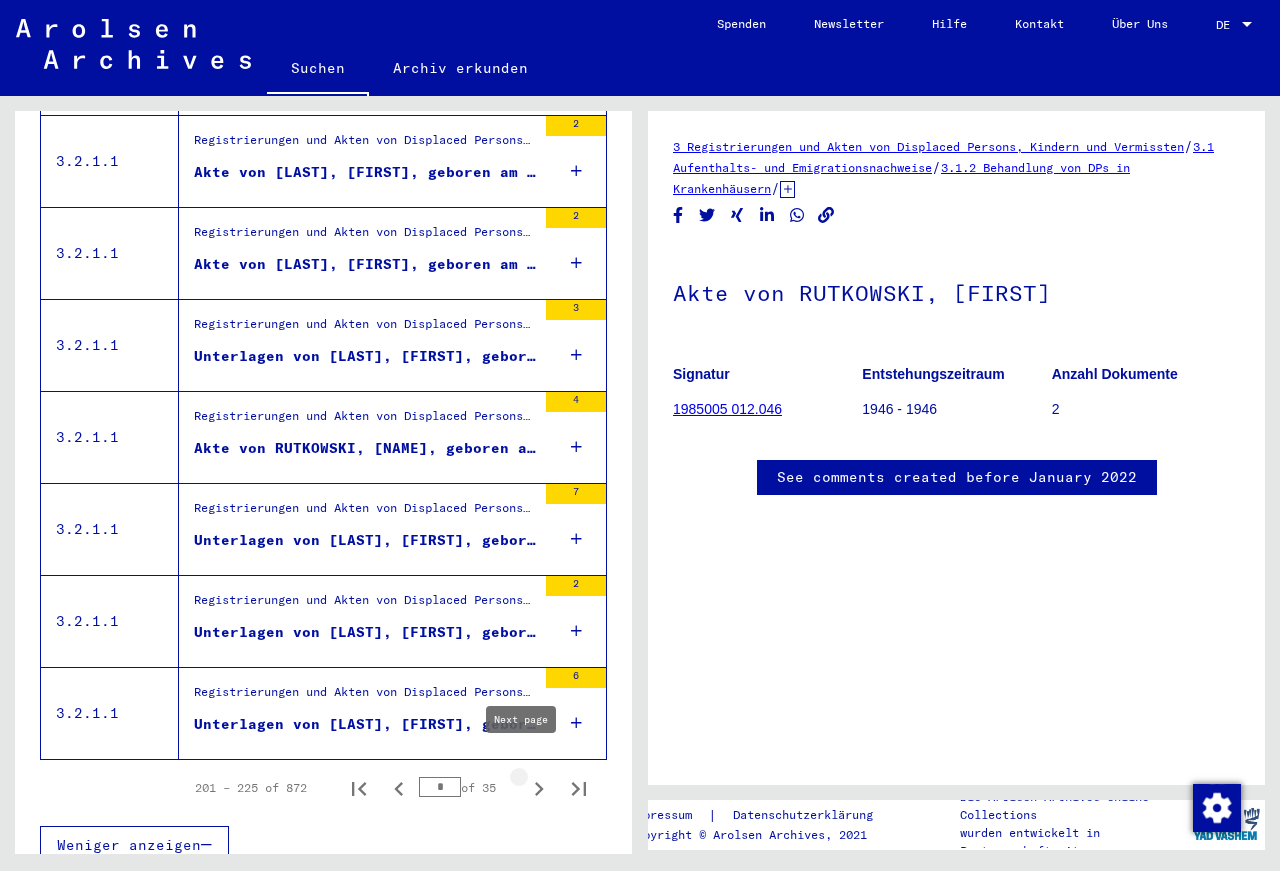 click 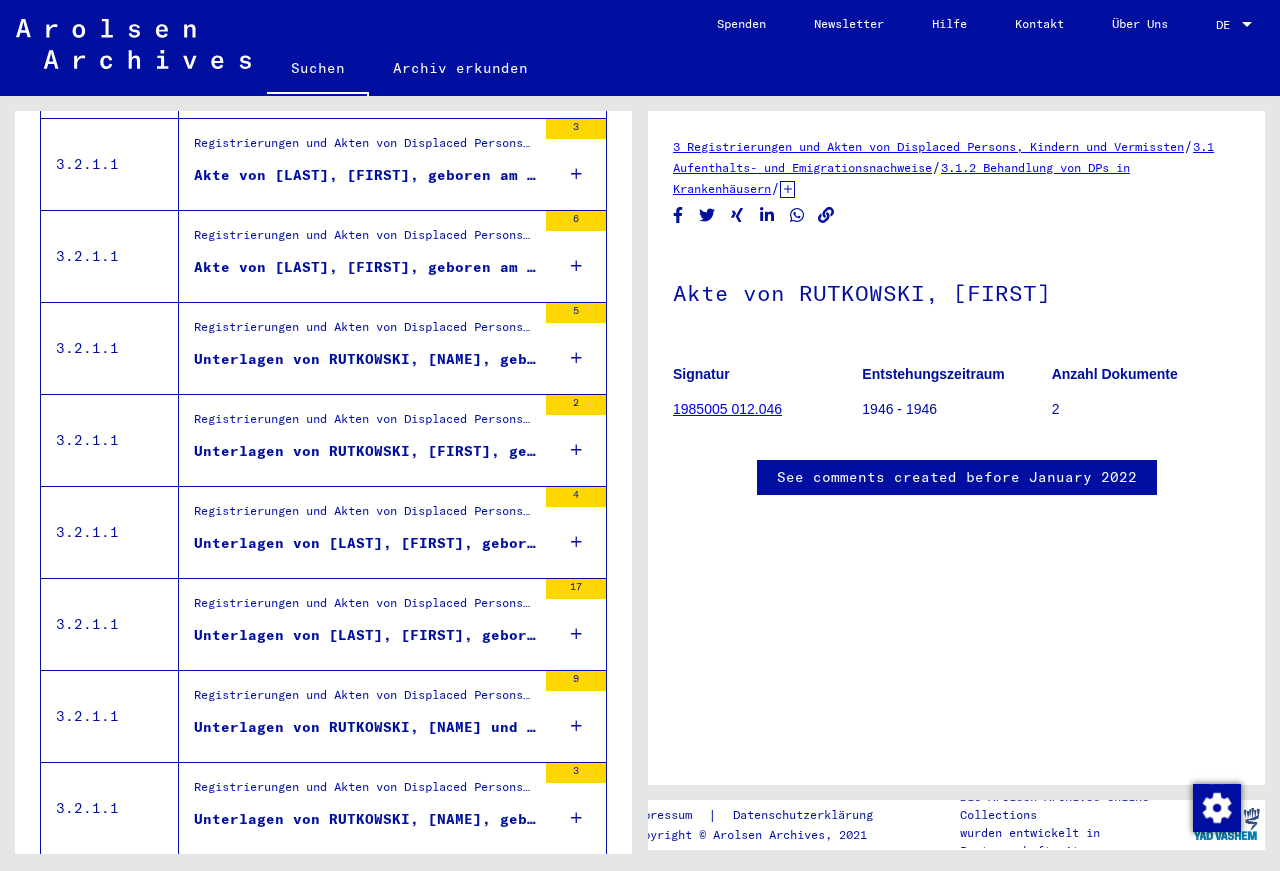 scroll, scrollTop: 2063, scrollLeft: 0, axis: vertical 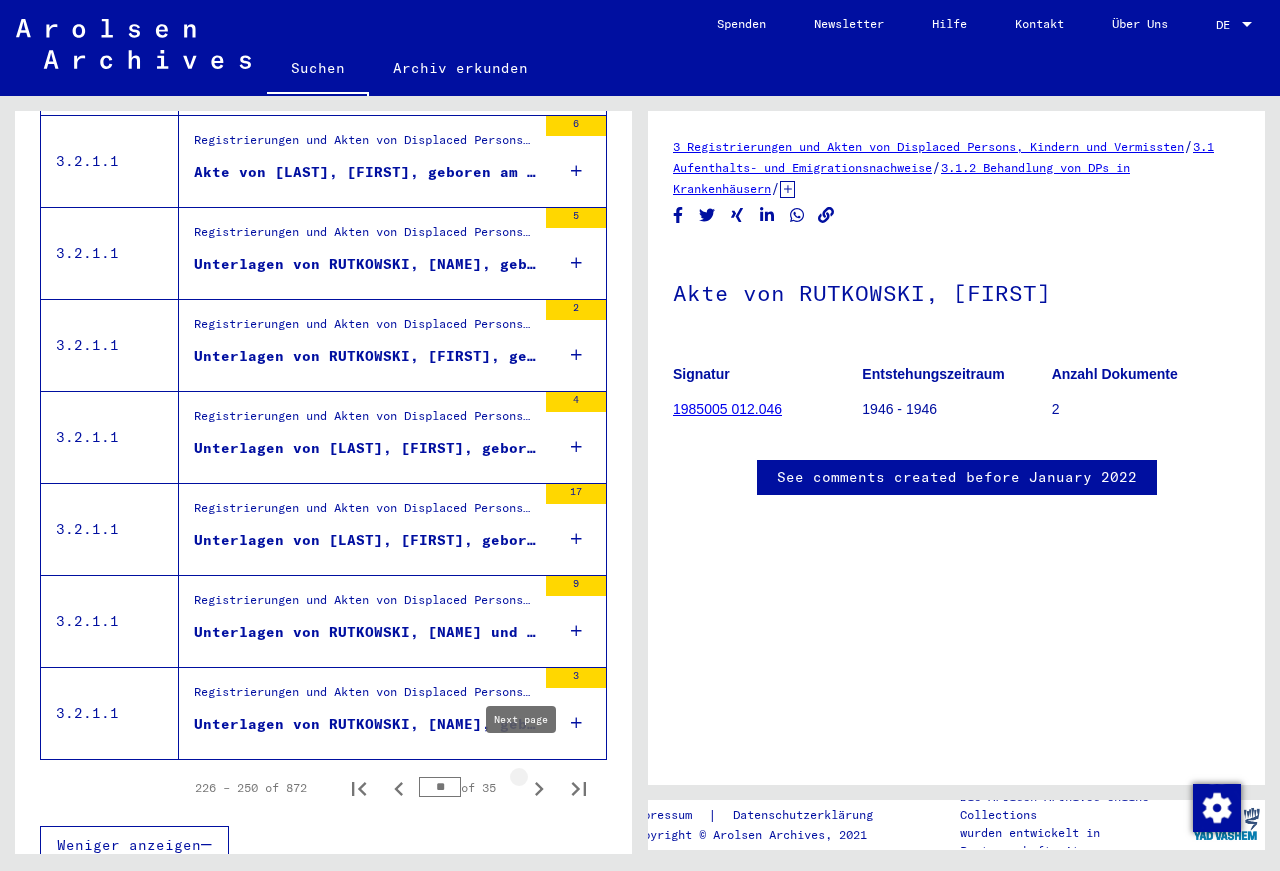 click 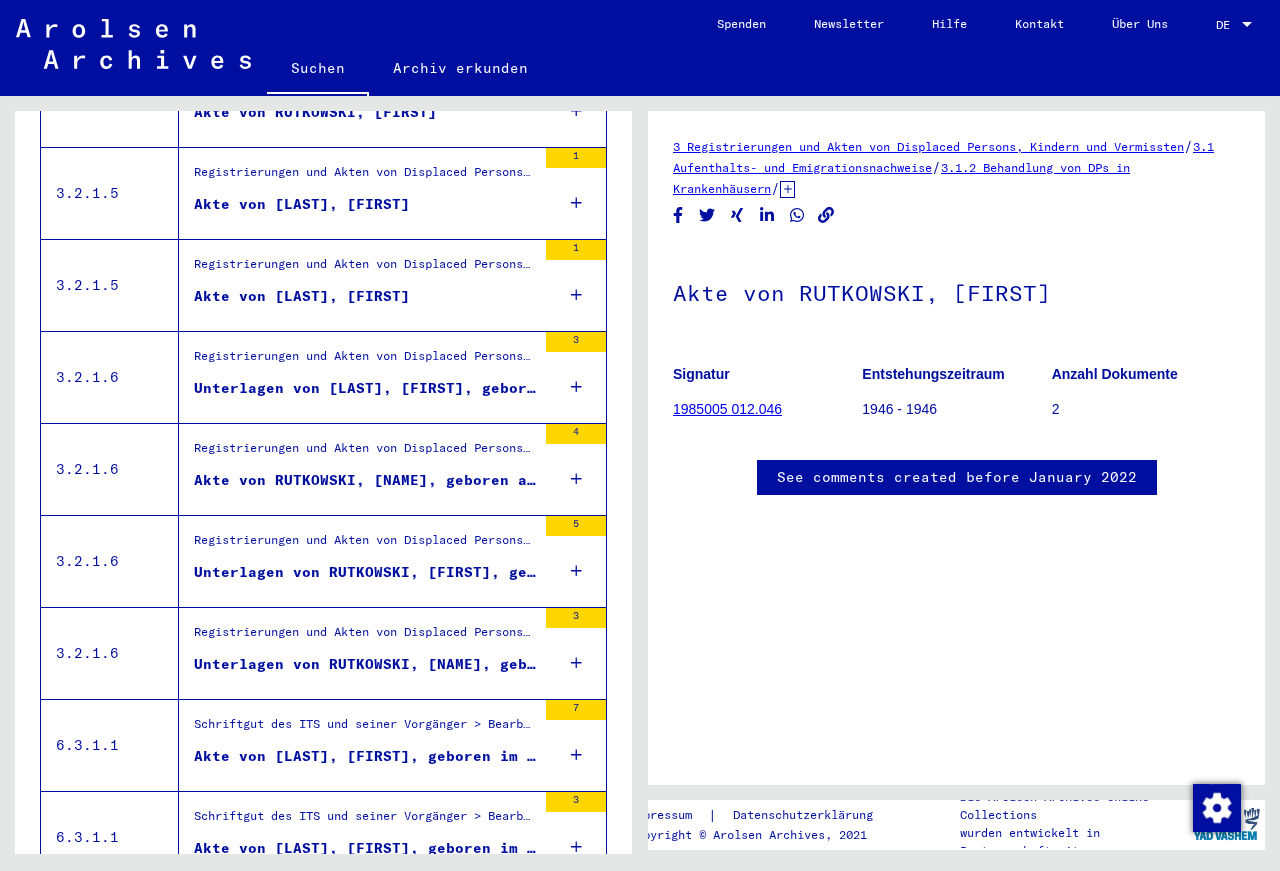 scroll, scrollTop: 2063, scrollLeft: 0, axis: vertical 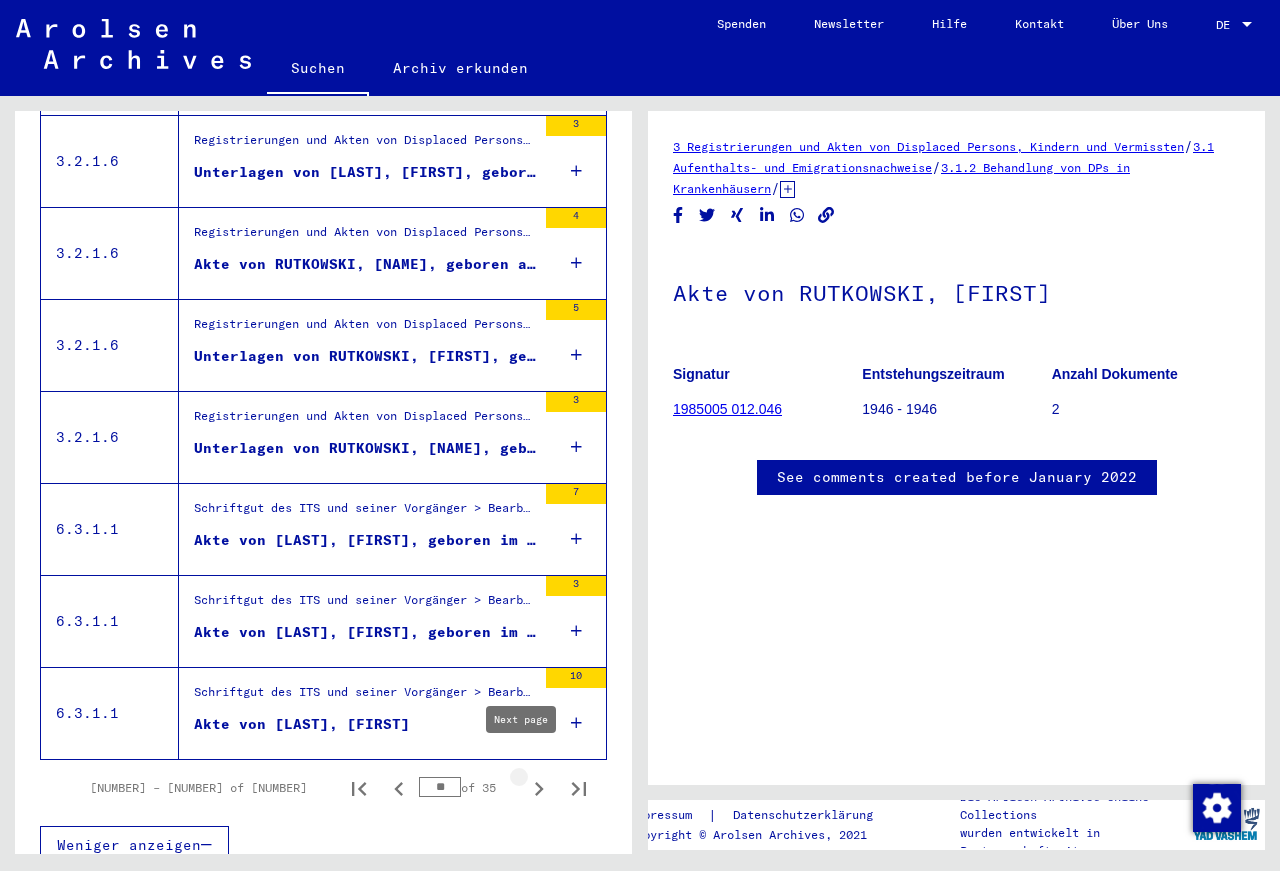 click 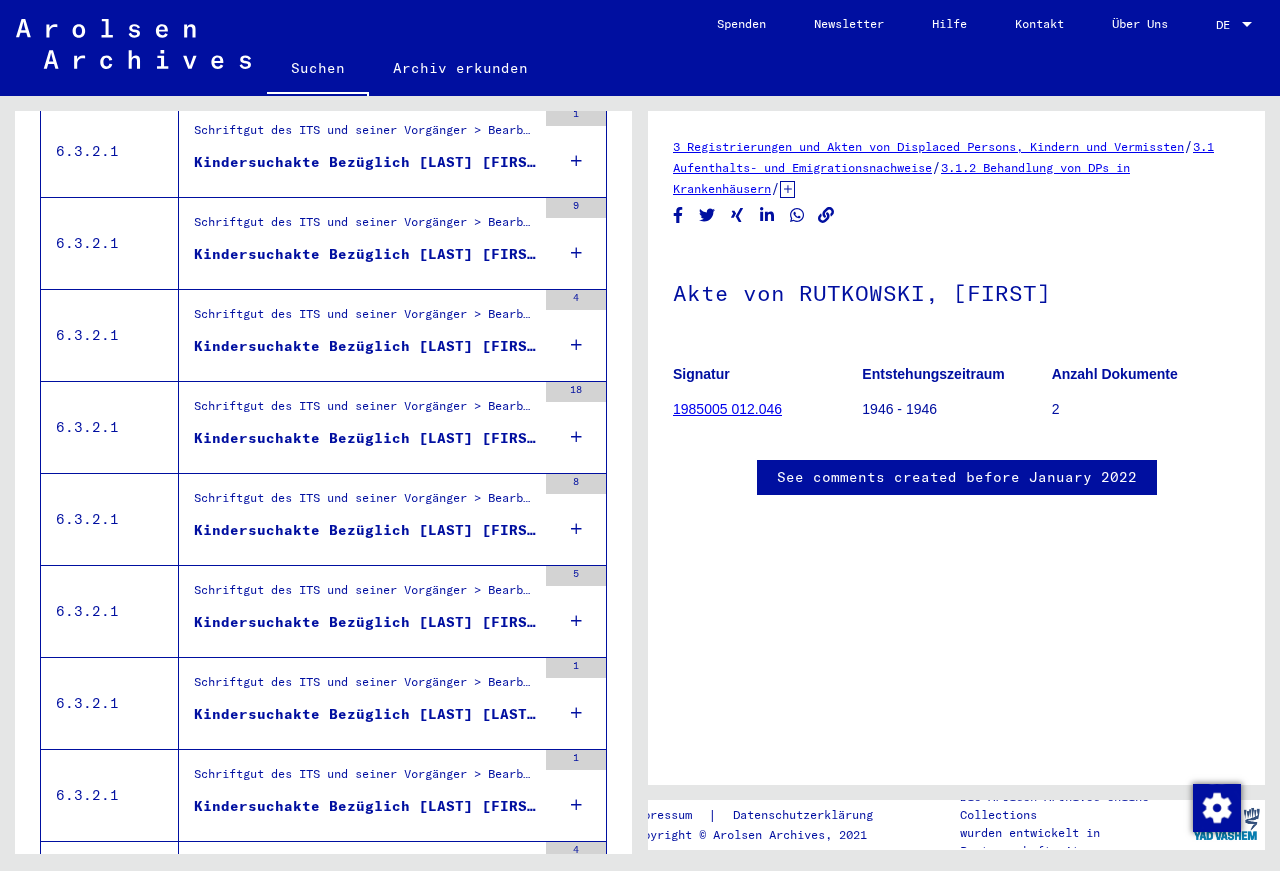 scroll, scrollTop: 1091, scrollLeft: 0, axis: vertical 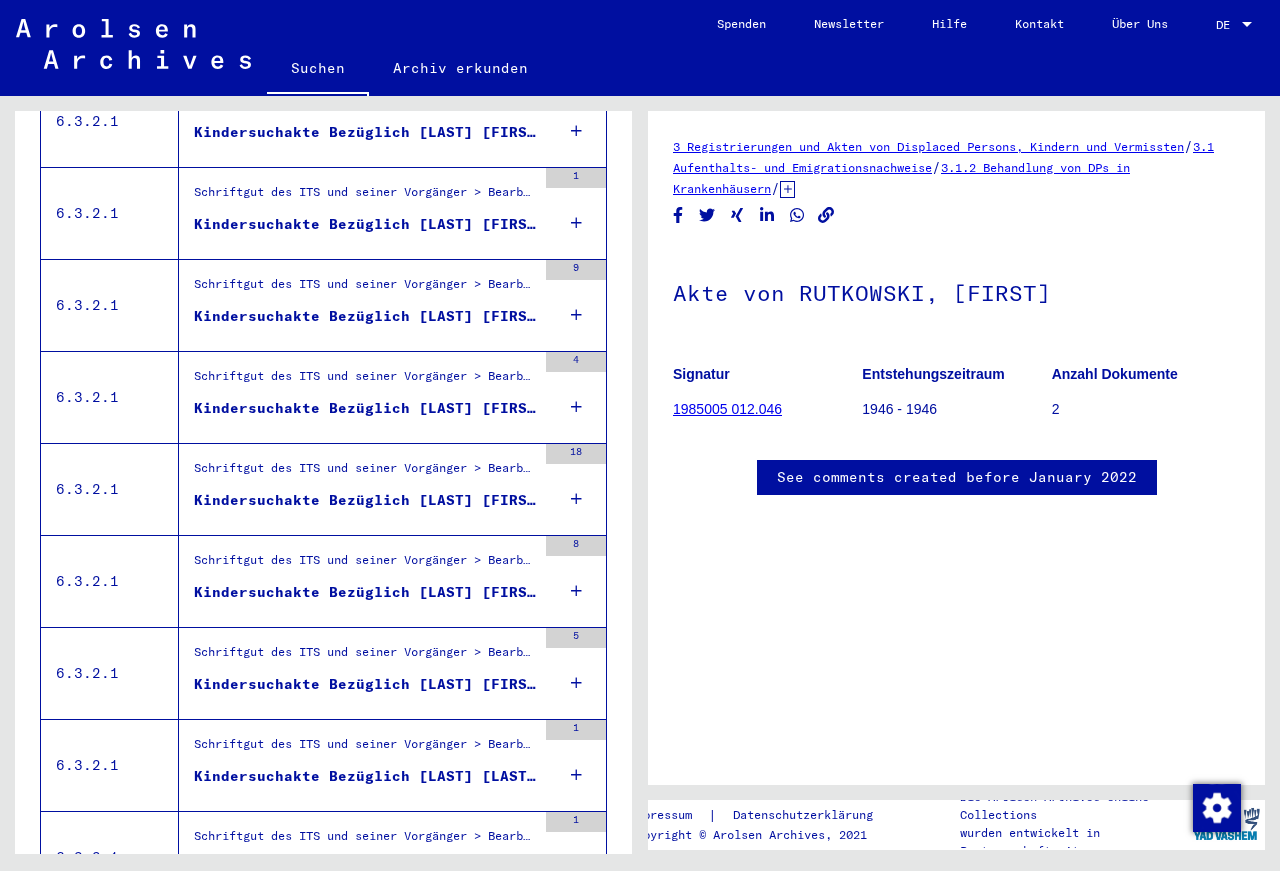 click on "Kindersuchakte Bezüglich [LAST] [FIRST] [DATE]" at bounding box center (365, 316) 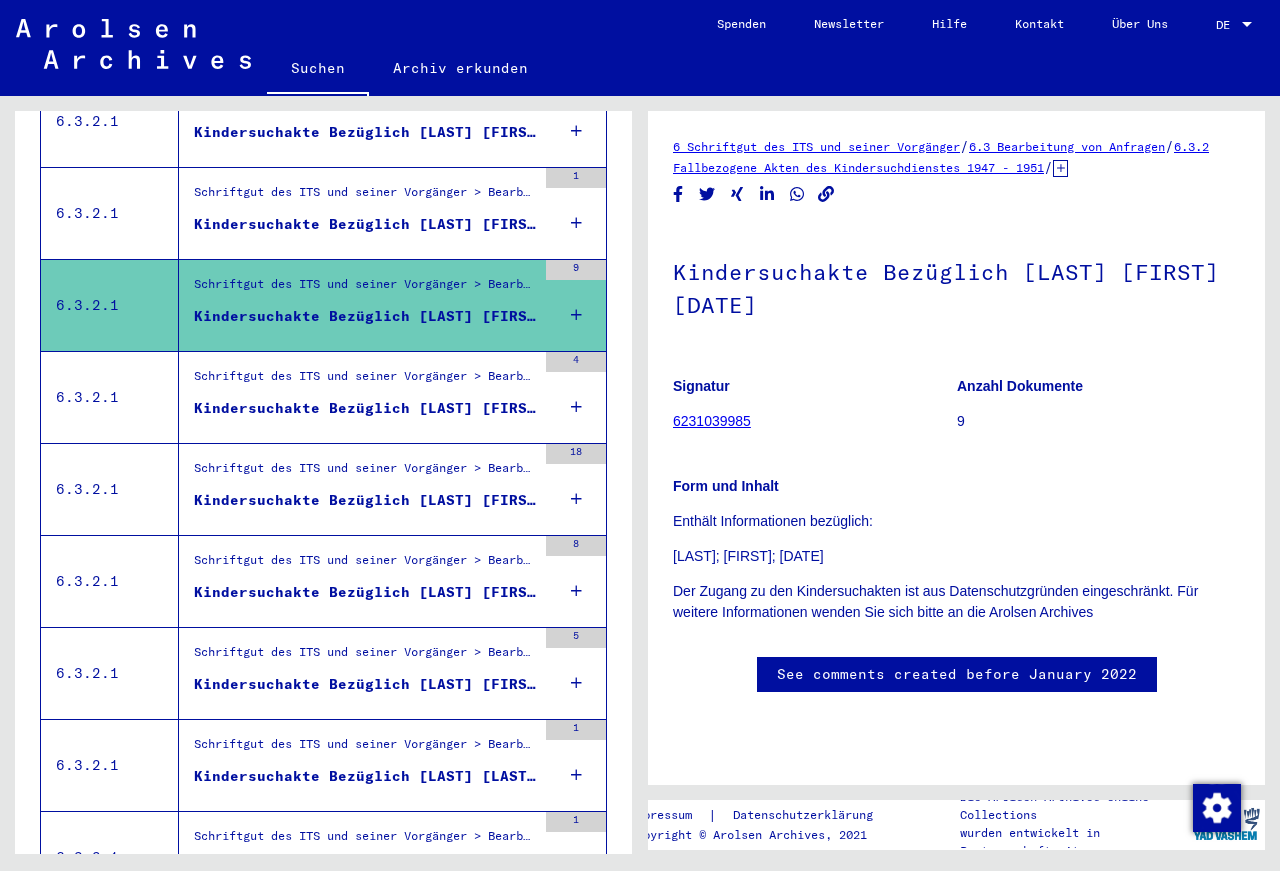 click on "6231039985" 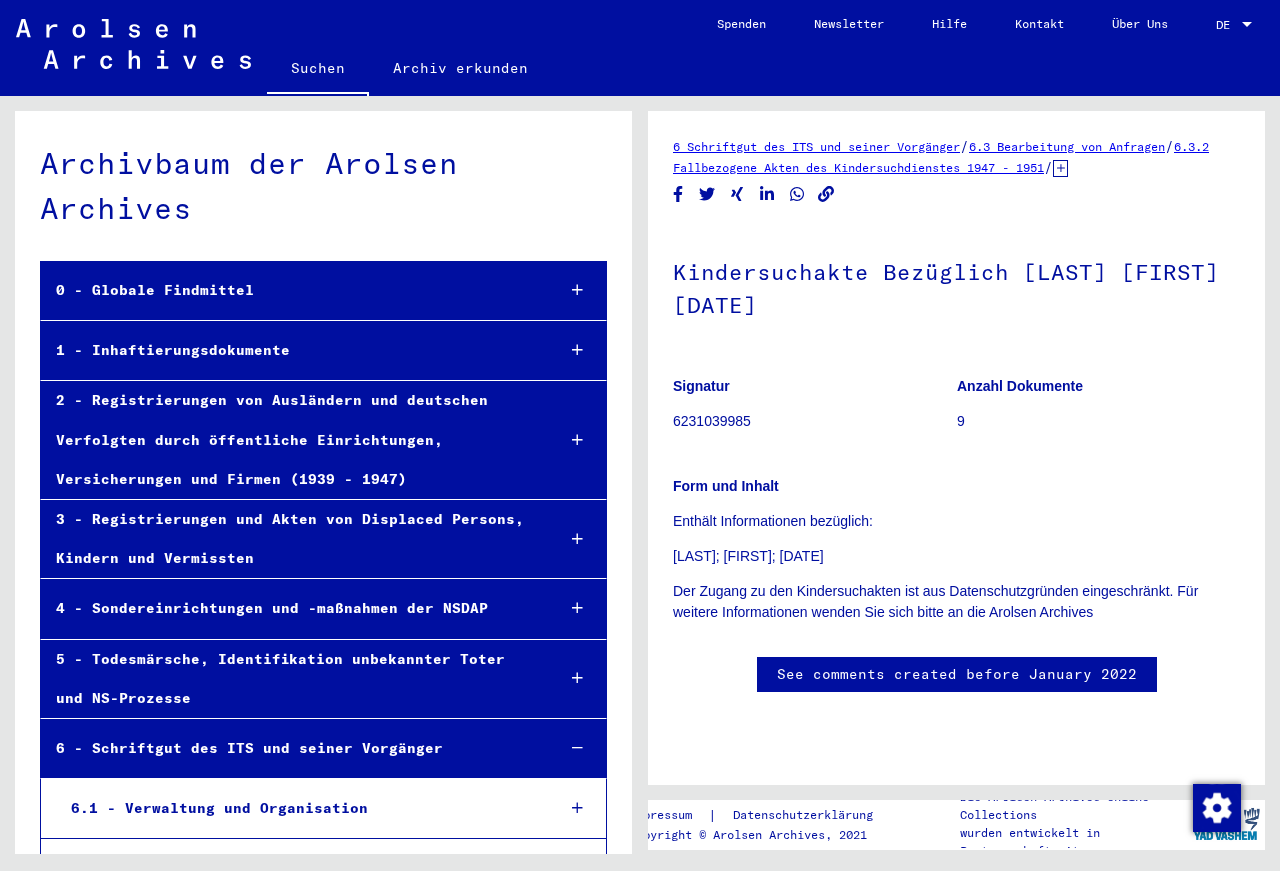 click at bounding box center [577, 350] 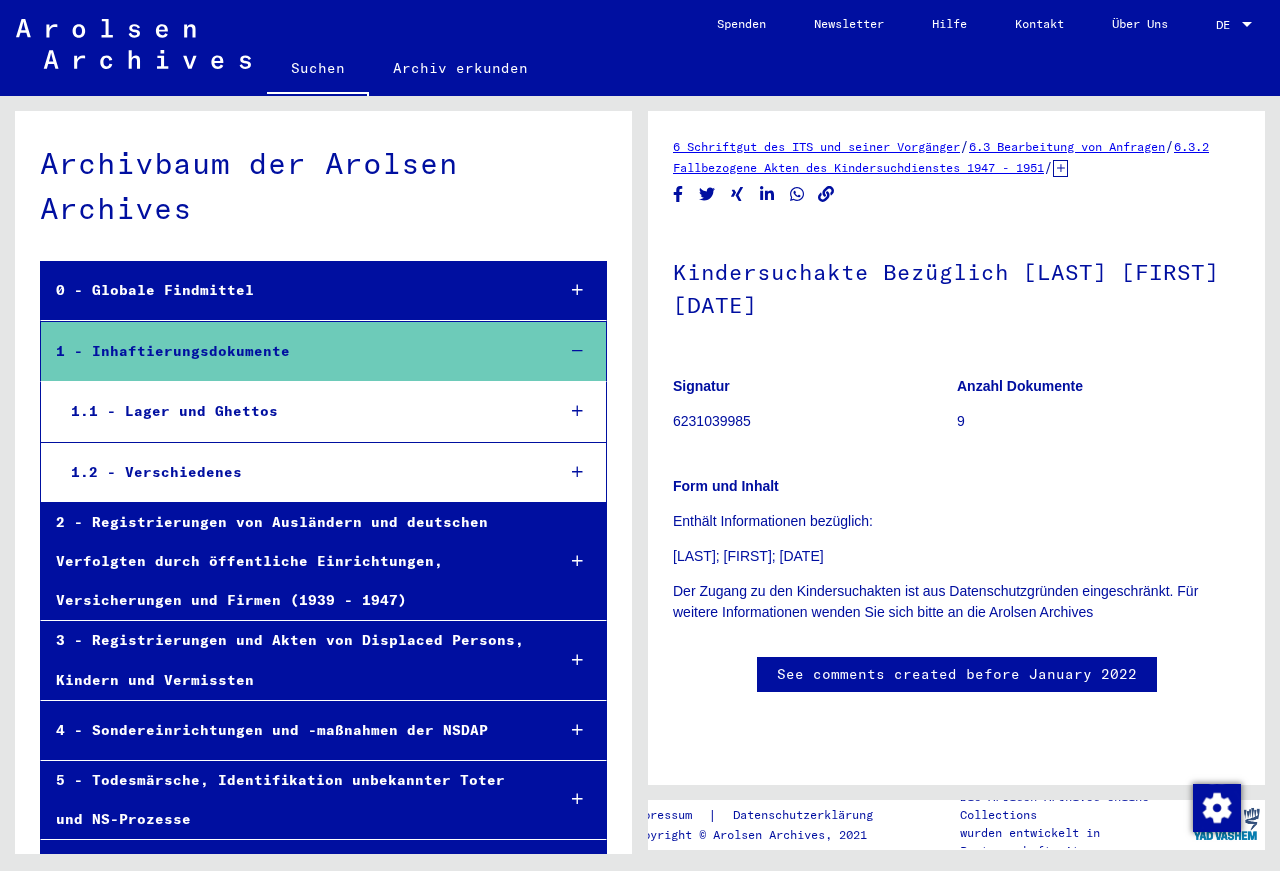 click at bounding box center (577, 351) 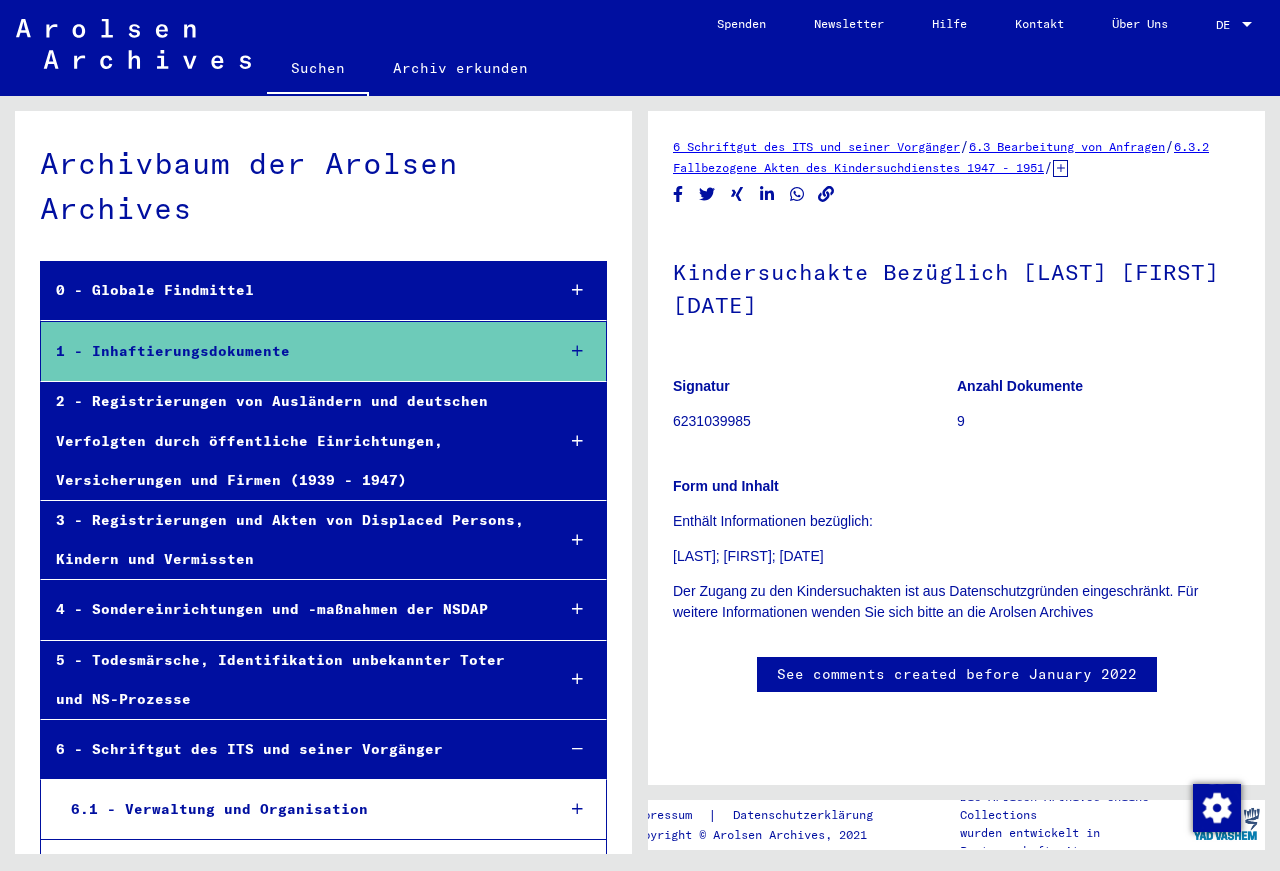 click on "6 - Schriftgut des ITS und seiner Vorgänger" at bounding box center (290, 749) 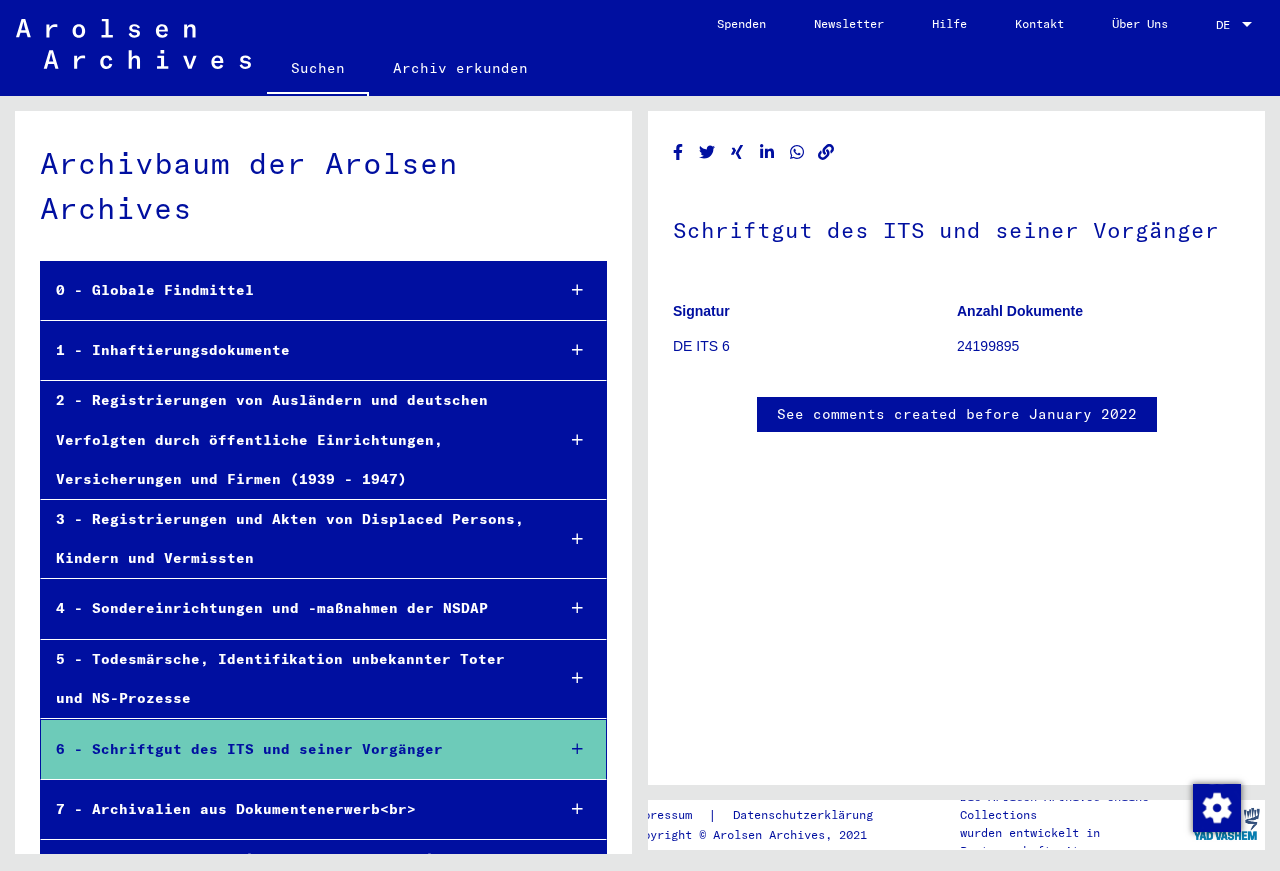 click on "24199895" 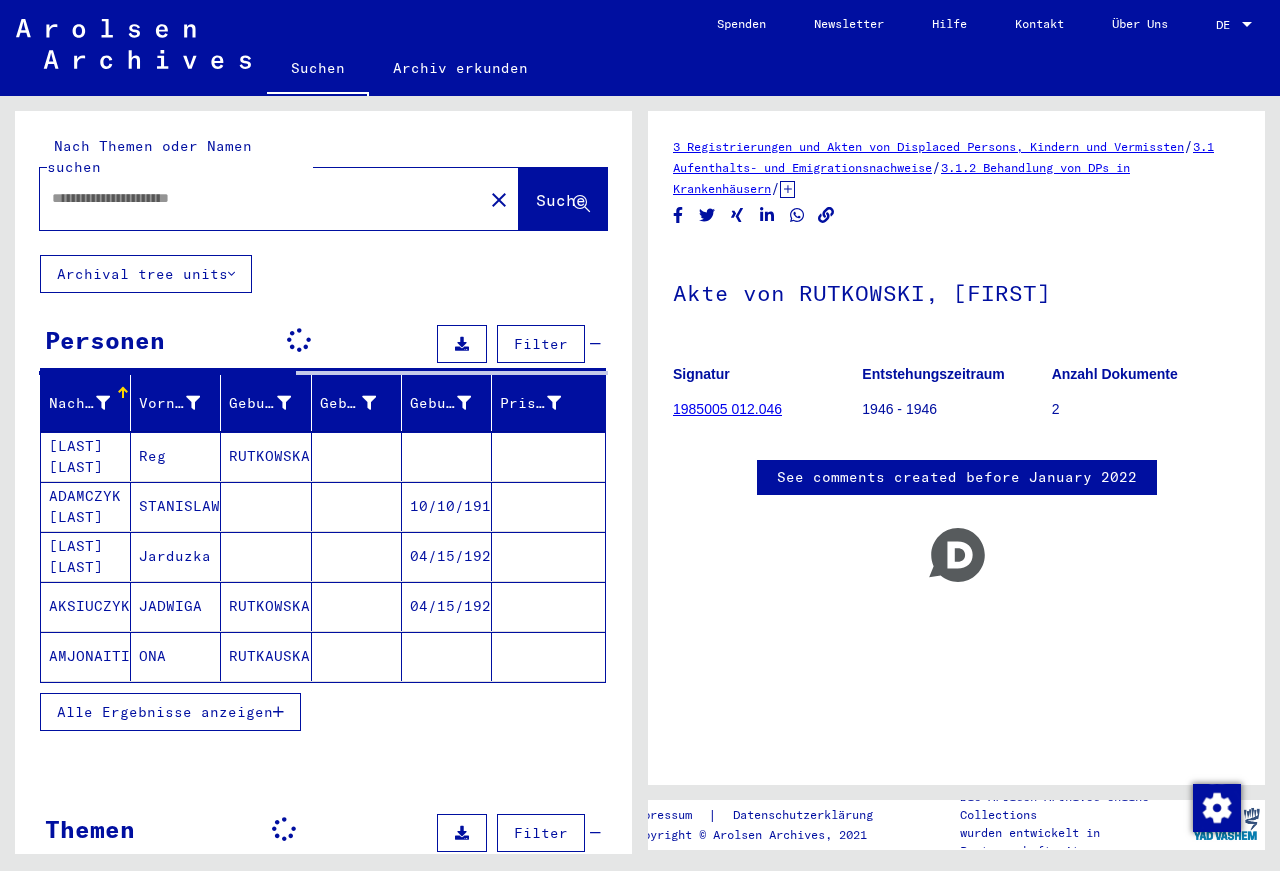 type on "*******" 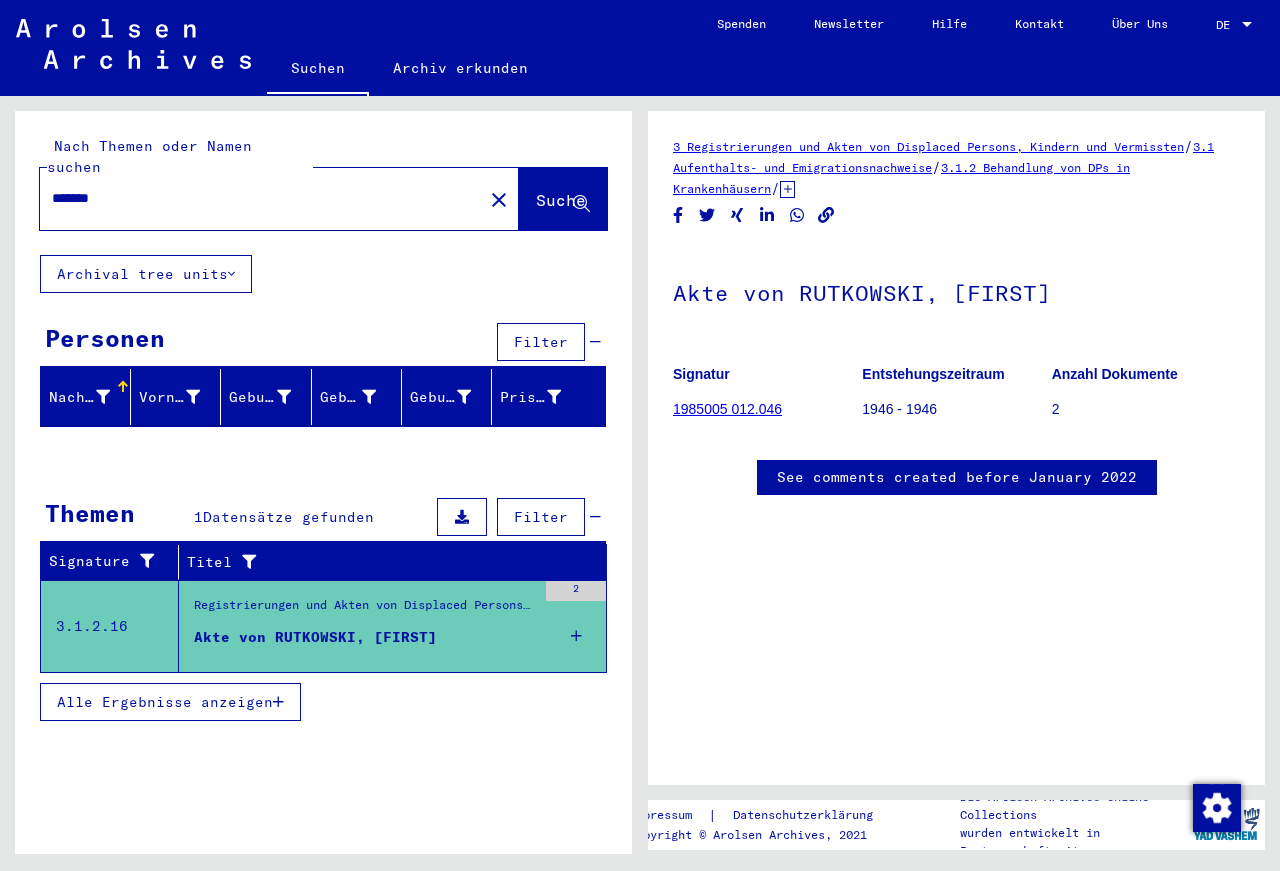 click on "Alle Ergebnisse anzeigen" at bounding box center [170, 702] 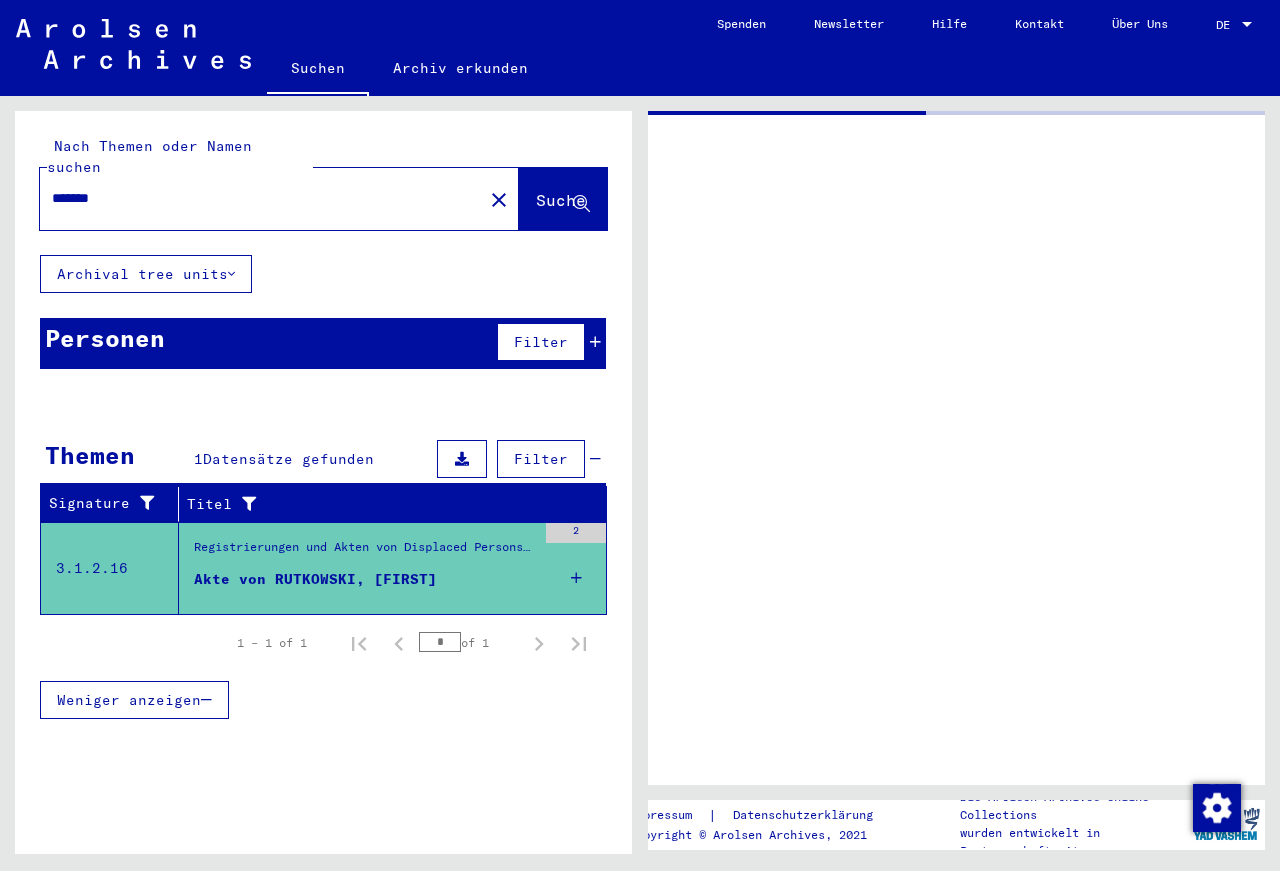 click on "*******" at bounding box center (261, 198) 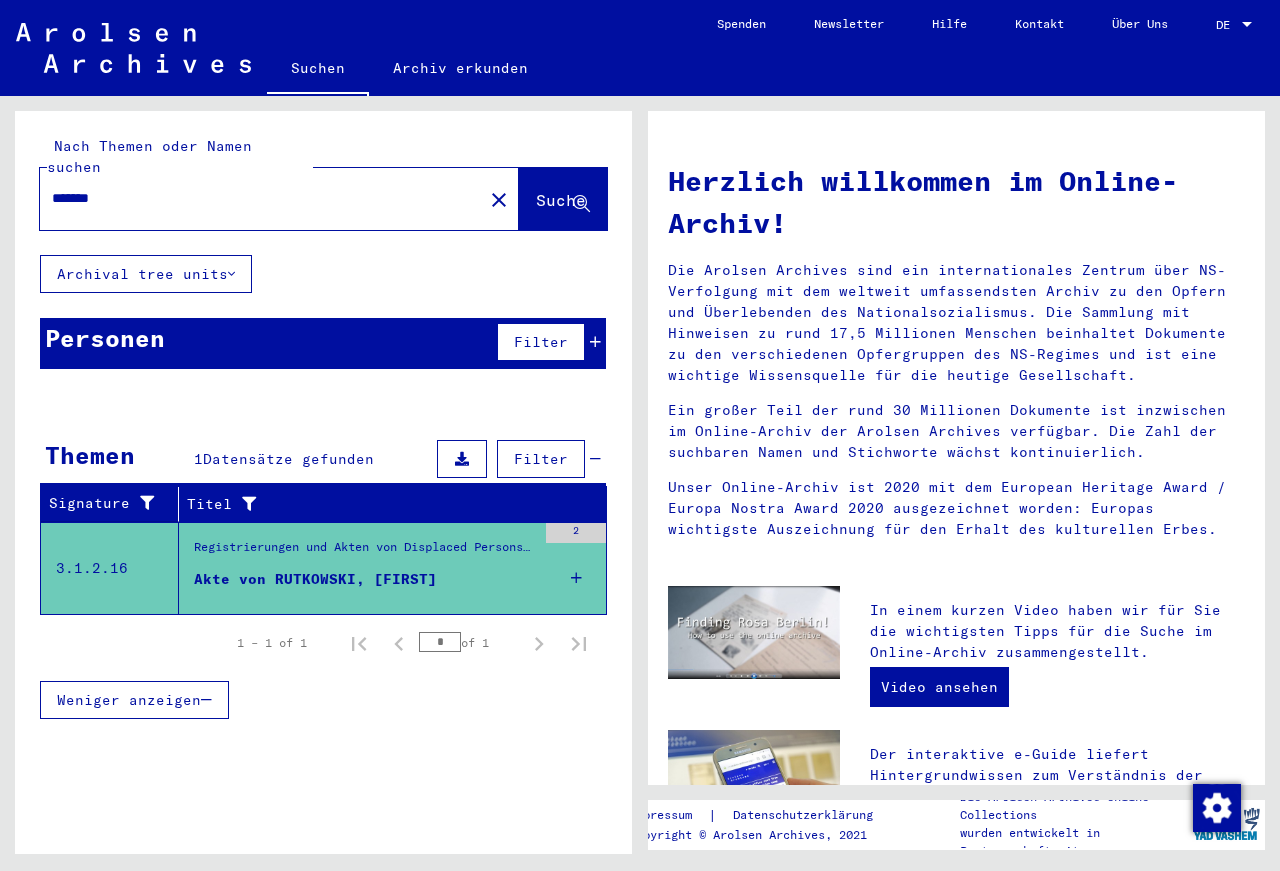 click on "*******" at bounding box center (255, 198) 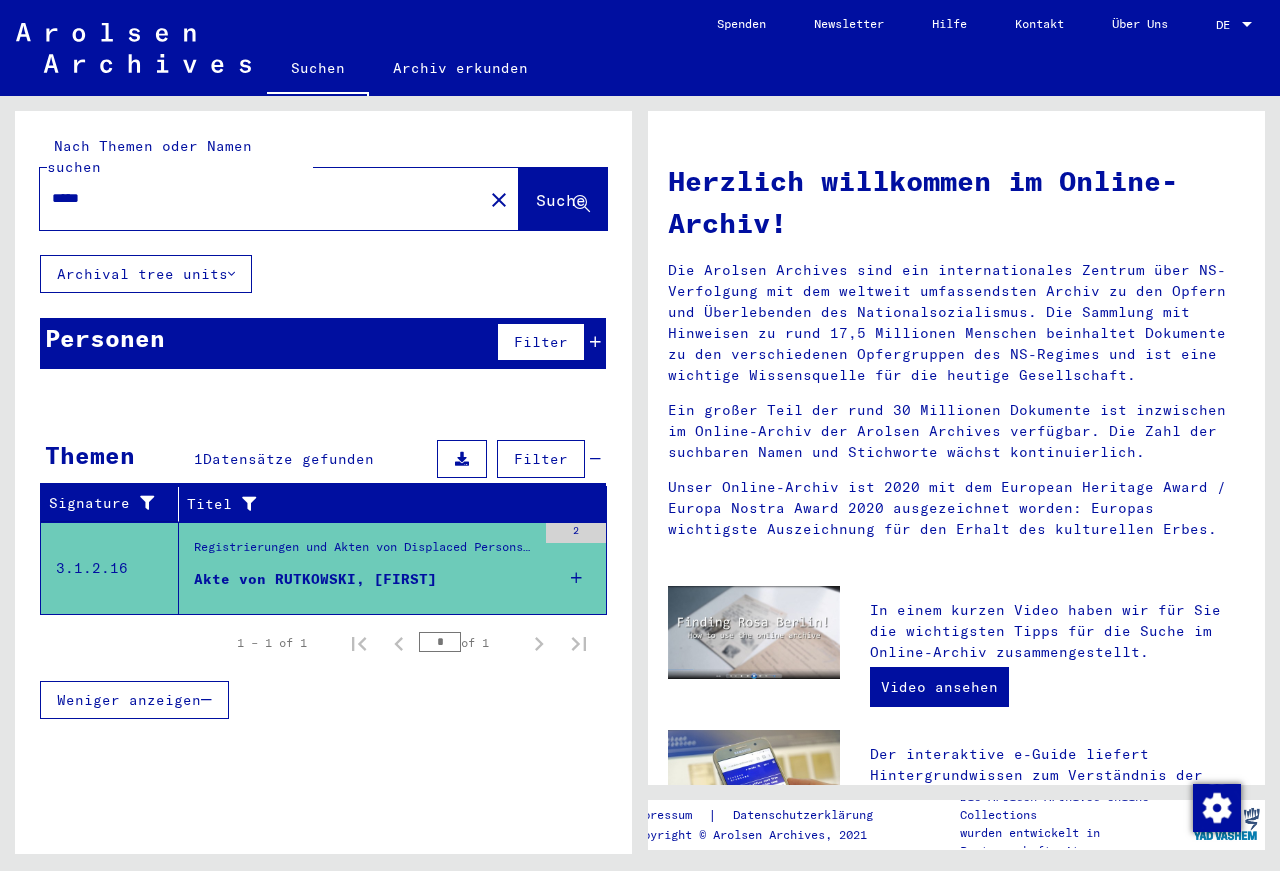 type on "*****" 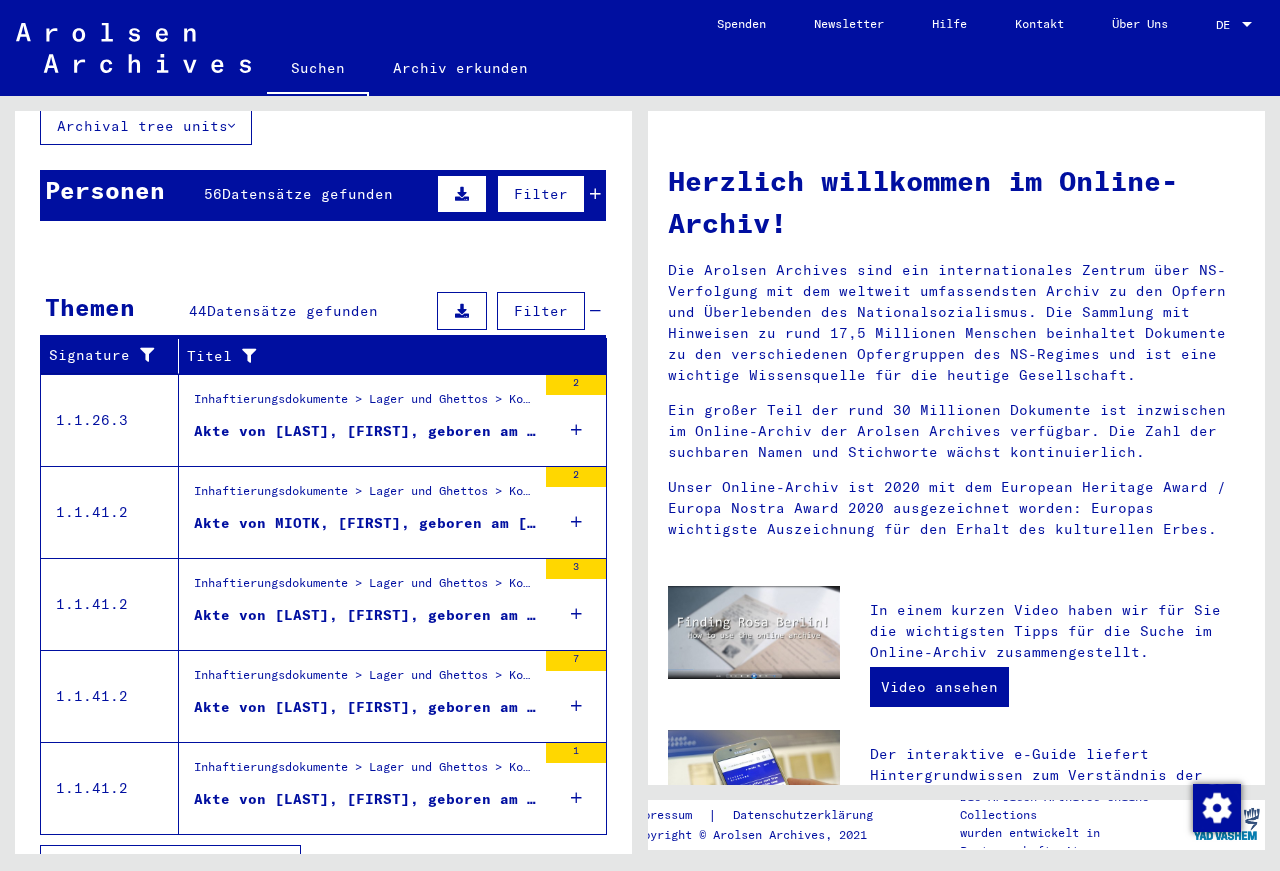 scroll, scrollTop: 167, scrollLeft: 0, axis: vertical 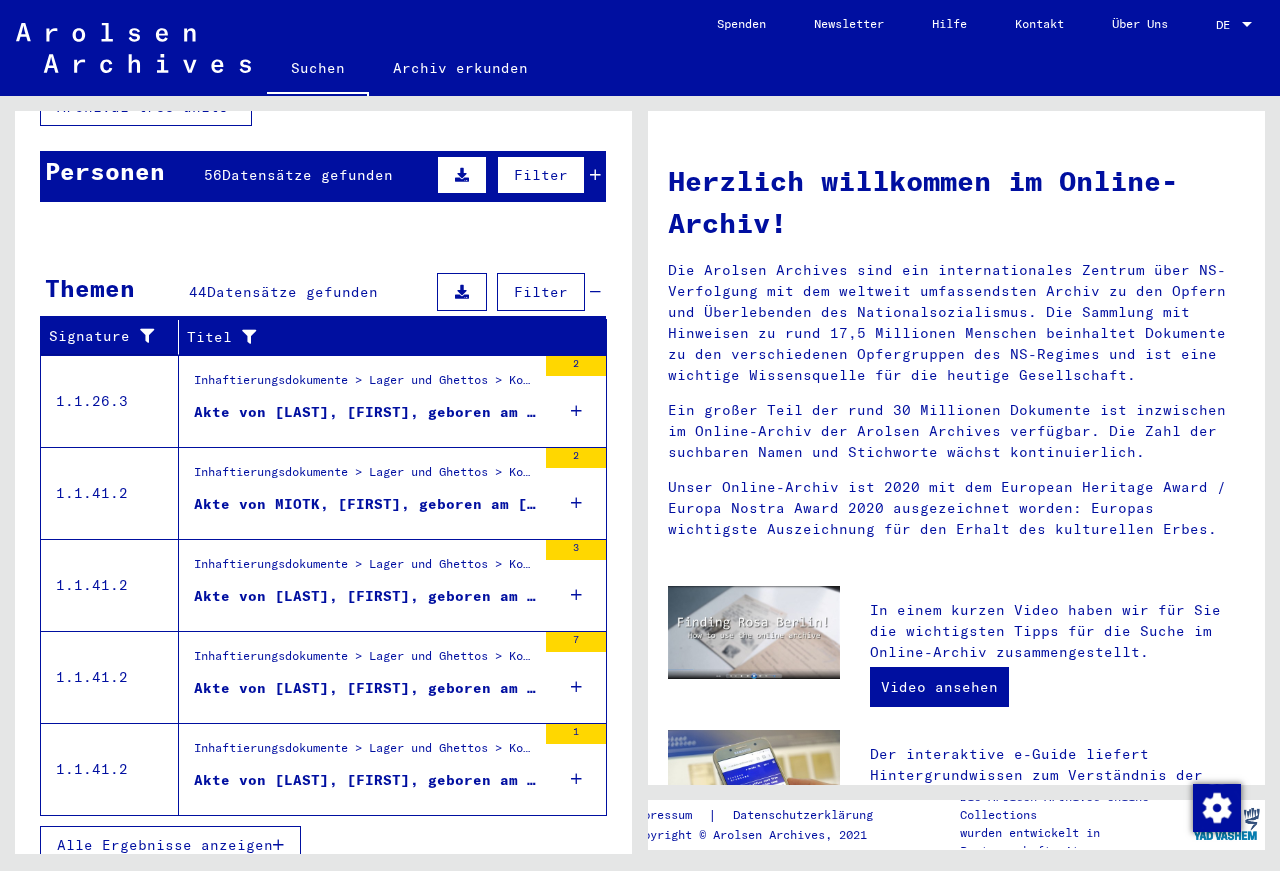 click on "Alle Ergebnisse anzeigen" at bounding box center [165, 845] 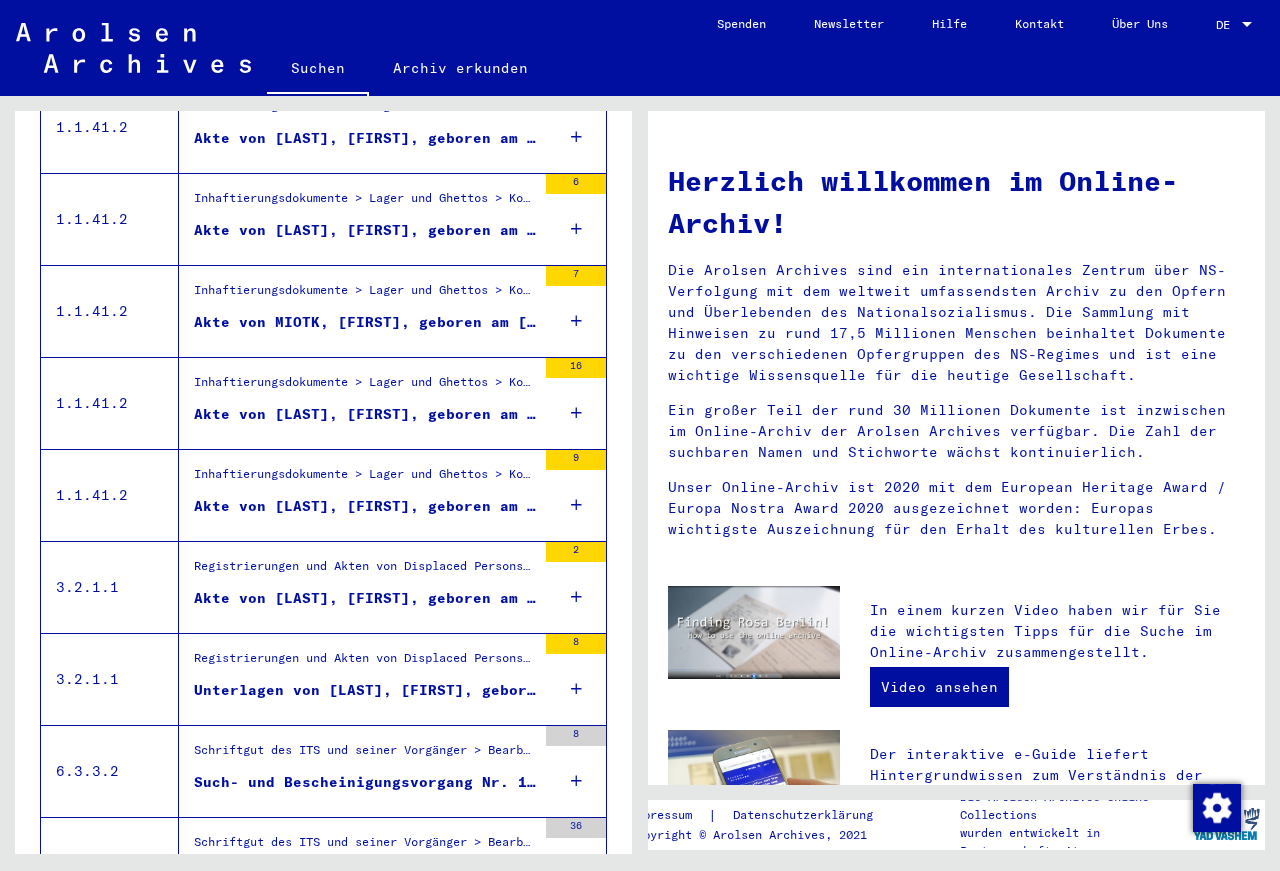 scroll, scrollTop: 815, scrollLeft: 0, axis: vertical 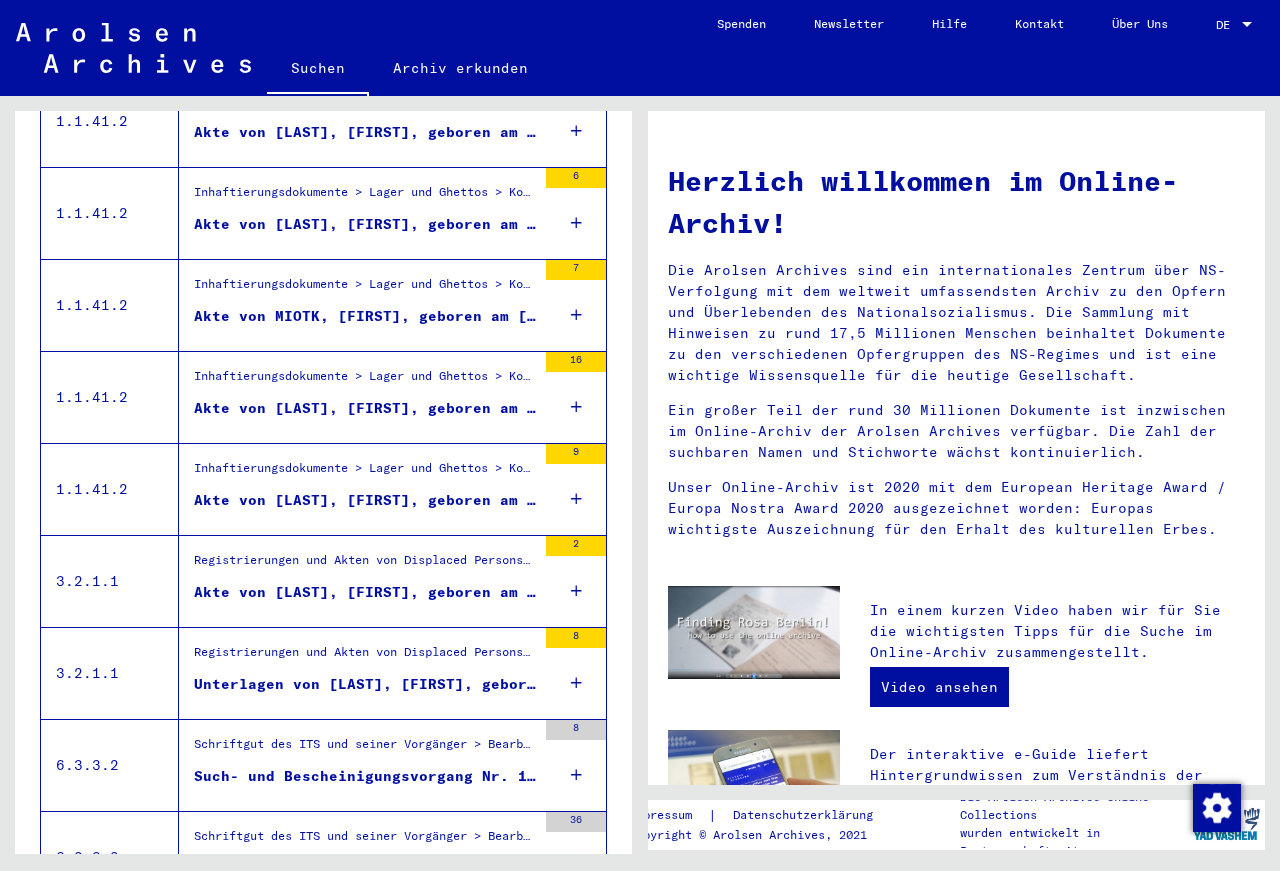 click on "Unterlagen von [LAST], [FIRST], geboren am [DATE], geboren in [CITY] und von weiteren Personen" at bounding box center (365, 684) 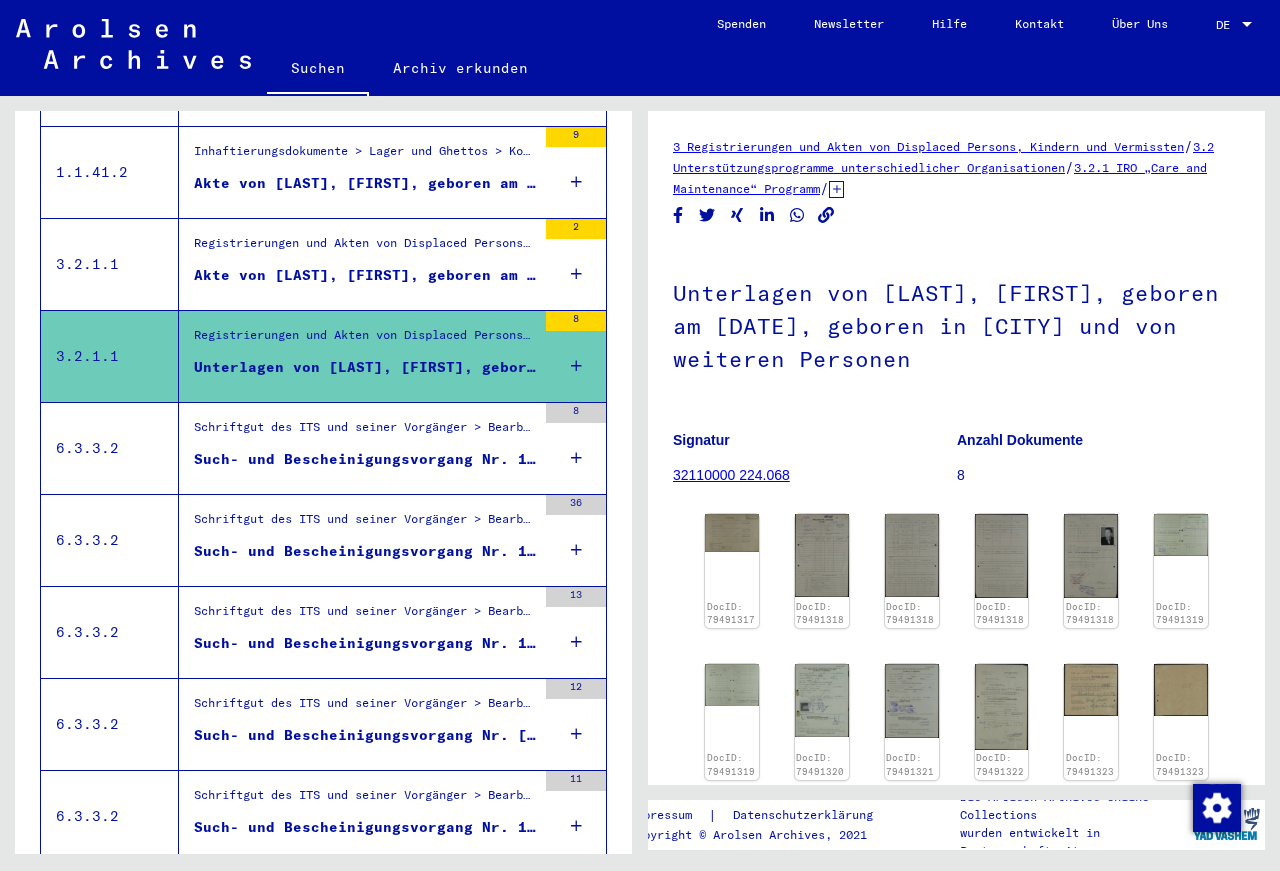 scroll, scrollTop: 1139, scrollLeft: 0, axis: vertical 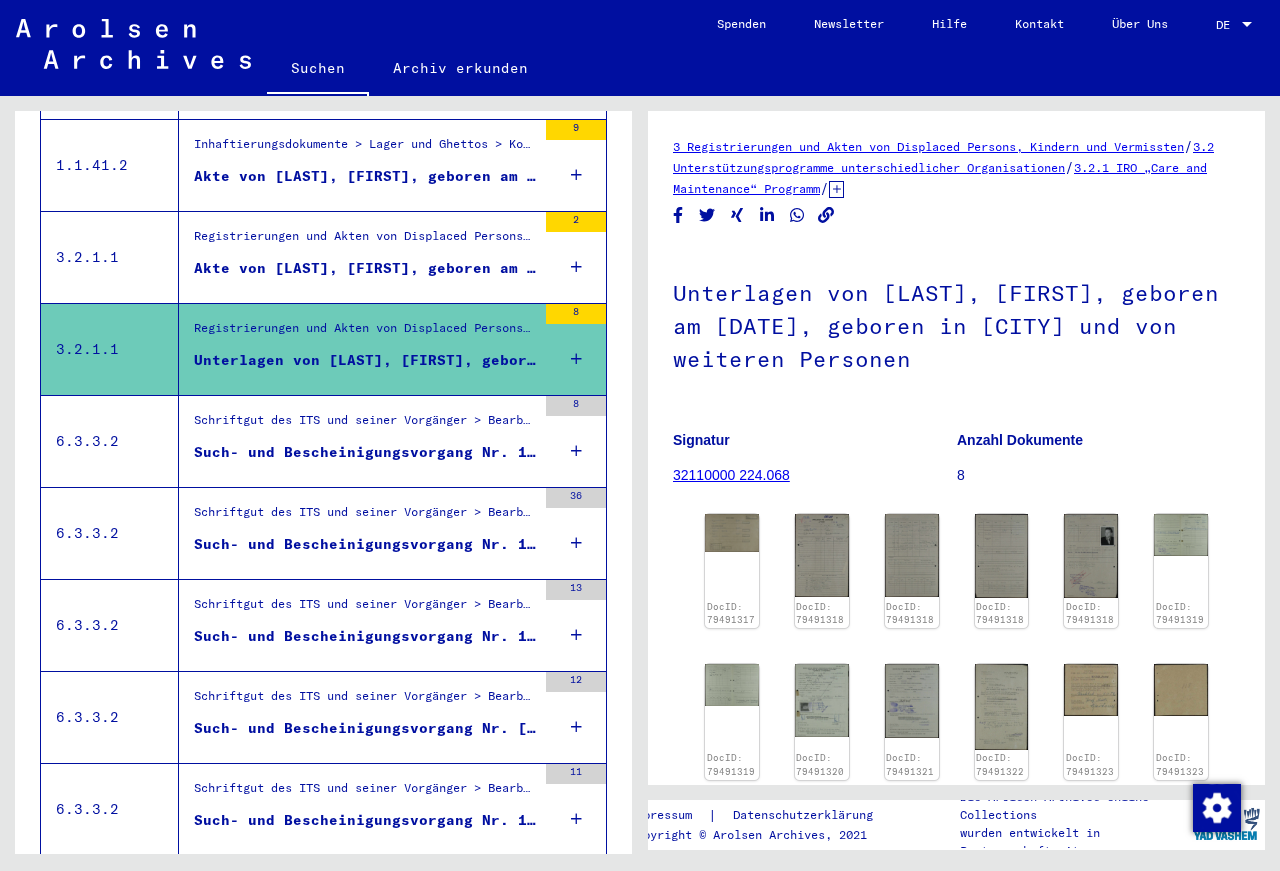 click on "Akte von [LAST], [FIRST], geboren am [DAY].[MONTH].[YEAR], geboren in [CITY]" at bounding box center (365, 268) 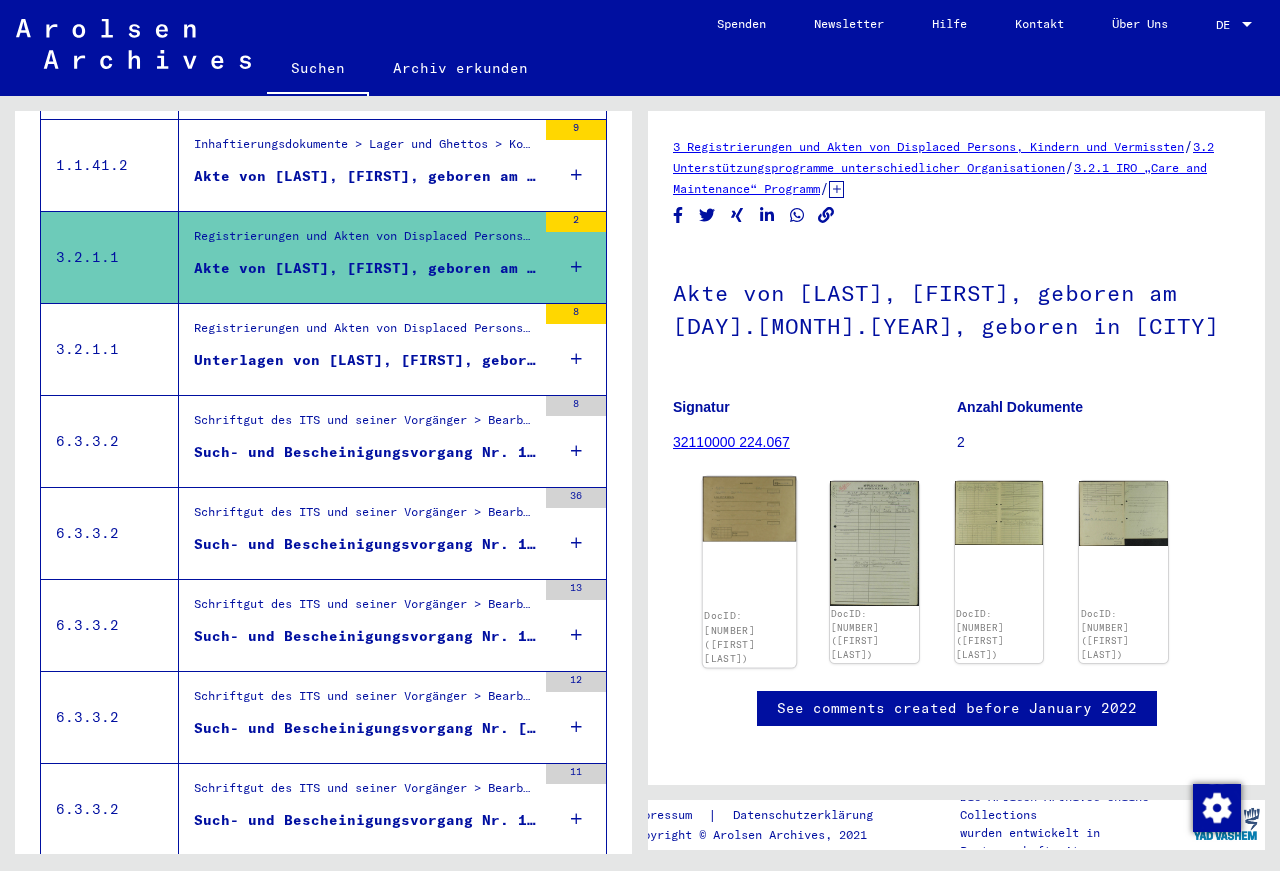 click 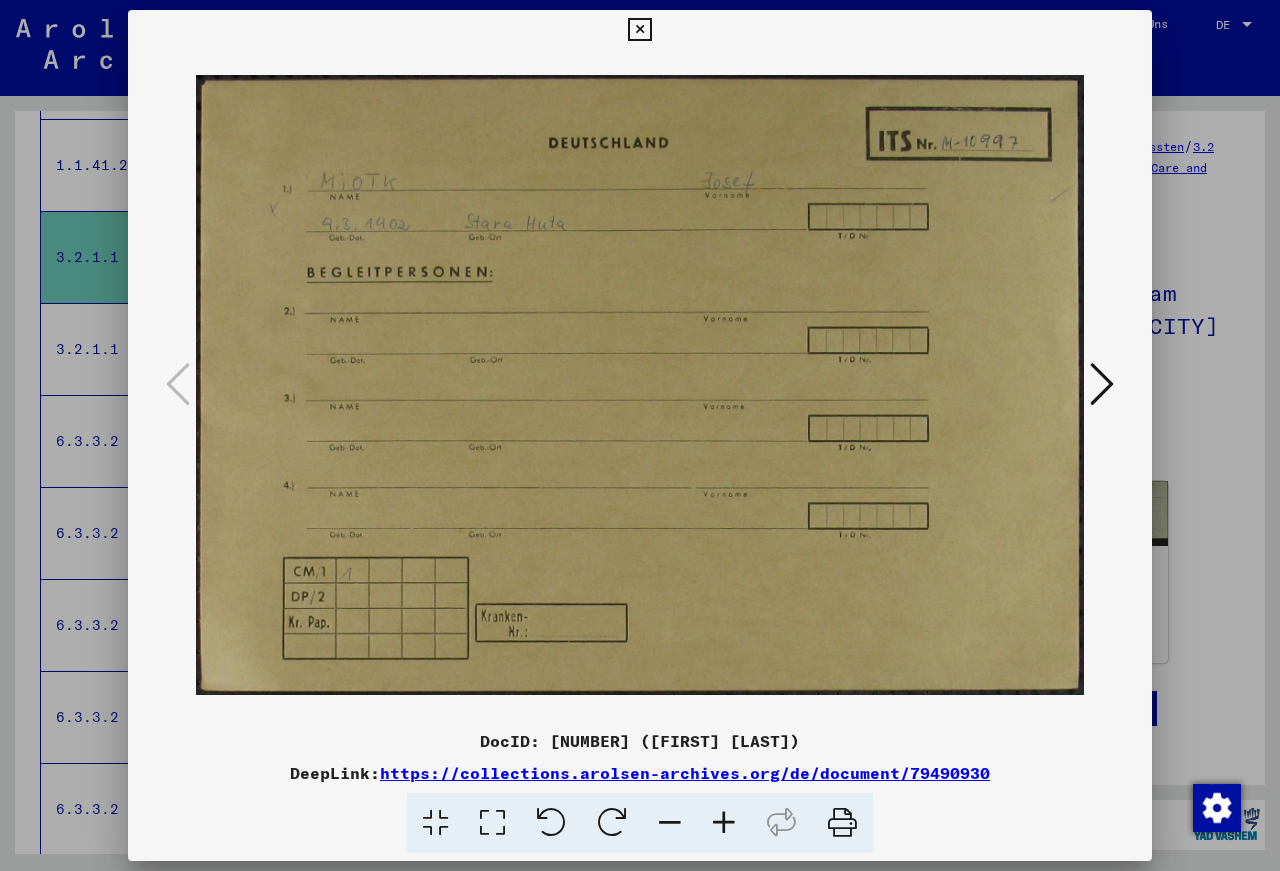 click at bounding box center (1102, 384) 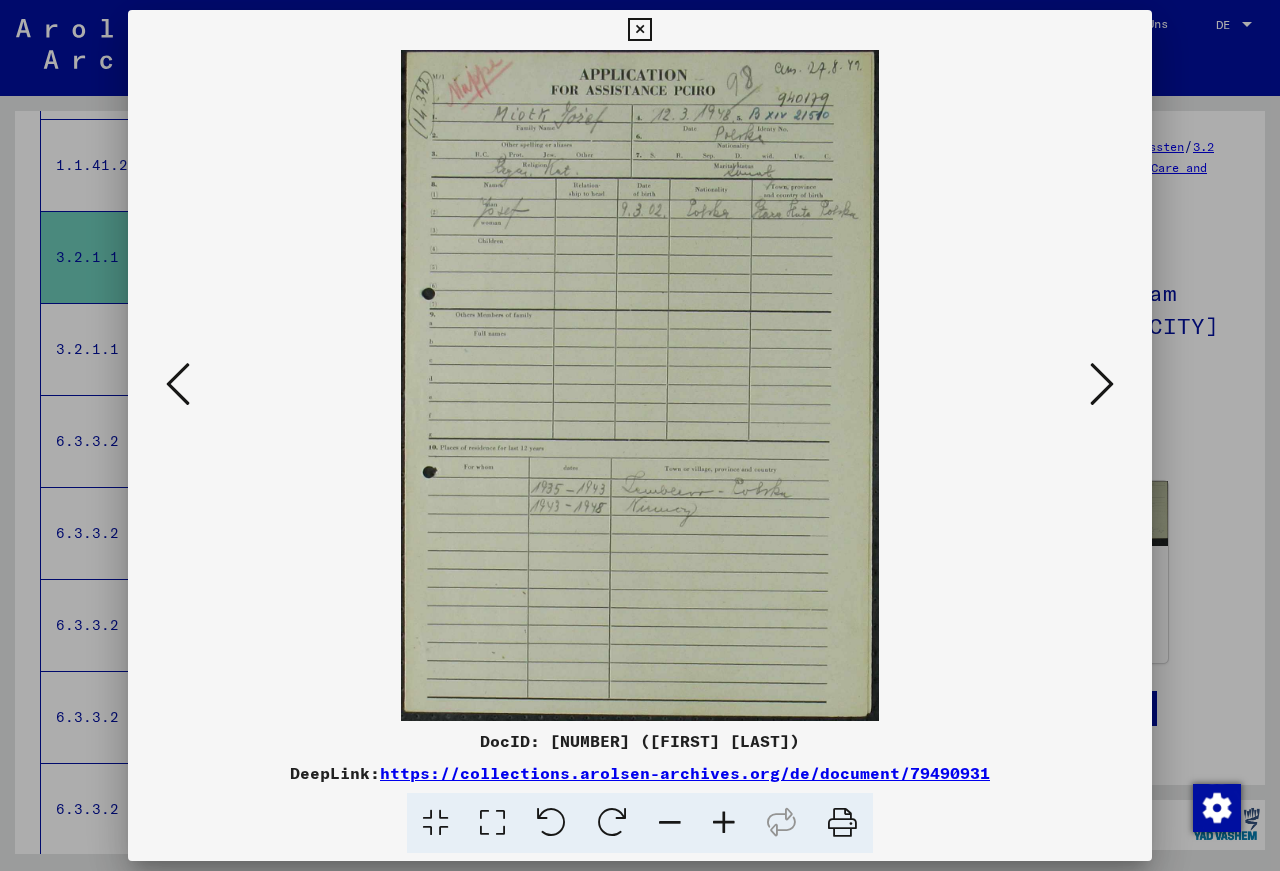 click at bounding box center (1102, 384) 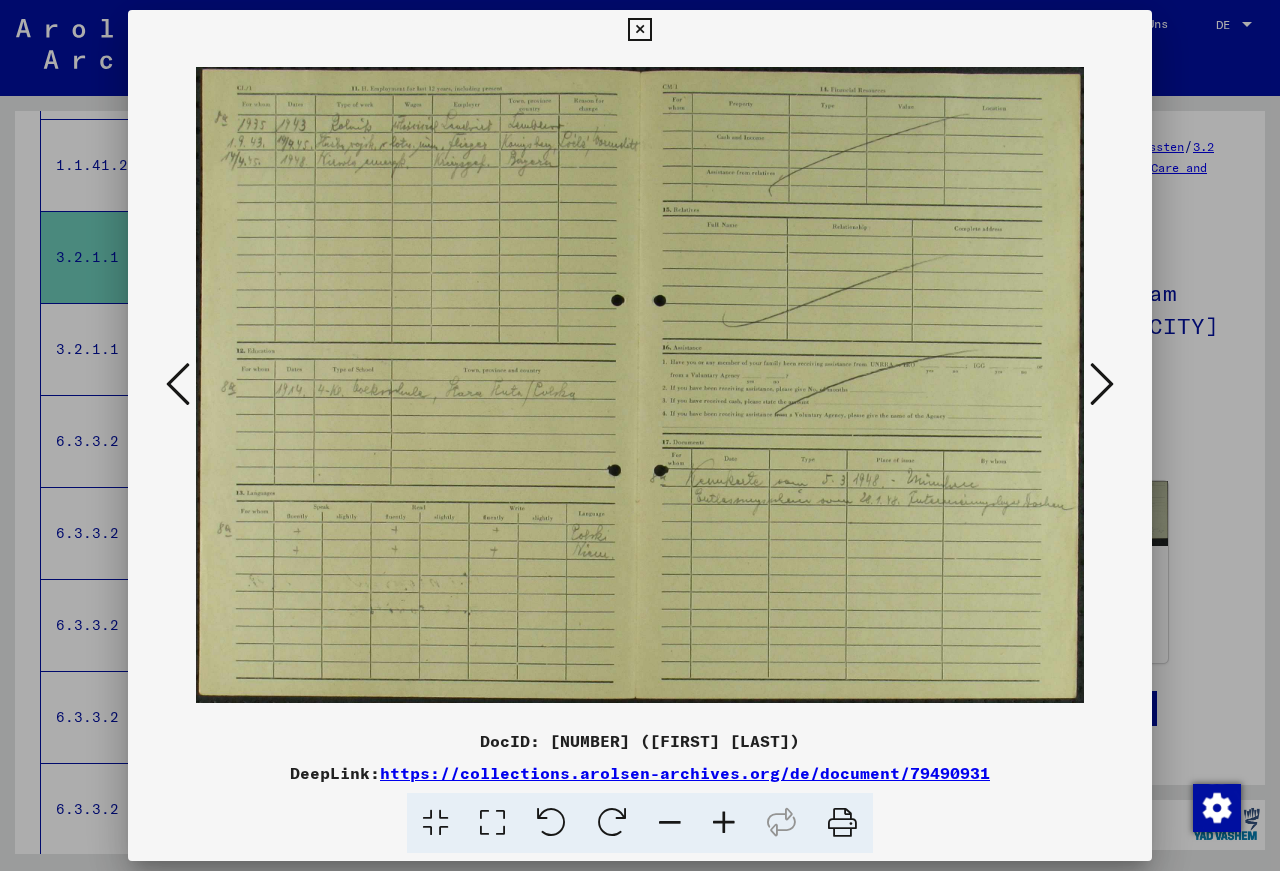 click at bounding box center [1102, 384] 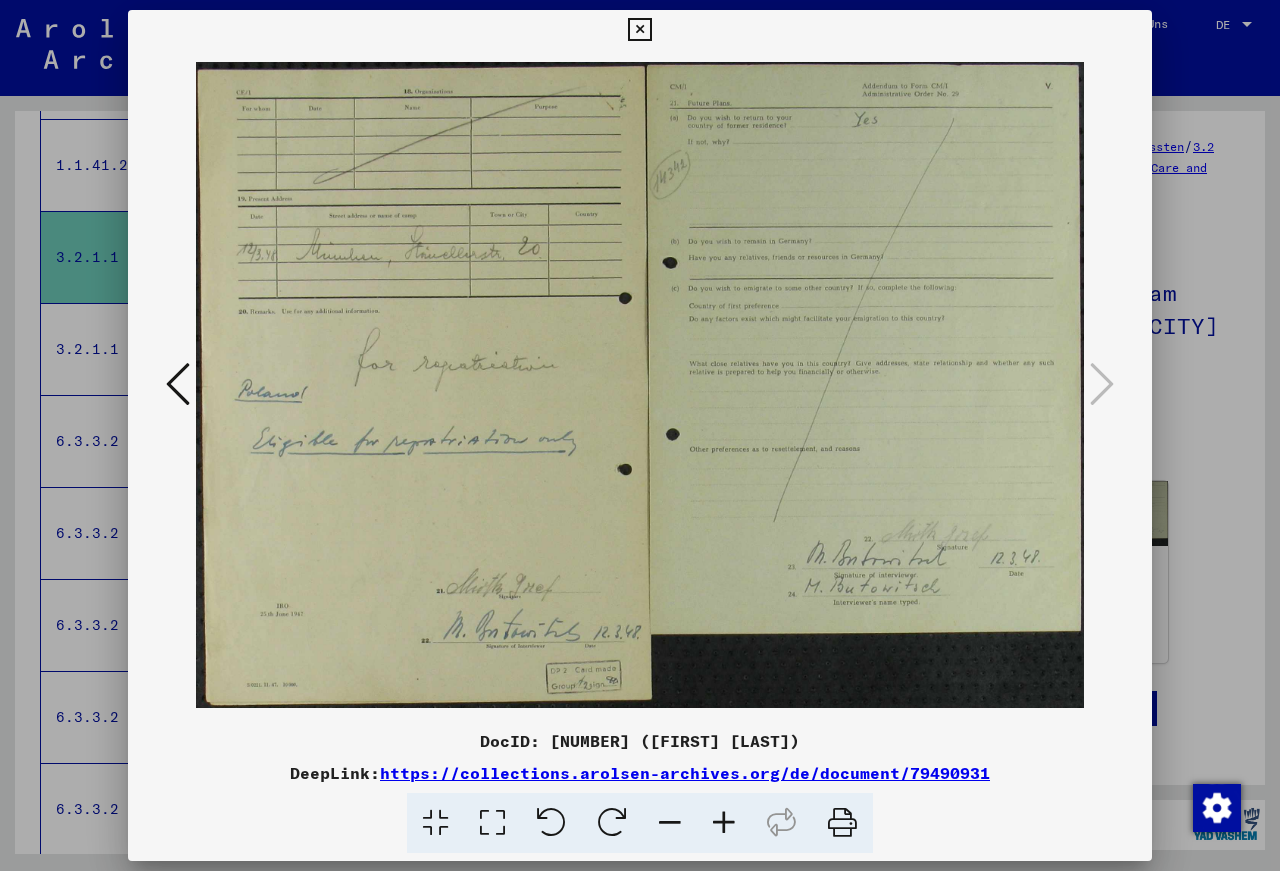 click at bounding box center (639, 30) 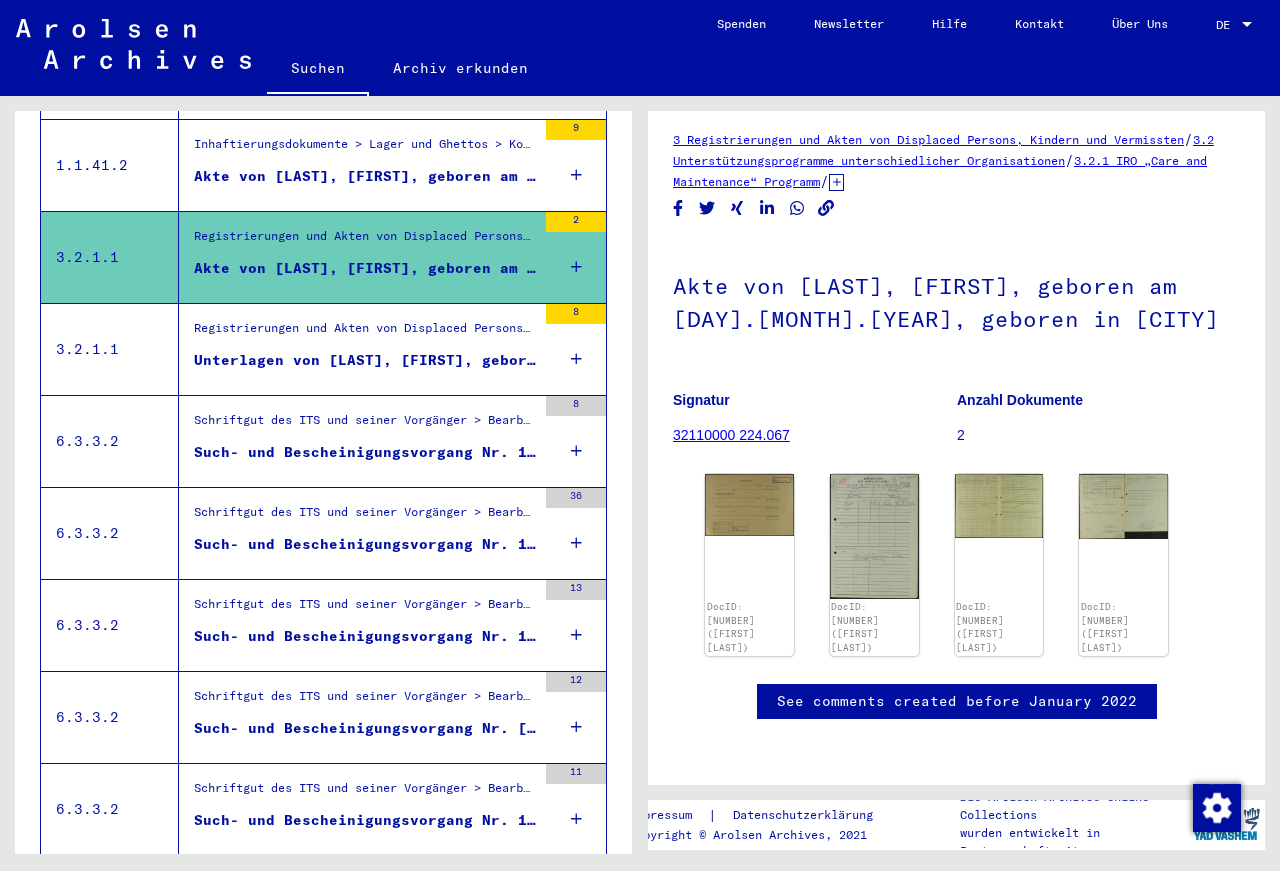 scroll, scrollTop: 108, scrollLeft: 0, axis: vertical 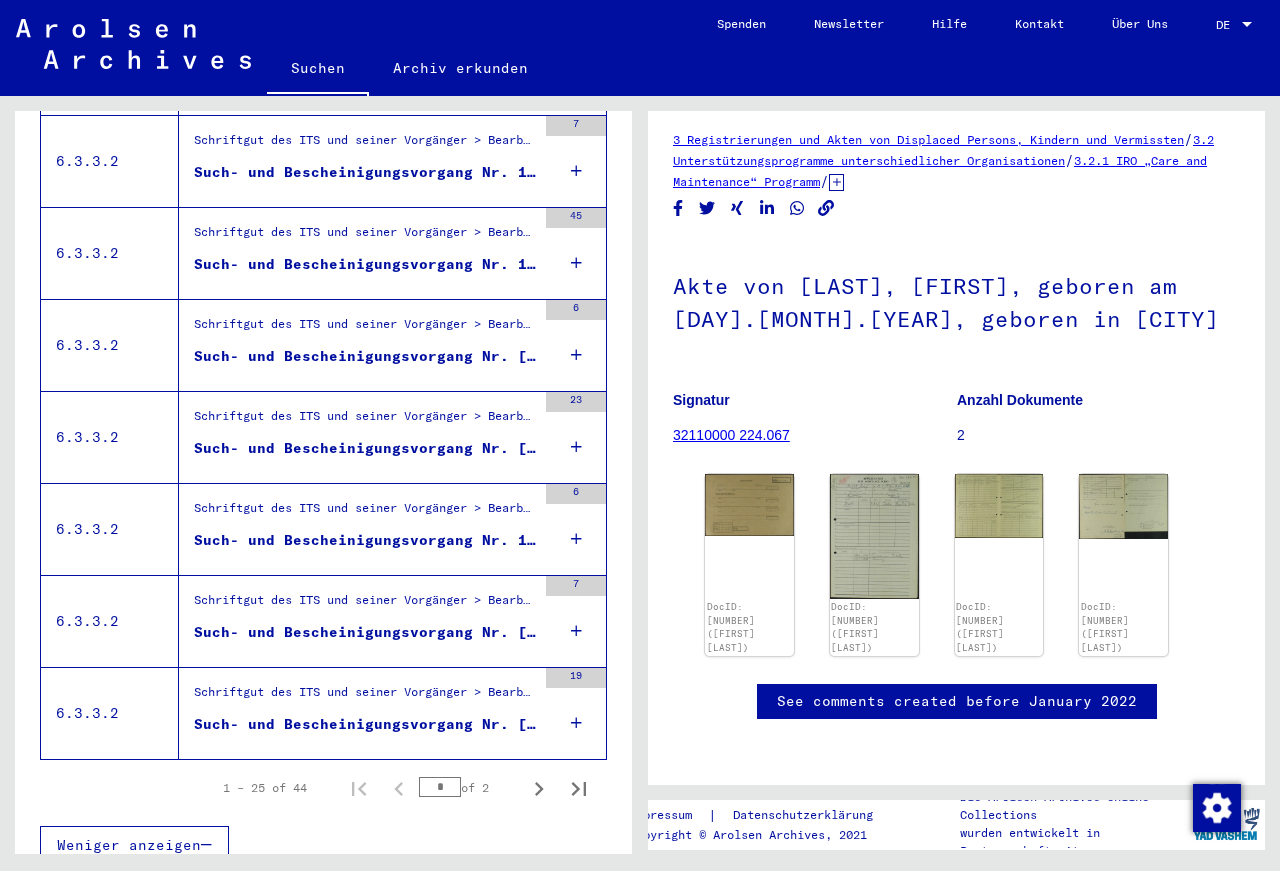 click on "Schriftgut des ITS und seiner Vorgänger > Bearbeitung von Anfragen > Fallbezogene Akten des ITS ab 1947 > T/D-Fallablage > Such- und Bescheinigungsvorgänge mit den (T/D-) Nummern von 1.250.000 bis 1.499.999 > Such- und Bescheinigungsvorgänge mit den (T/D-) Nummern von 1.353.500 bis 1.353.999" at bounding box center [365, 697] 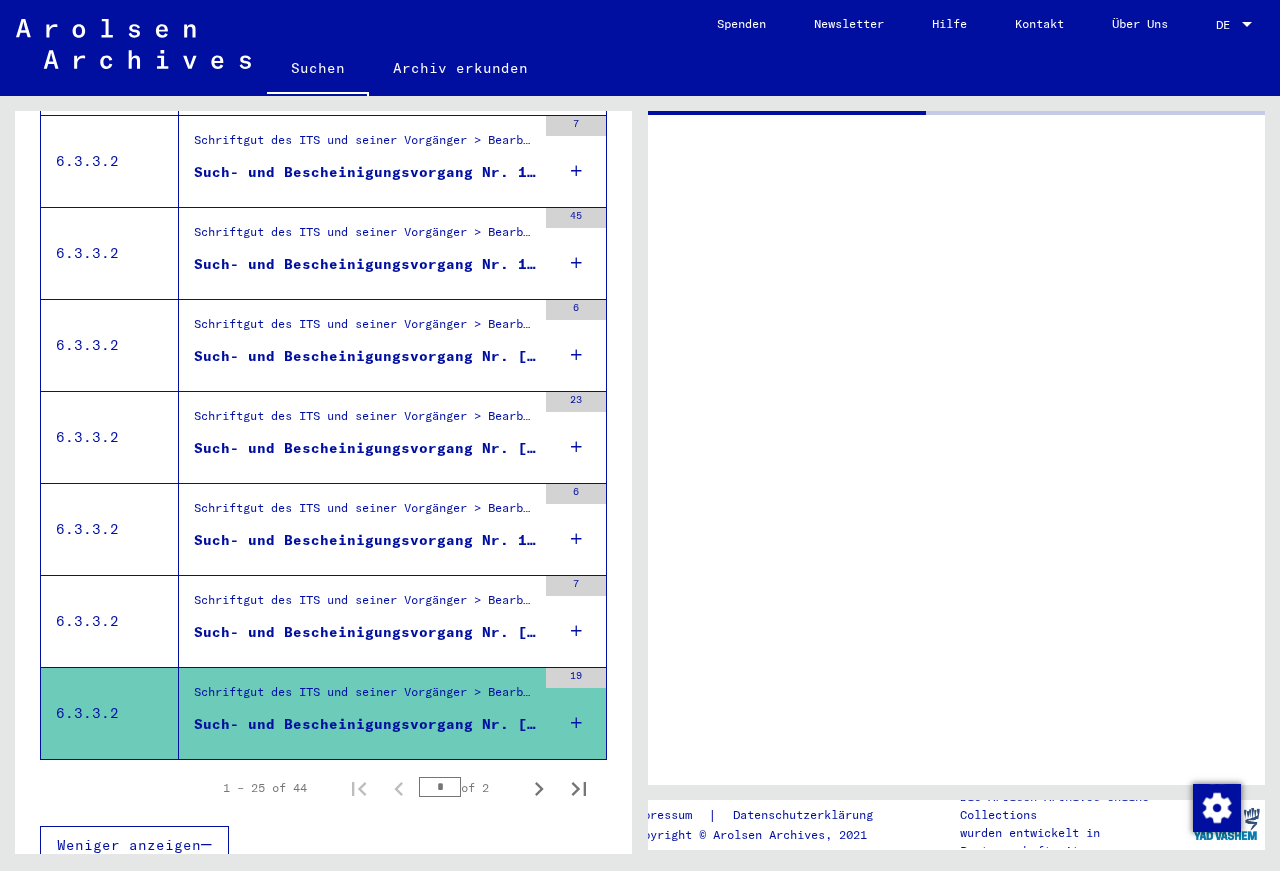scroll, scrollTop: 0, scrollLeft: 0, axis: both 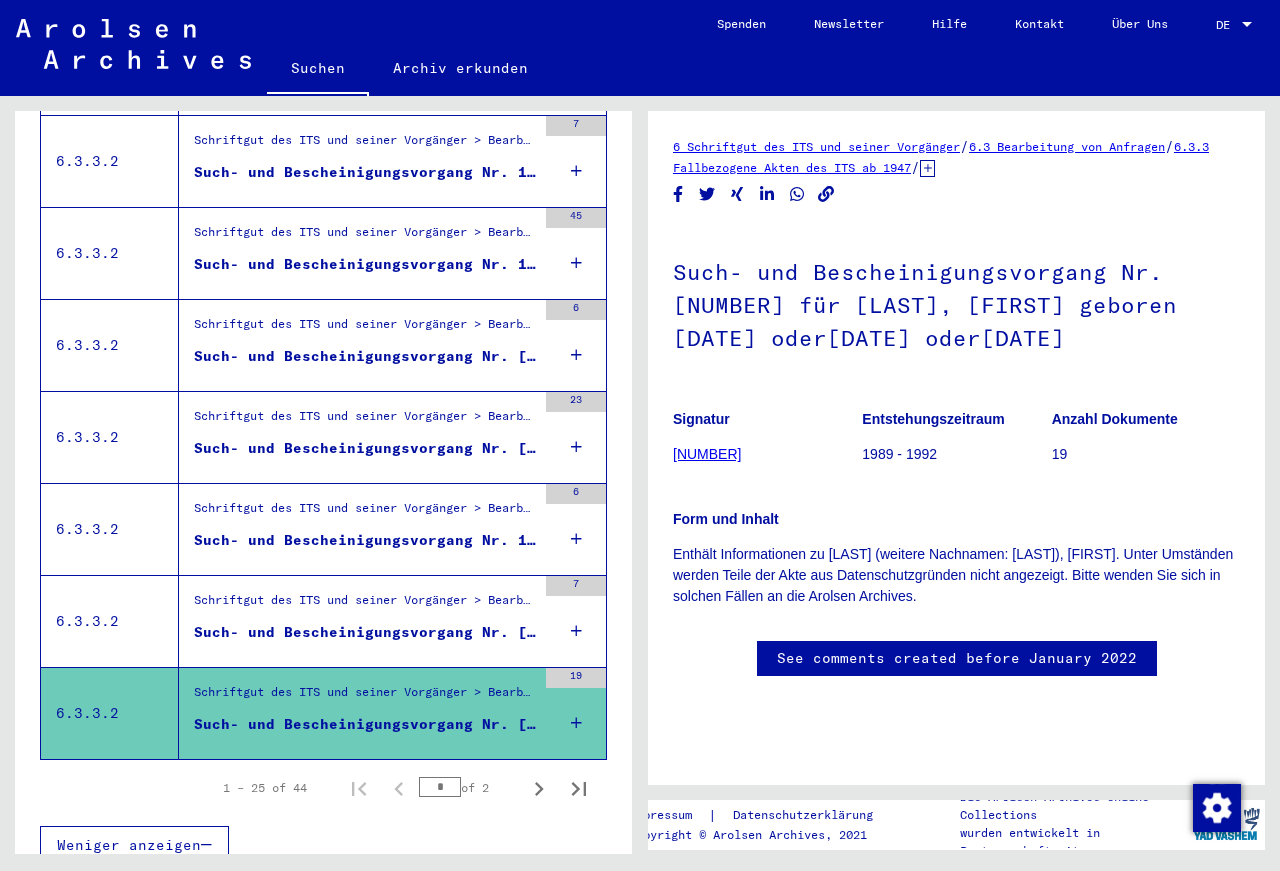 click on "Such- und Bescheinigungsvorgang Nr. [NUMBER] für [LAST], [FIRST] geboren [DATE]" at bounding box center (365, 632) 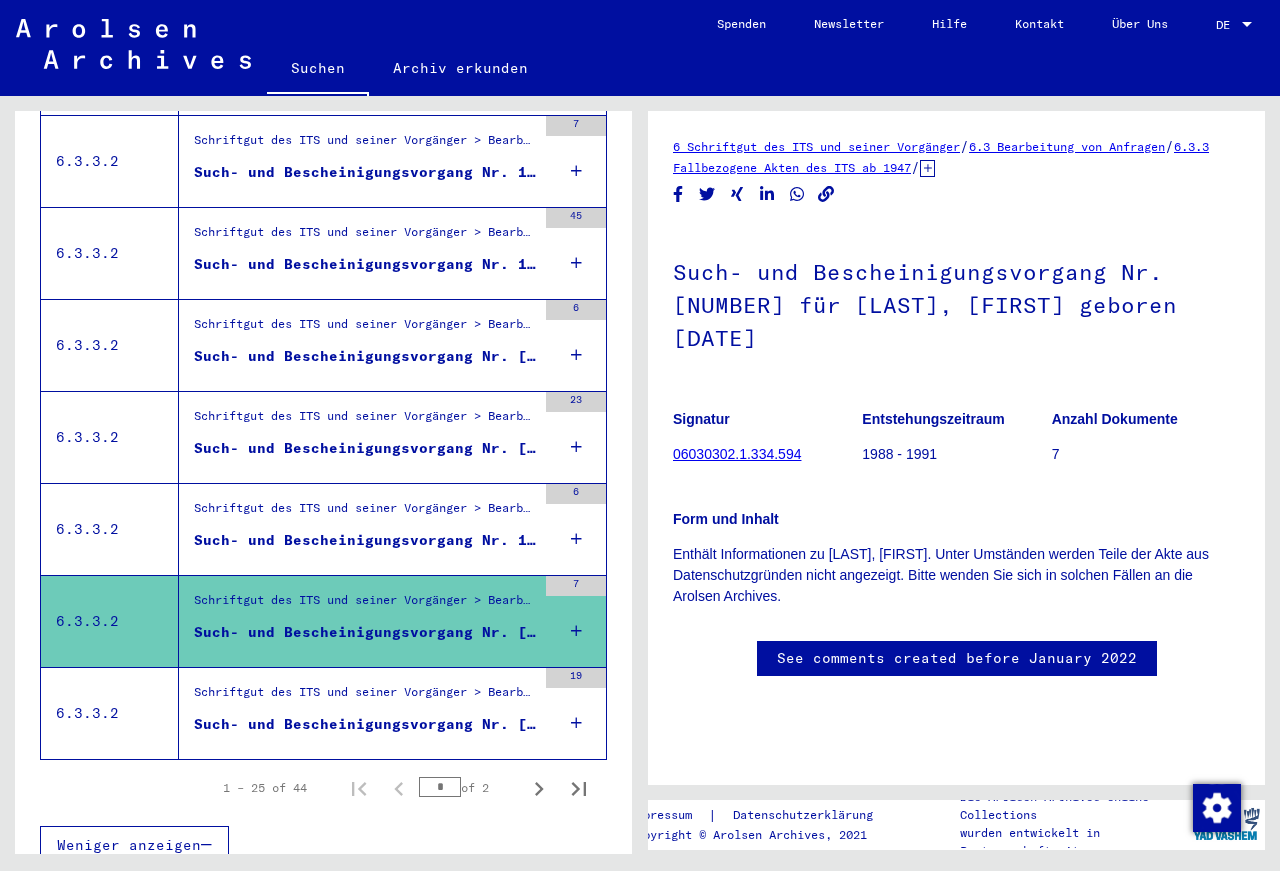 click on "Such- und Bescheinigungsvorgang Nr. 1.309.785 für [LAST], [FIRST] geboren 06.12.1914" at bounding box center (365, 540) 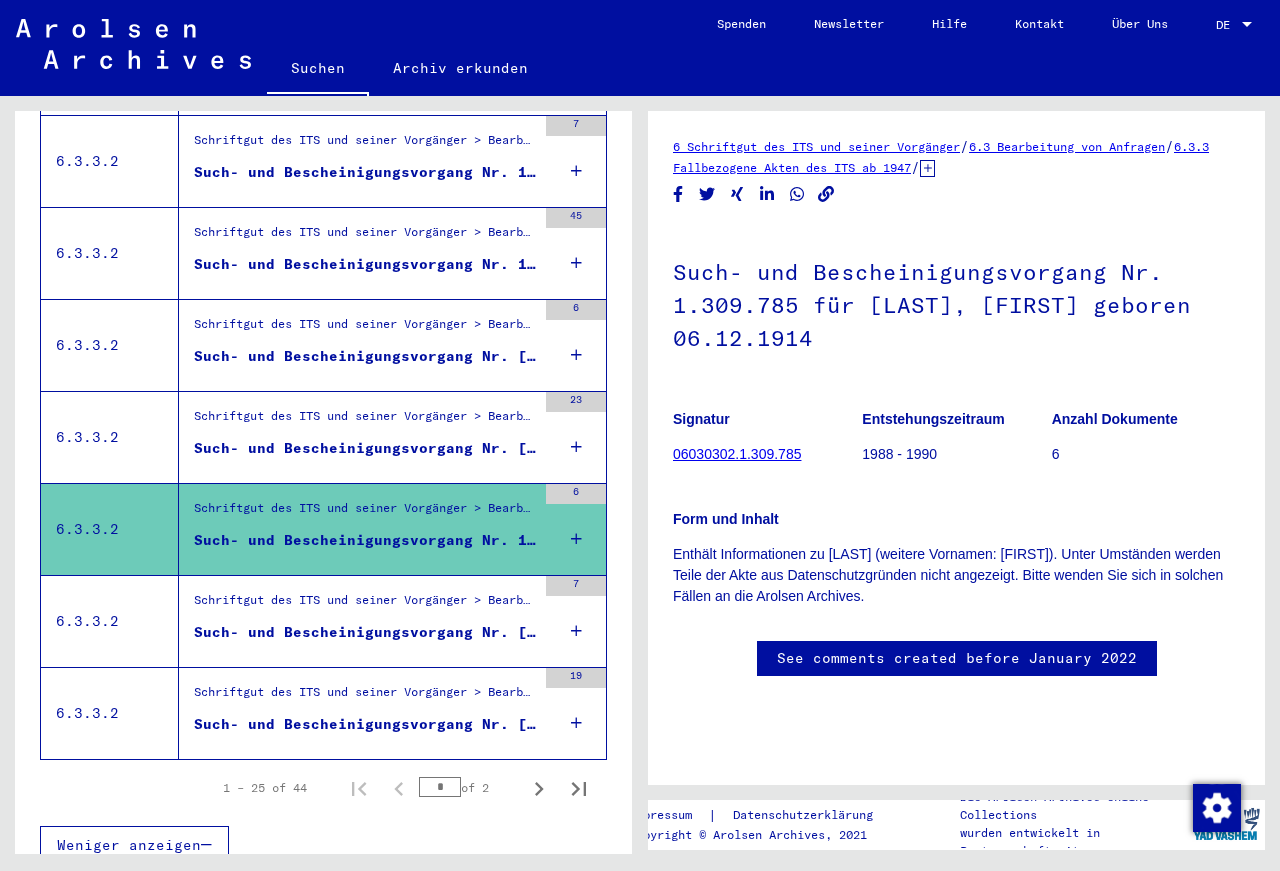 click on "Such- und Bescheinigungsvorgang Nr. [NUMBER] für [LAST], [FIRST] geboren [DATE] oder[DATE]" at bounding box center [365, 448] 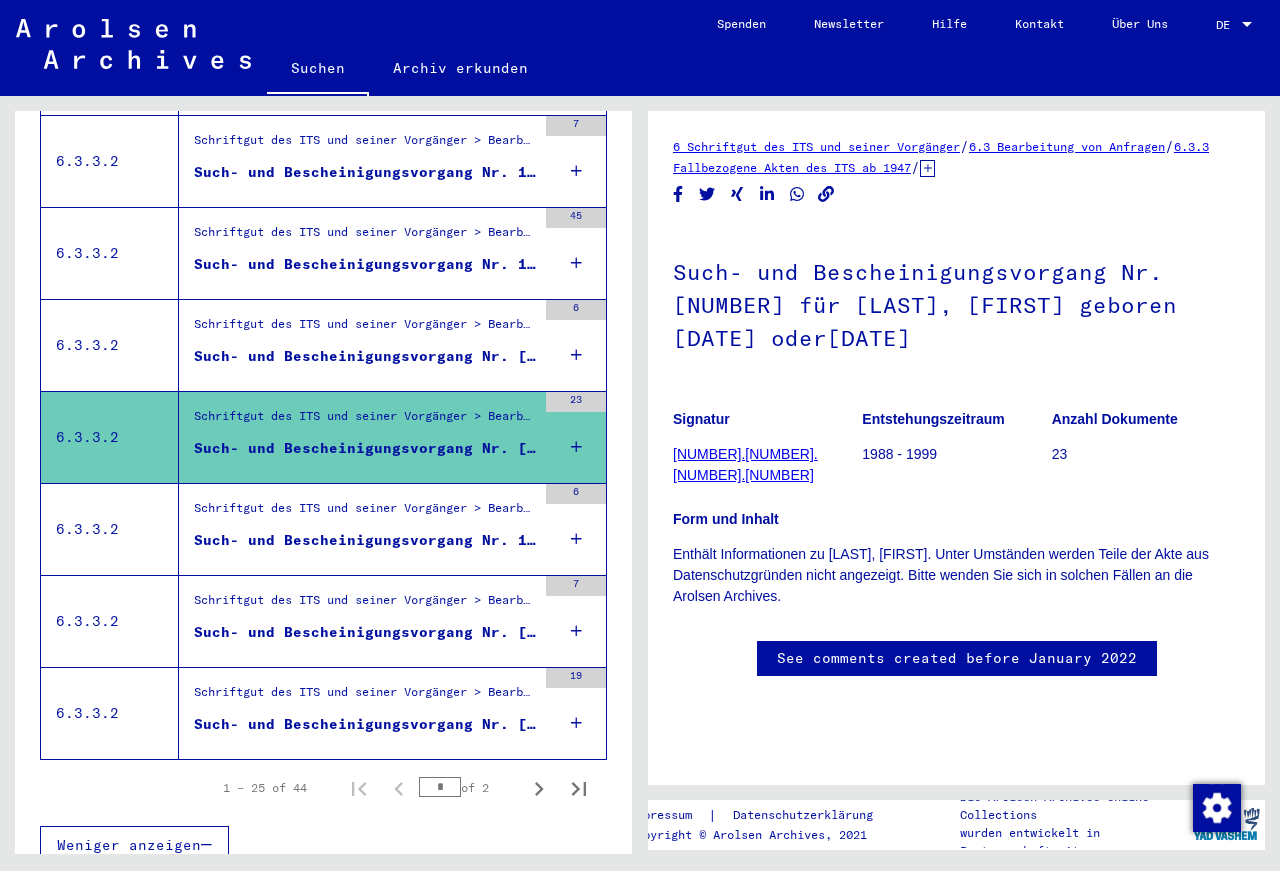 click on "Such- und Bescheinigungsvorgang Nr. [NUMBER] für [LAST]" at bounding box center [365, 356] 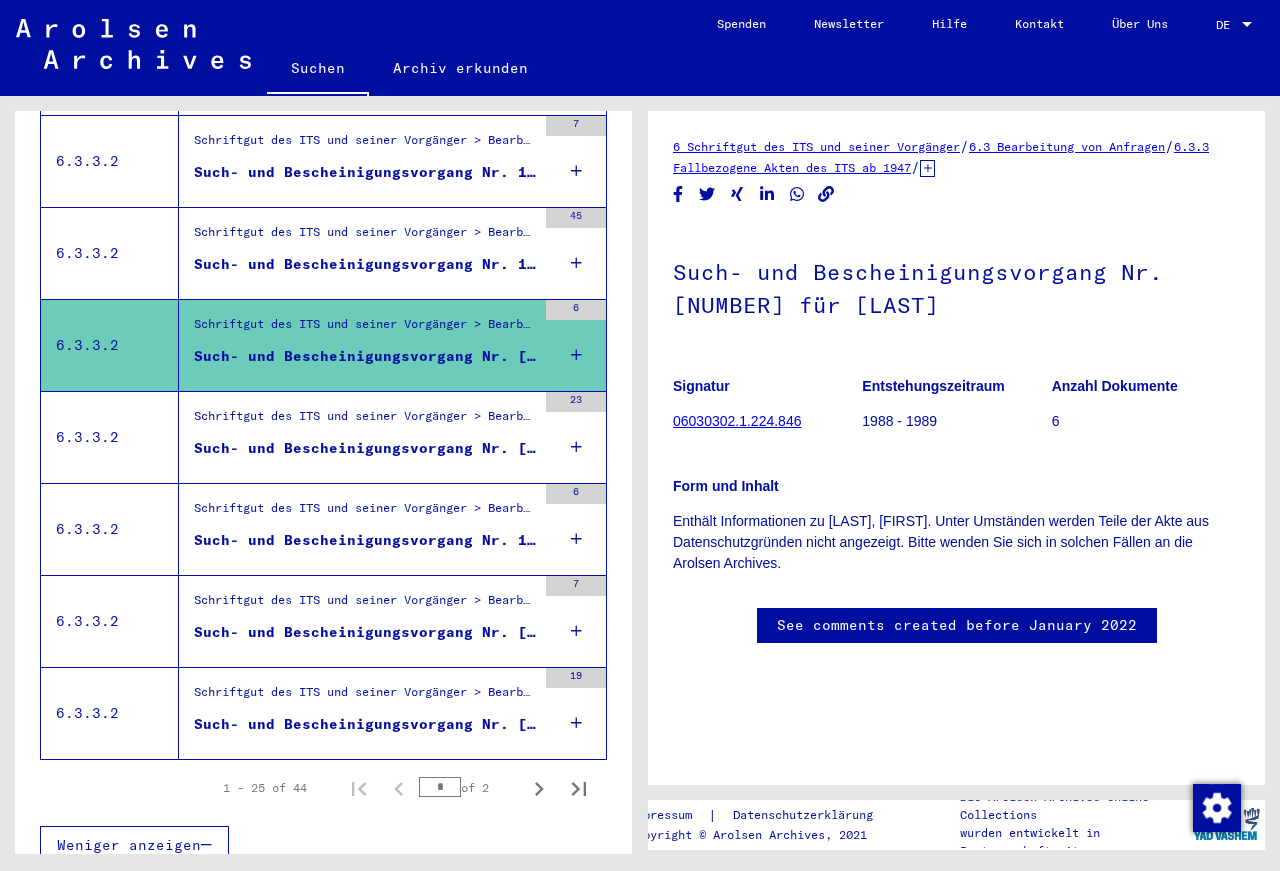 click on "Such- und Bescheinigungsvorgang Nr. 1.219.232 für [LAST], [FIRST] geboren [DATE]" at bounding box center (365, 264) 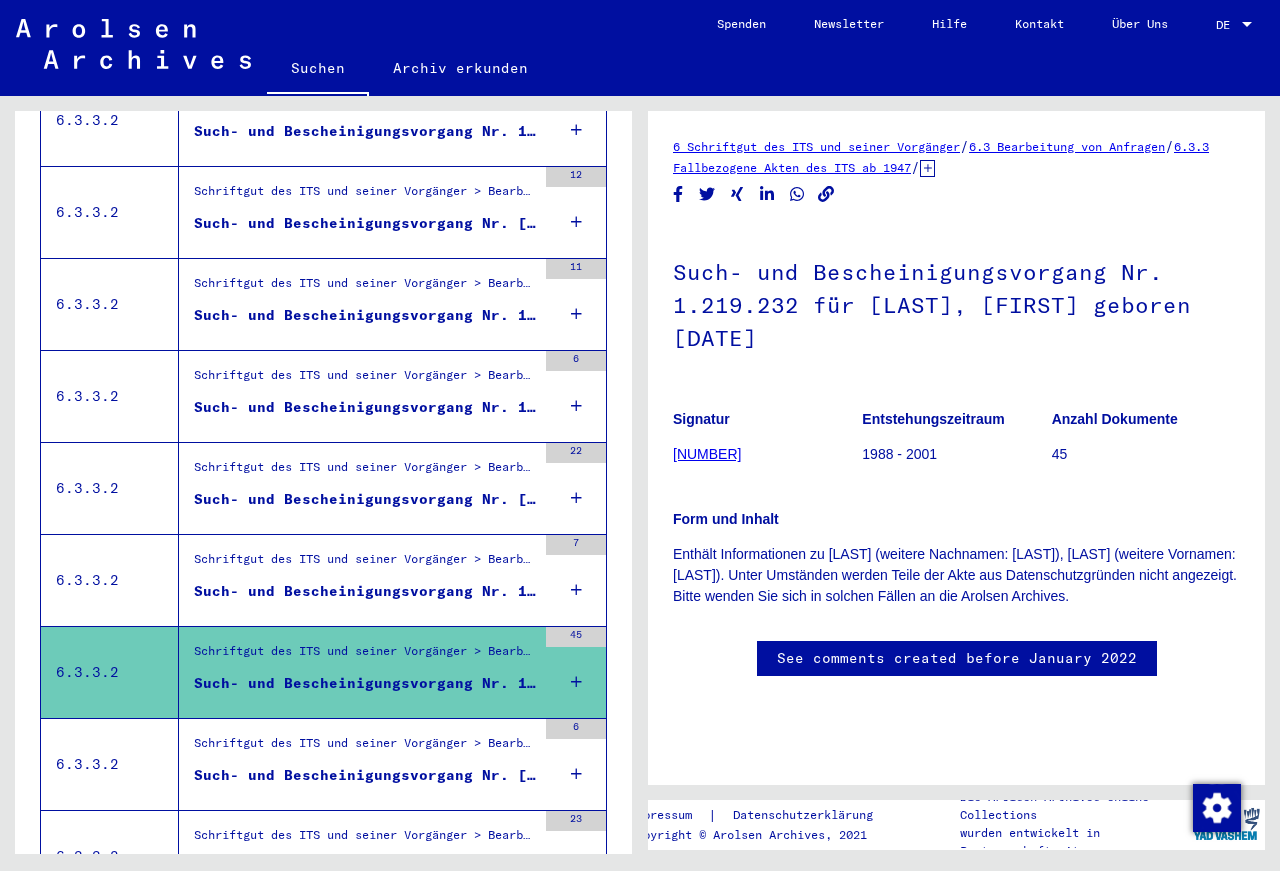 scroll, scrollTop: 1631, scrollLeft: 0, axis: vertical 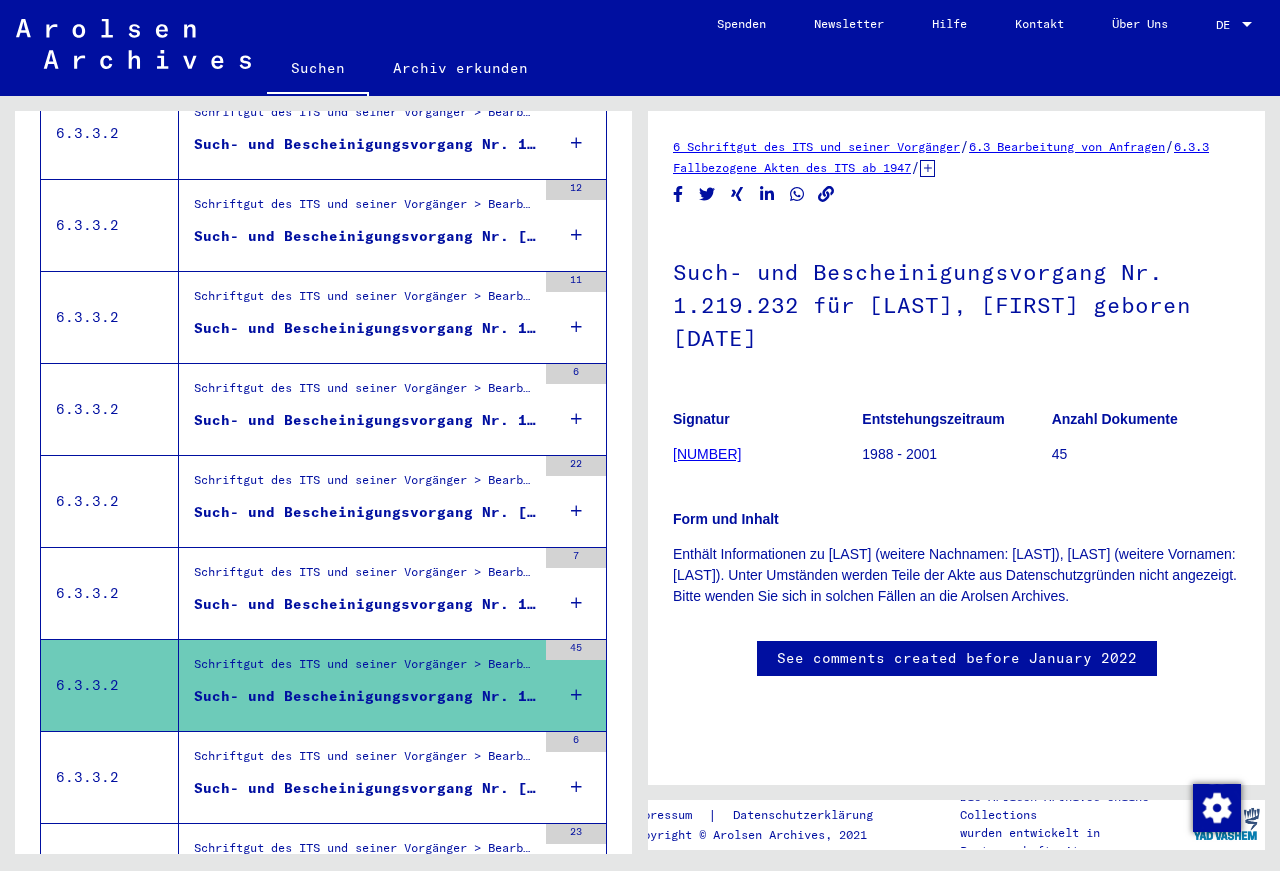 click on "Schriftgut des ITS und seiner Vorgänger > Bearbeitung von Anfragen > Fallbezogene Akten des ITS ab 1947 > T/D-Fallablage > Such- und Bescheinigungsvorgänge mit den (T/D-) Nummern von 1.000.000 bis 1.249.999 > Such- und Bescheinigungsvorgänge mit den (T/D-) Nummern von 1.209.000 bis 1.209.499" at bounding box center [365, 577] 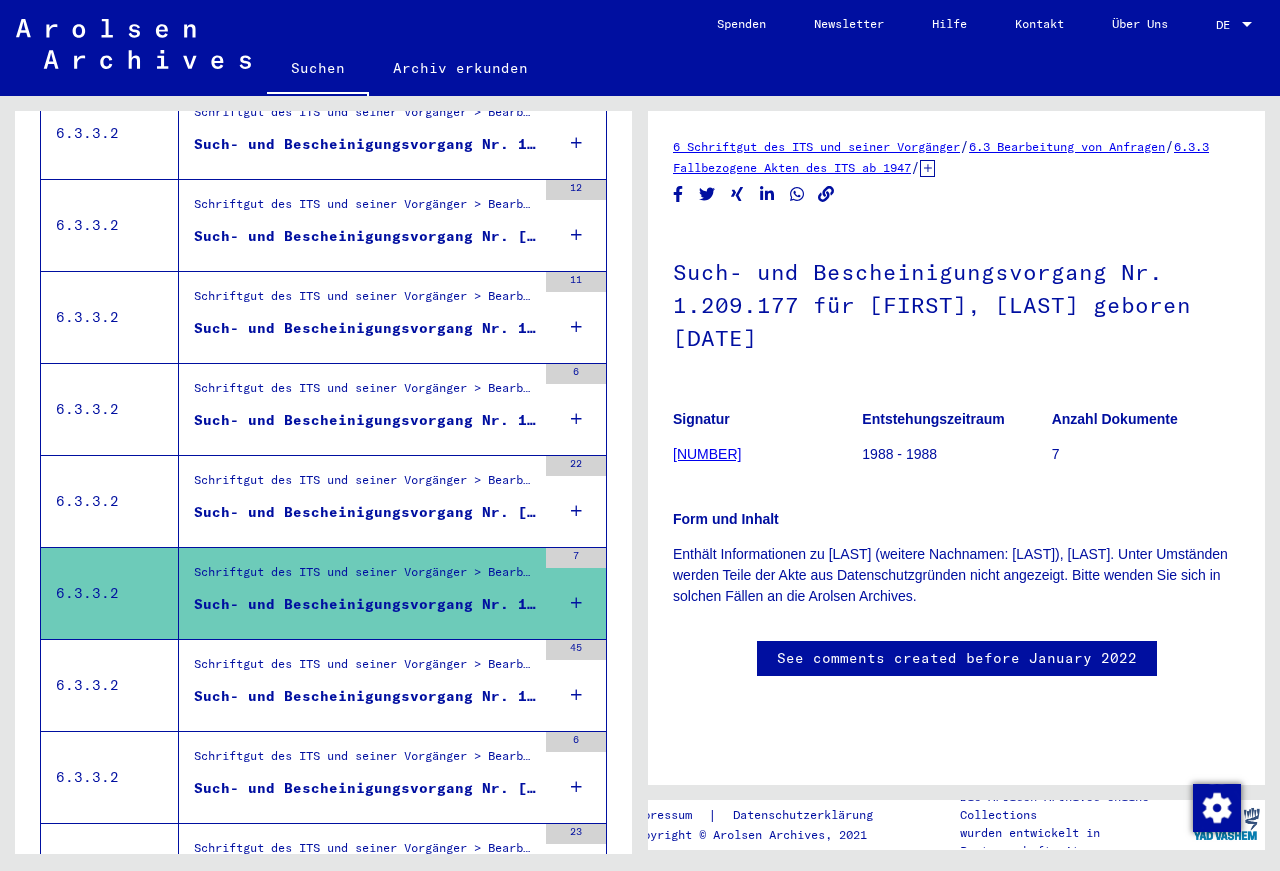 click on "Such- und Bescheinigungsvorgang Nr. [NUMBER] für [LAST], [FIRST] geboren [BIRTHDATE]" at bounding box center (365, 512) 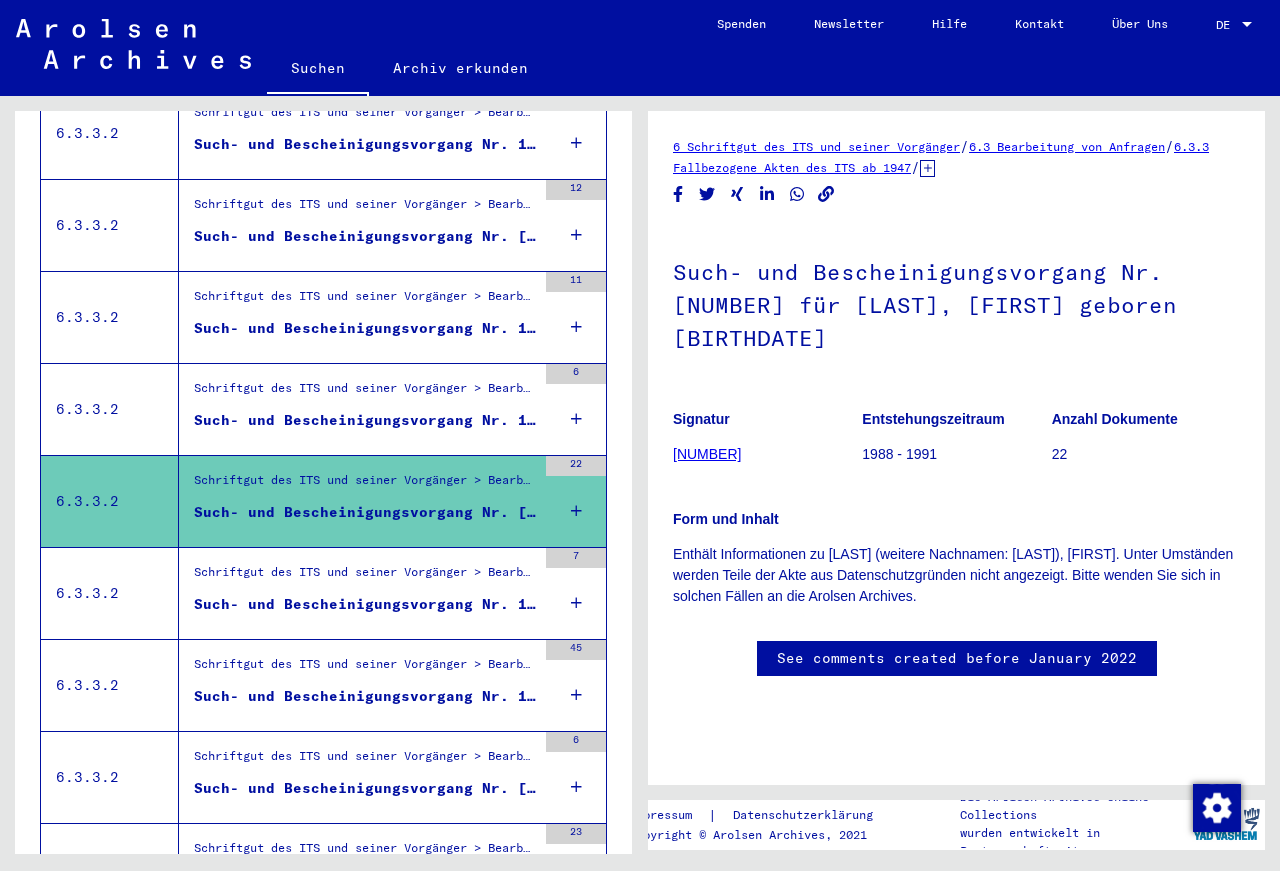 click on "Such- und Bescheinigungsvorgang Nr. 1.201.396 für [LAST], [FIRST] geboren [DATE]" at bounding box center (365, 420) 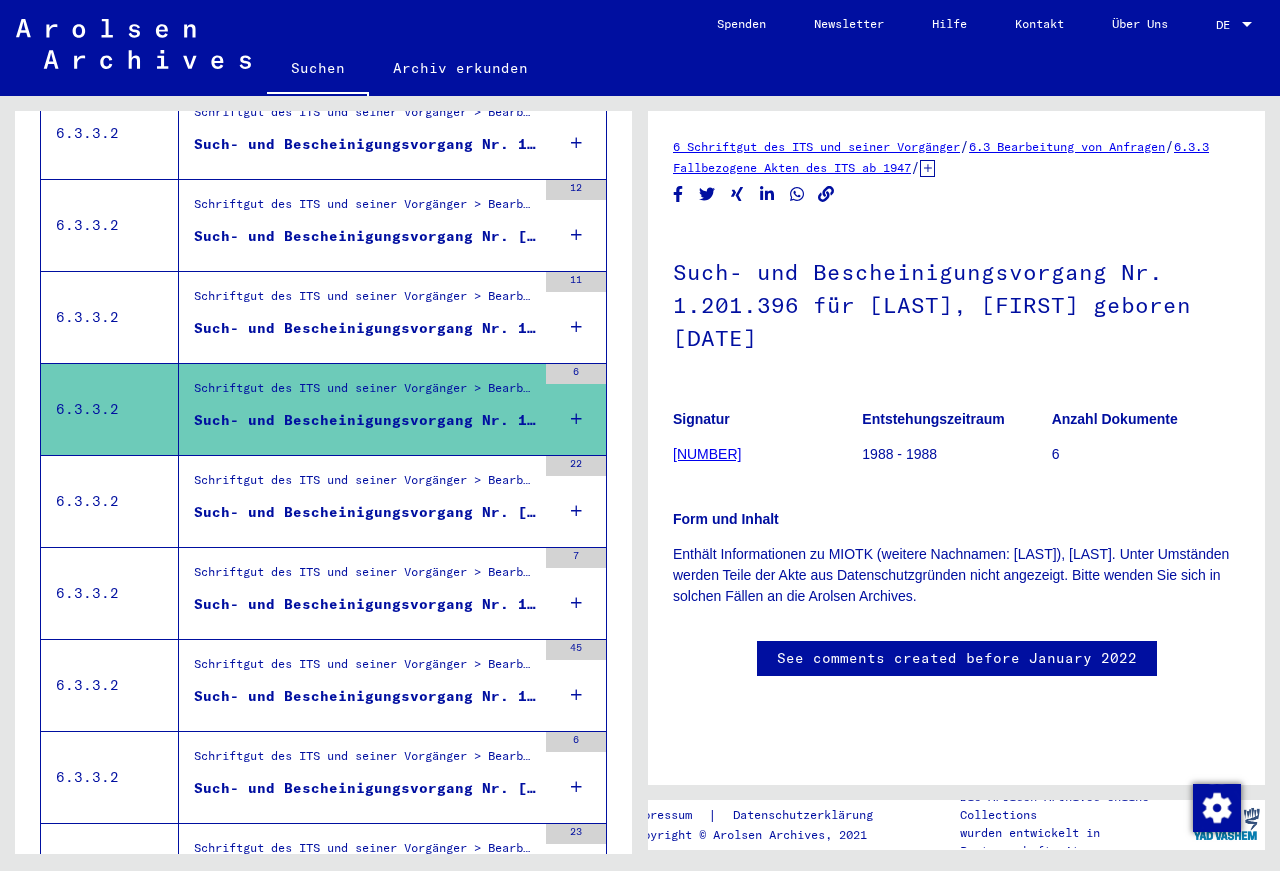 click on "Such- und Bescheinigungsvorgang Nr. 1.173.731 für [LAST], [FIRST] geboren [DATE]" at bounding box center (365, 328) 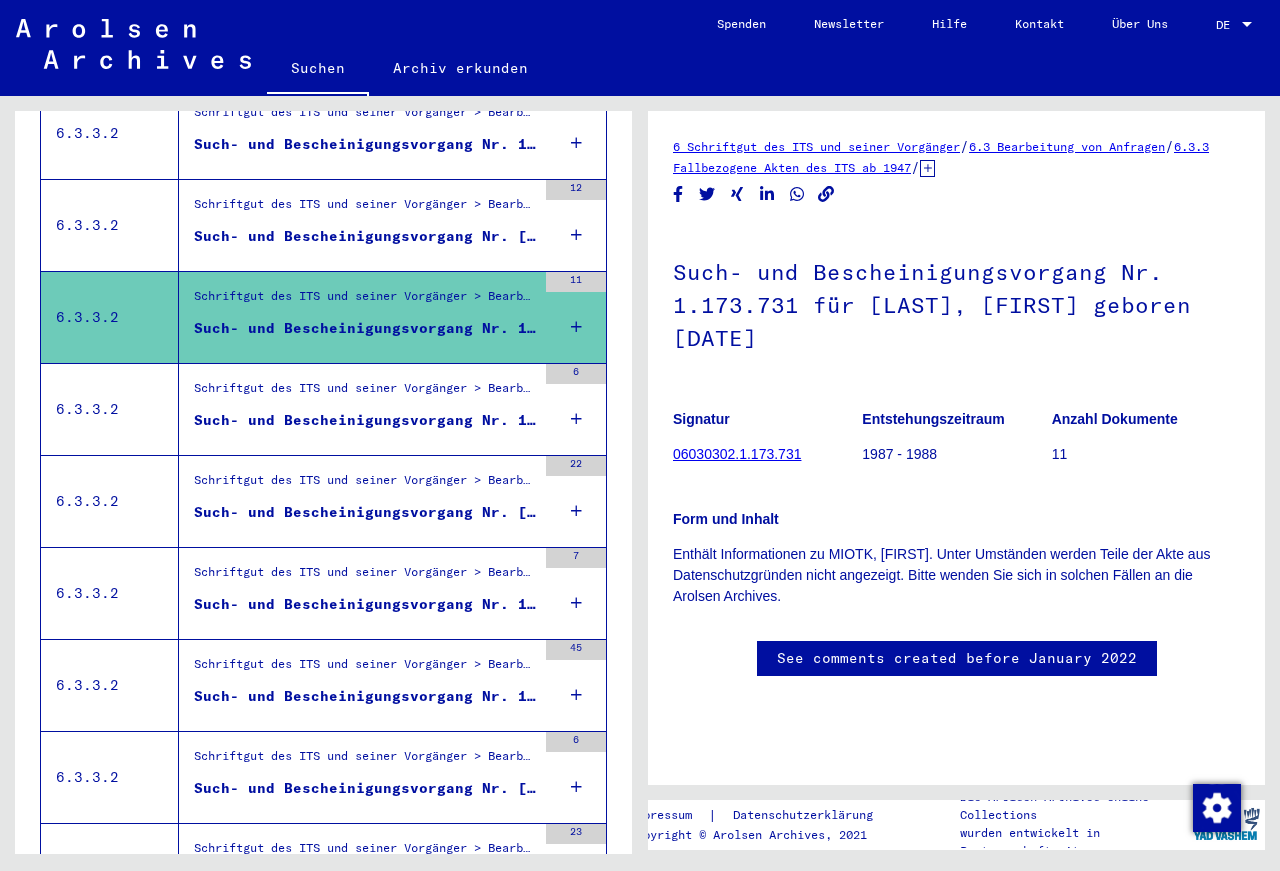 click on "Such- und Bescheinigungsvorgang Nr. [NUMBER] für [LAST], [FIRST] geboren [DAY].[MONTH].[YEAR]" at bounding box center (365, 236) 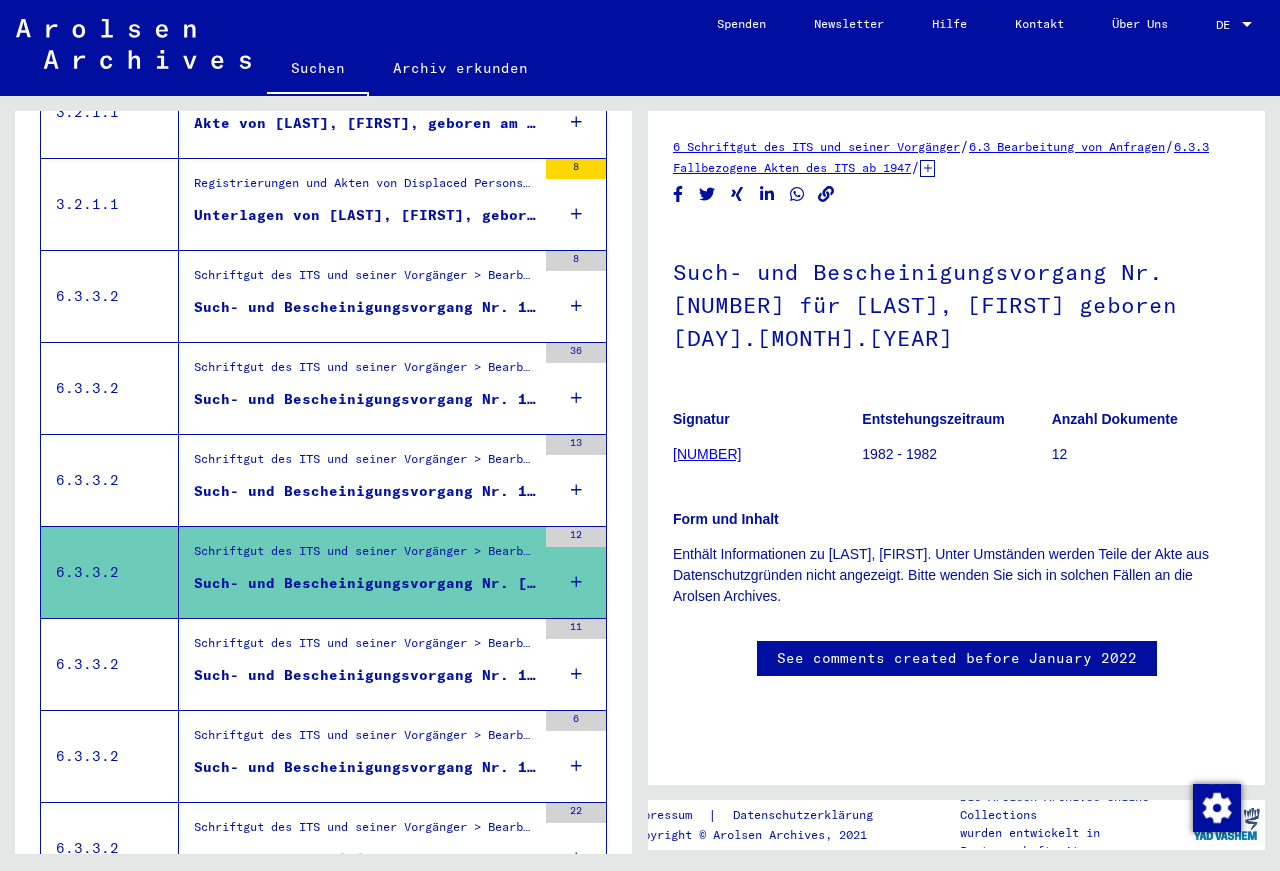 scroll, scrollTop: 1199, scrollLeft: 0, axis: vertical 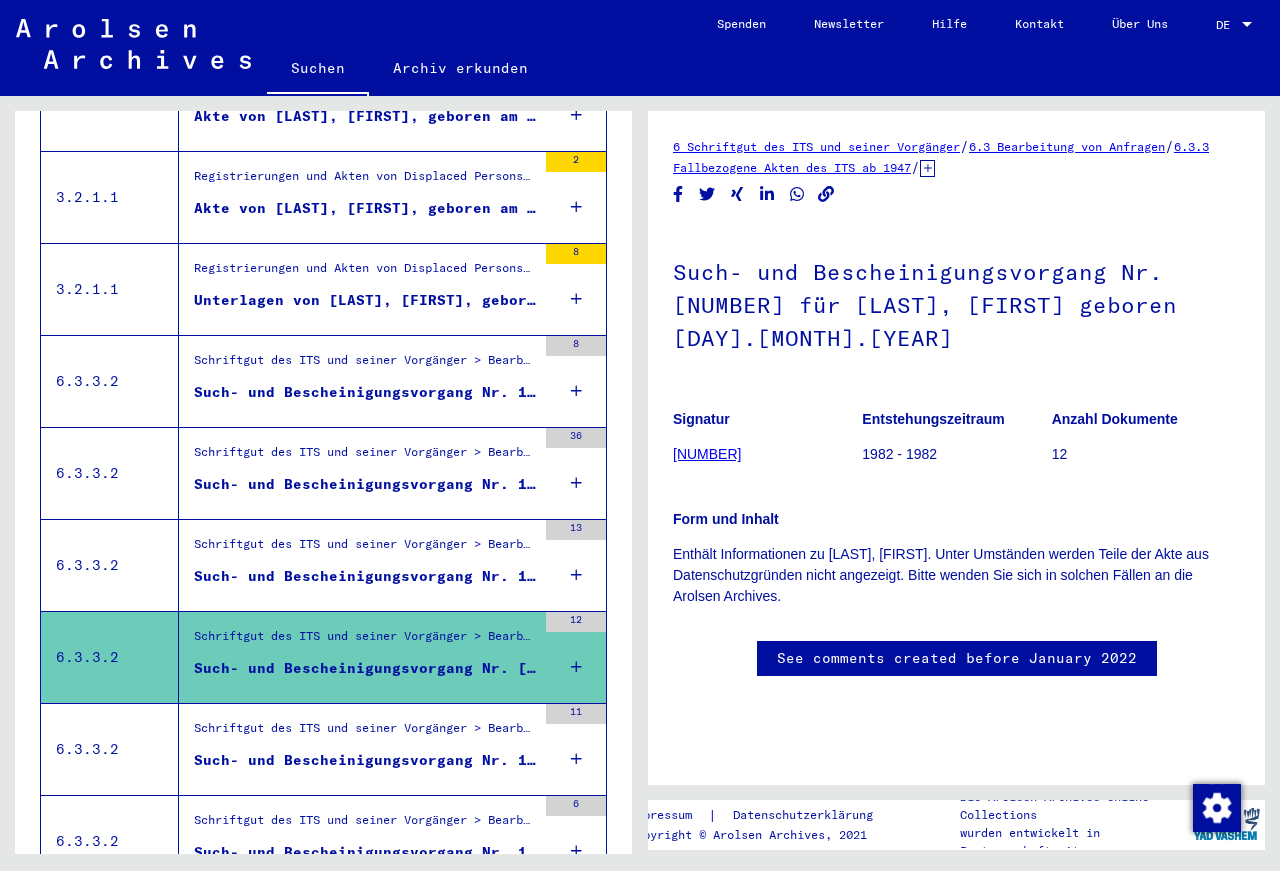 click on "Such- und Bescheinigungsvorgang Nr. 1.077.656 für [LAST], [FIRST] geboren [DATE]" at bounding box center (365, 576) 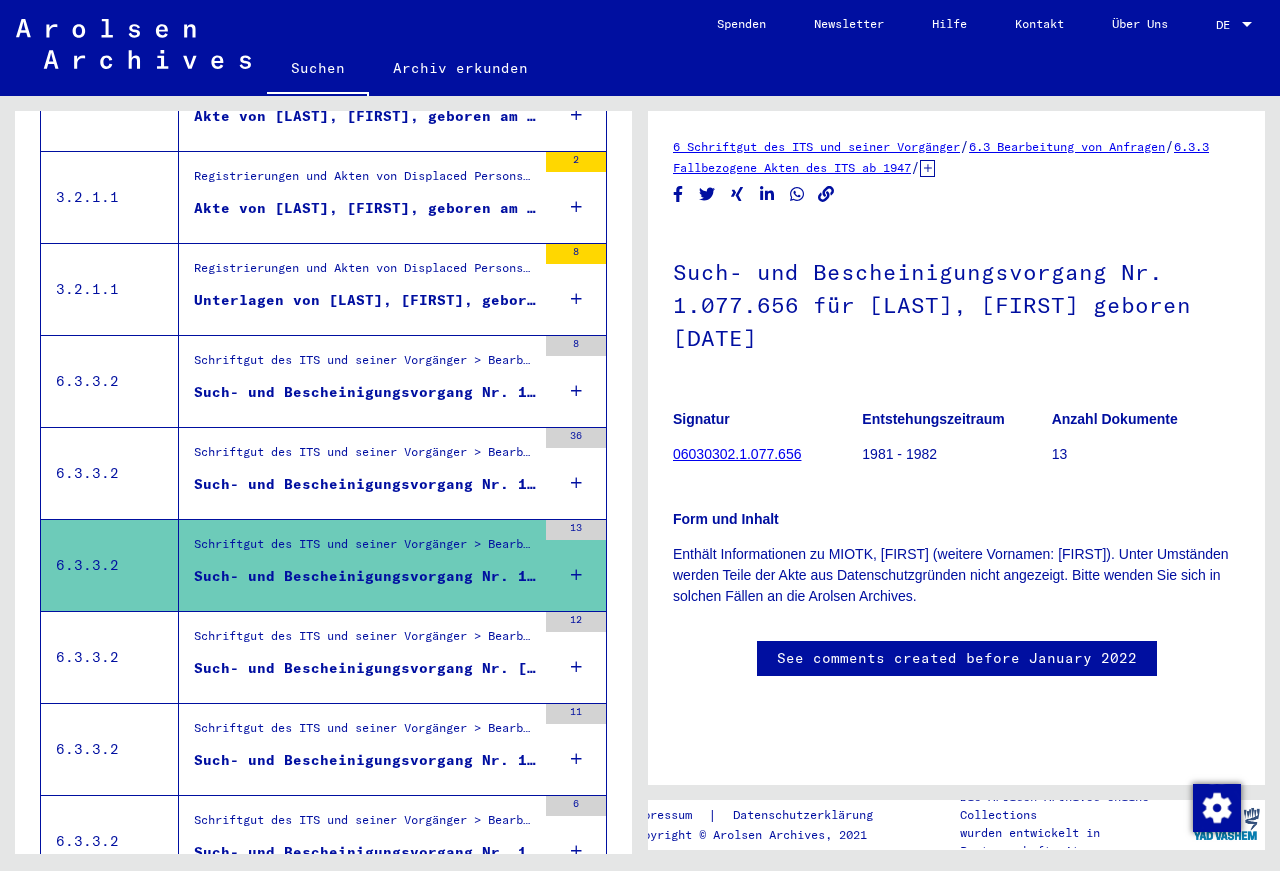 click on "Such- und Bescheinigungsvorgang Nr. 1.031.576 für [LAST], [FIRST] geboren [DATE]" at bounding box center [365, 484] 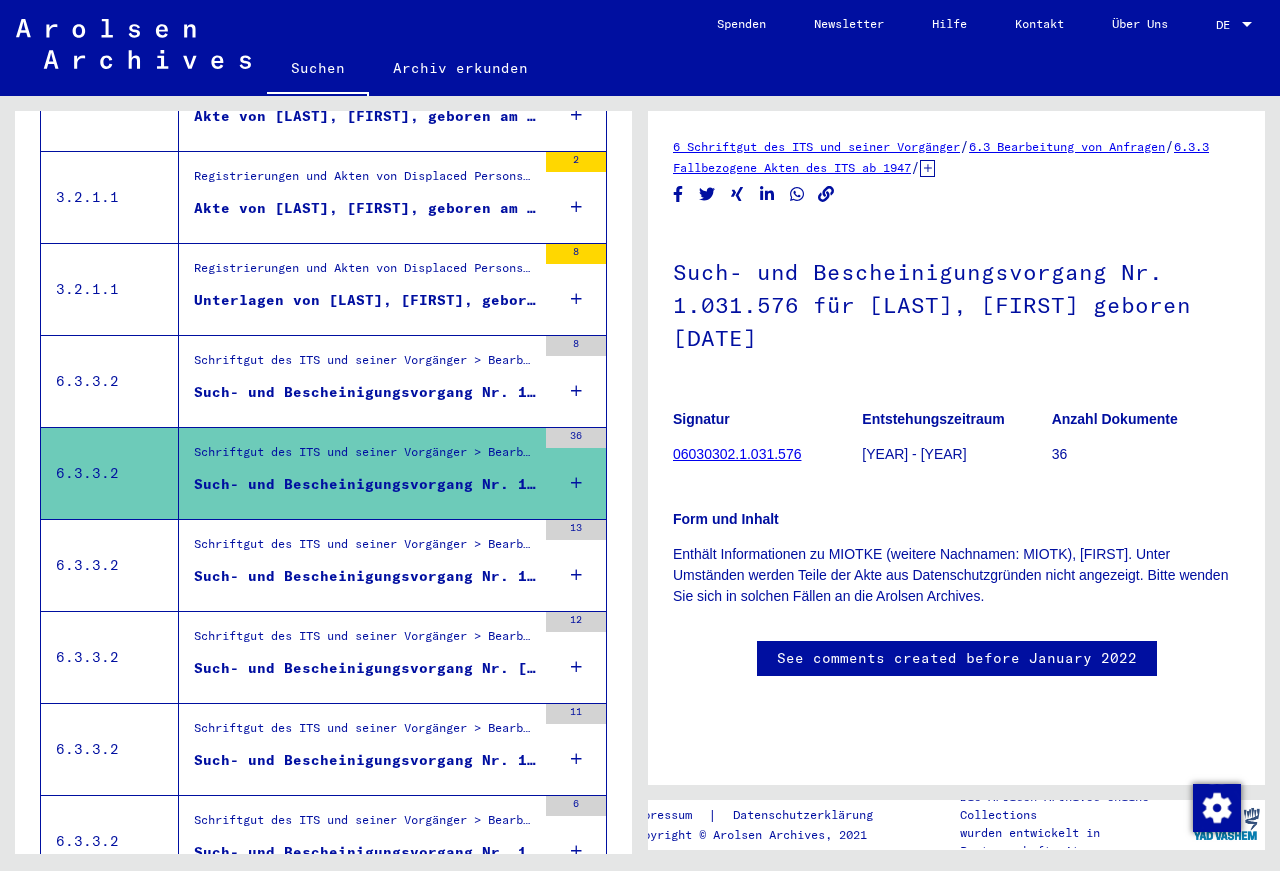 click on "Such- und Bescheinigungsvorgang Nr. 1.031.126 für [LAST], [FIRST] geboren [DATE]" at bounding box center [365, 392] 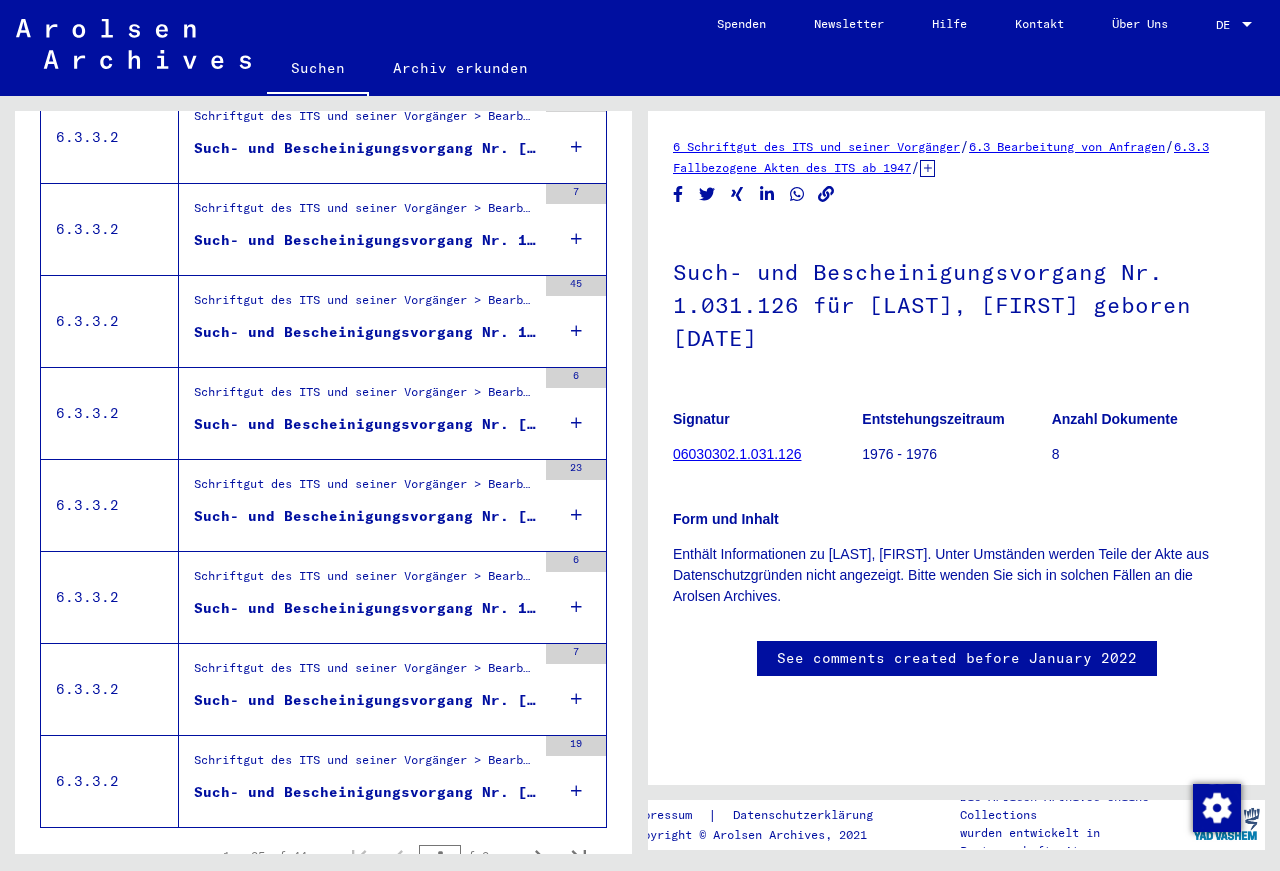 scroll, scrollTop: 2063, scrollLeft: 0, axis: vertical 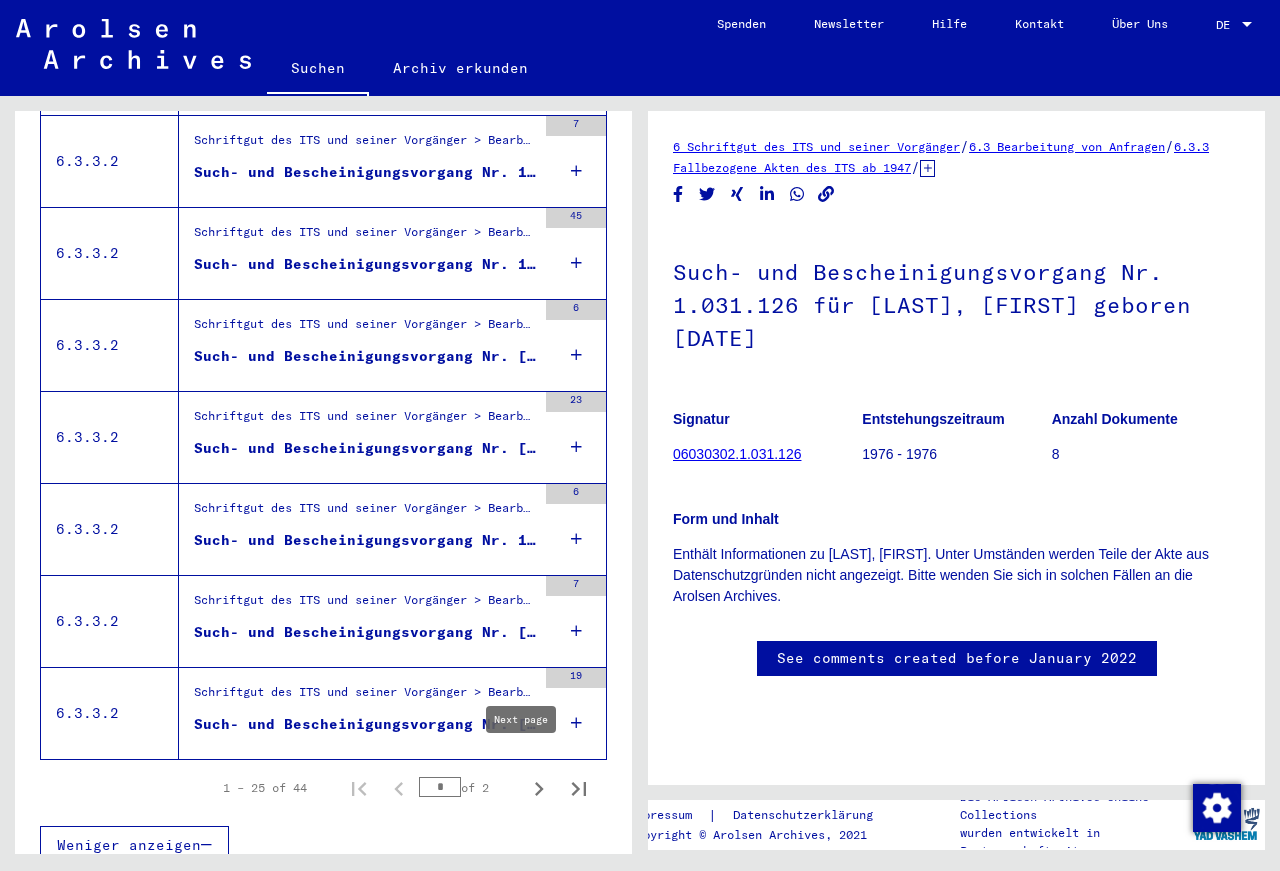 click 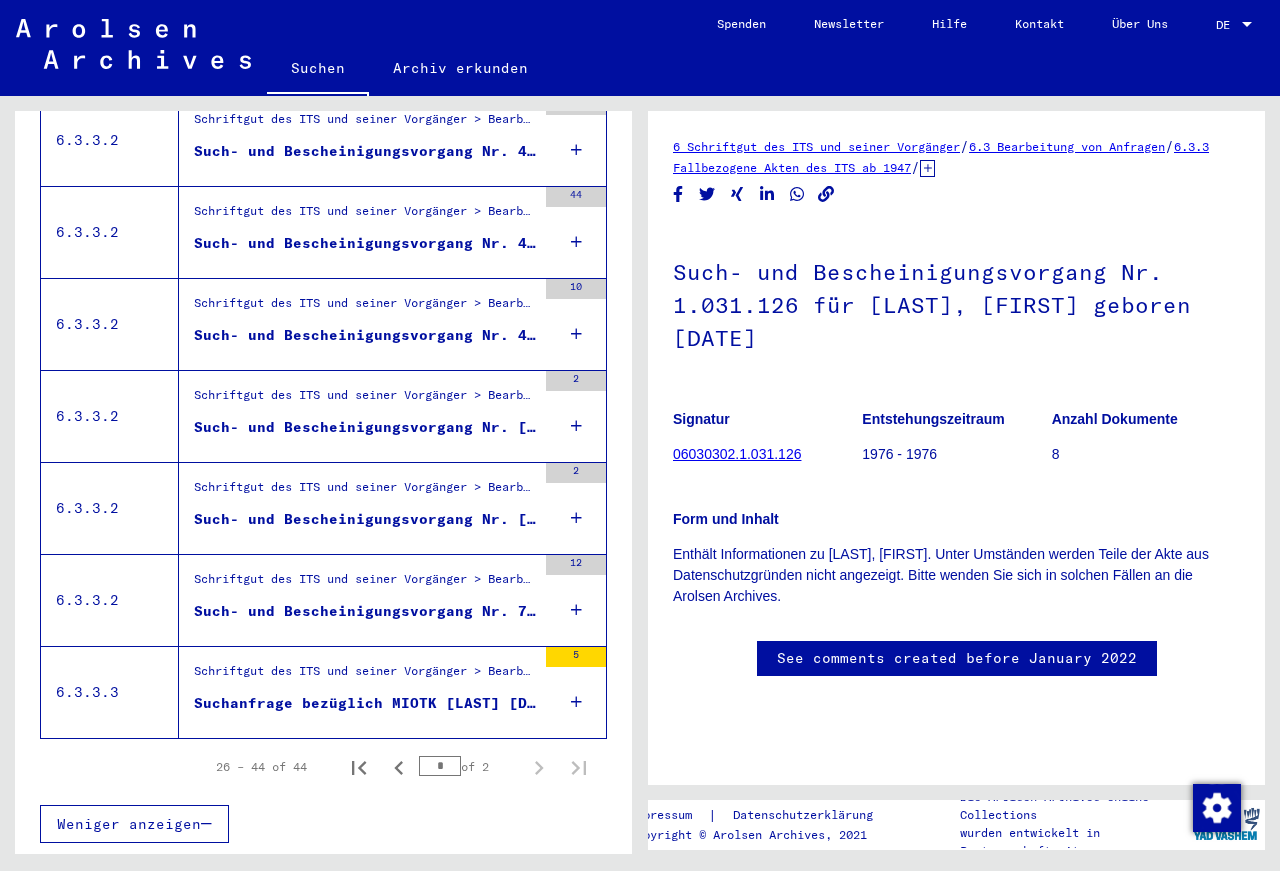 scroll, scrollTop: 1511, scrollLeft: 0, axis: vertical 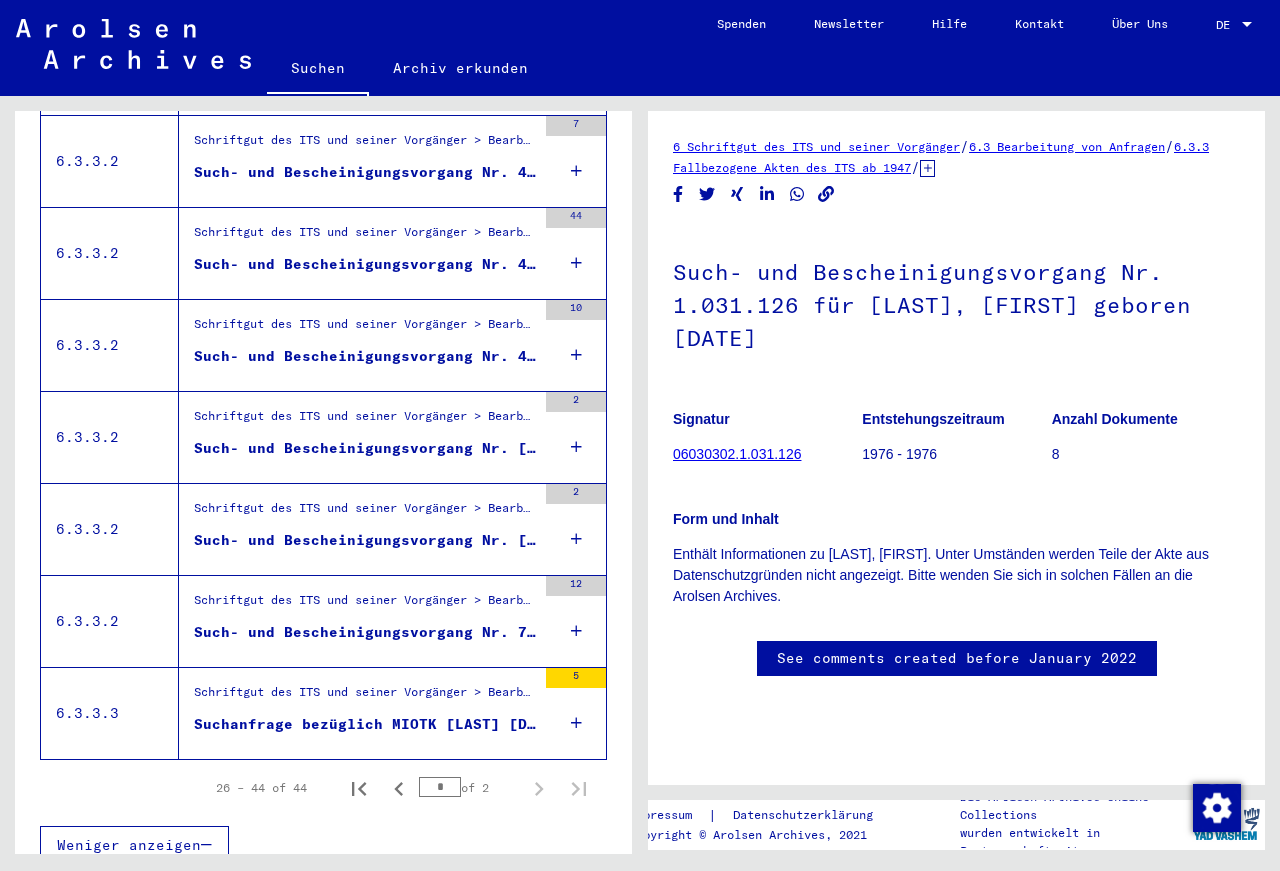 click on "Suchanfrage bezüglich MIOTK [LAST] [DATE]" at bounding box center [365, 724] 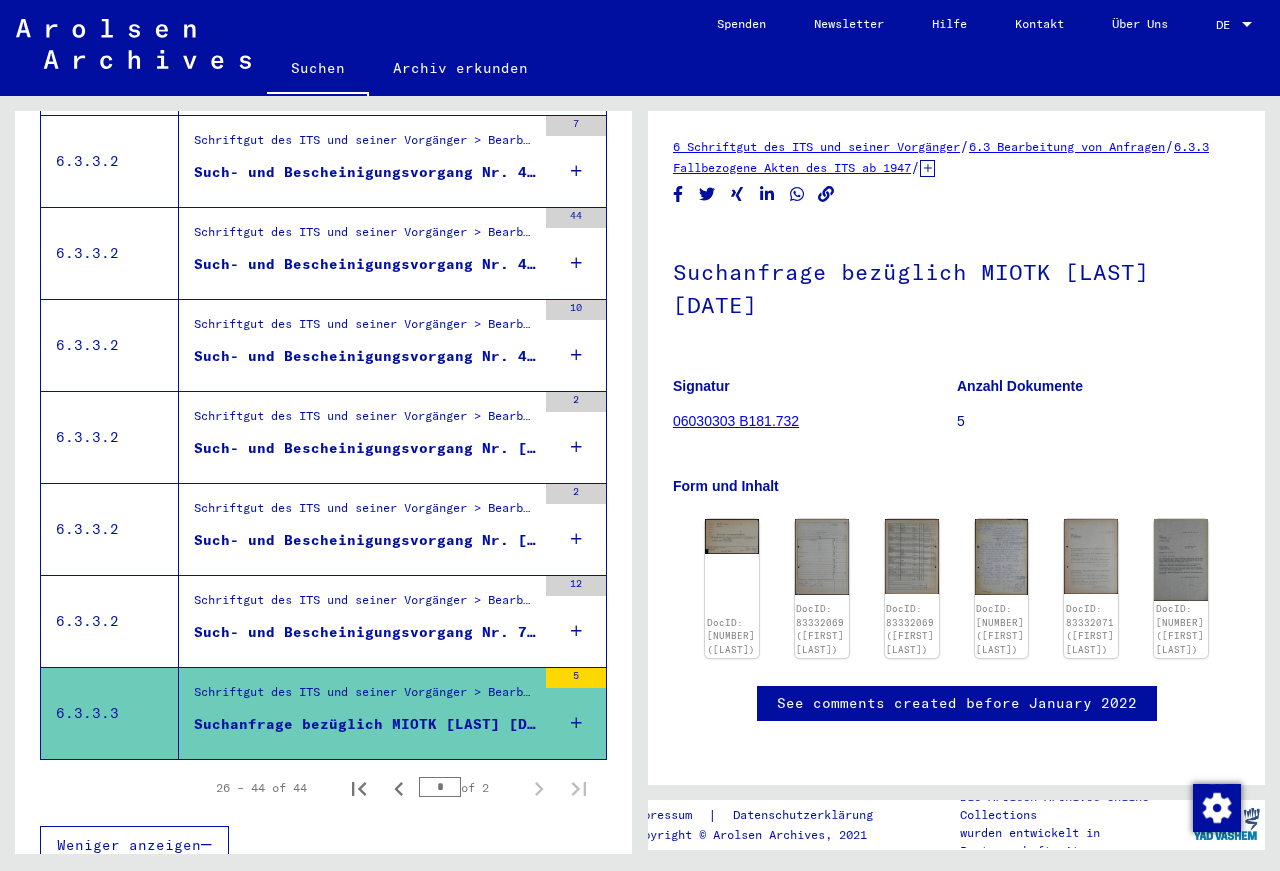 click on "Such- und Bescheinigungsvorgang Nr. 786.623 für [LAST], [FIRST] geboren [DATE]" at bounding box center [365, 632] 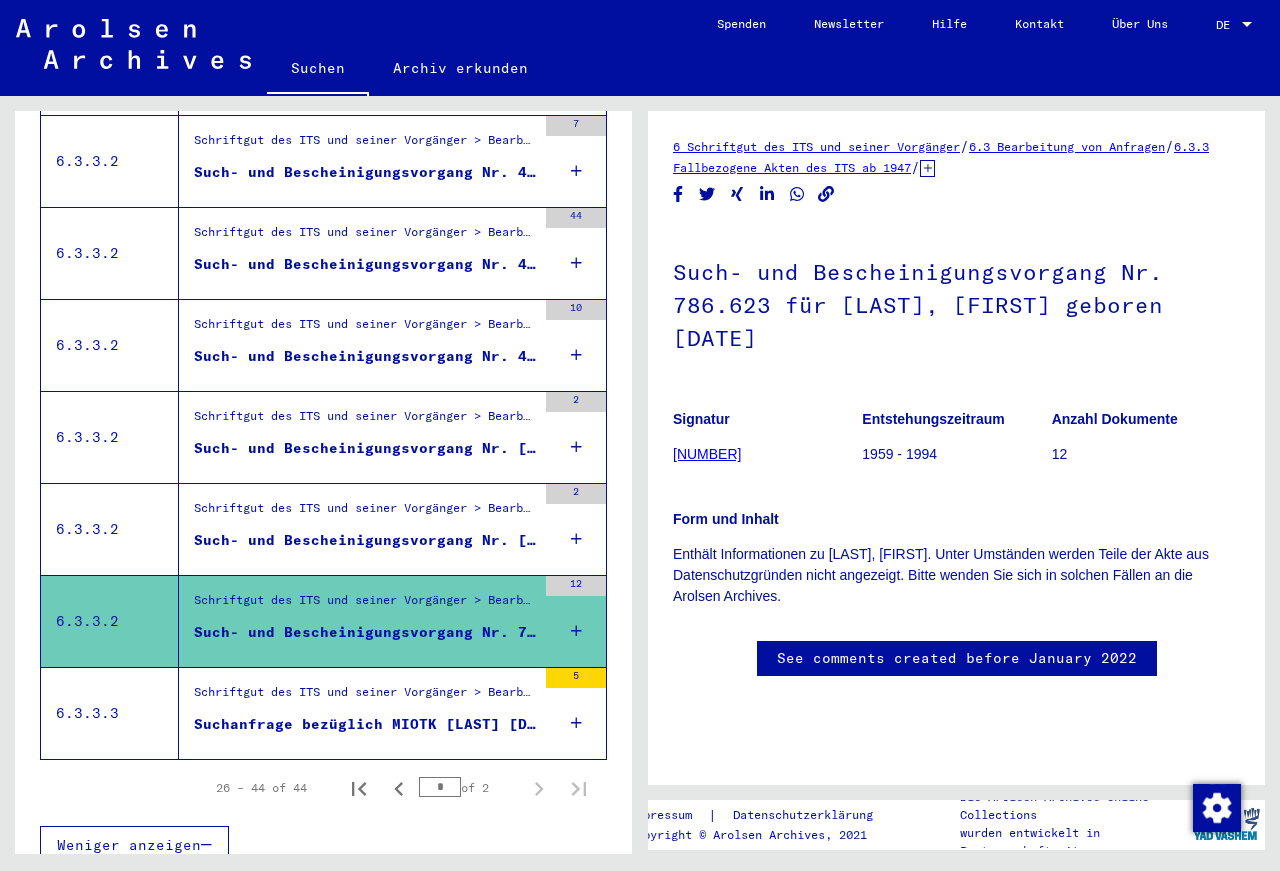 click on "Schriftgut des ITS und seiner Vorgänger > Bearbeitung von Anfragen > Fallbezogene Akten des ITS ab 1947 > T/D-Fallablage > Such- und Bescheinigungsvorgänge mit den (T/D-) Nummern von 5.000.000 bis 5.249.999 > Such- und Bescheinigungsvorgänge mit den (T/D-) Nummern von 5.081.000 bis 5.081.499" at bounding box center (365, 513) 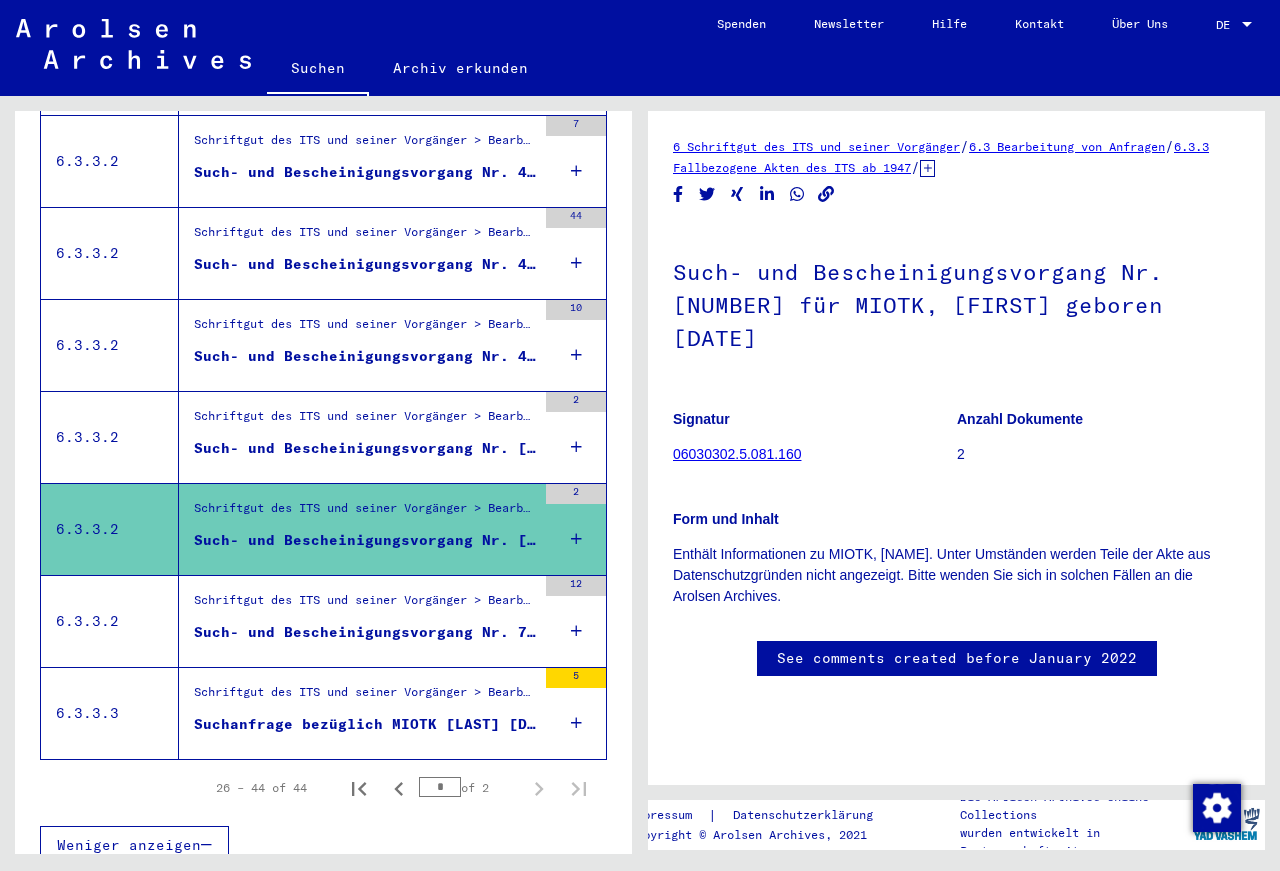 click on "Such- und Bescheinigungsvorgang Nr. [NUMBER] für [LAST], [FIRST] geboren [DAY].[MONTH].[YEAR]" at bounding box center (365, 448) 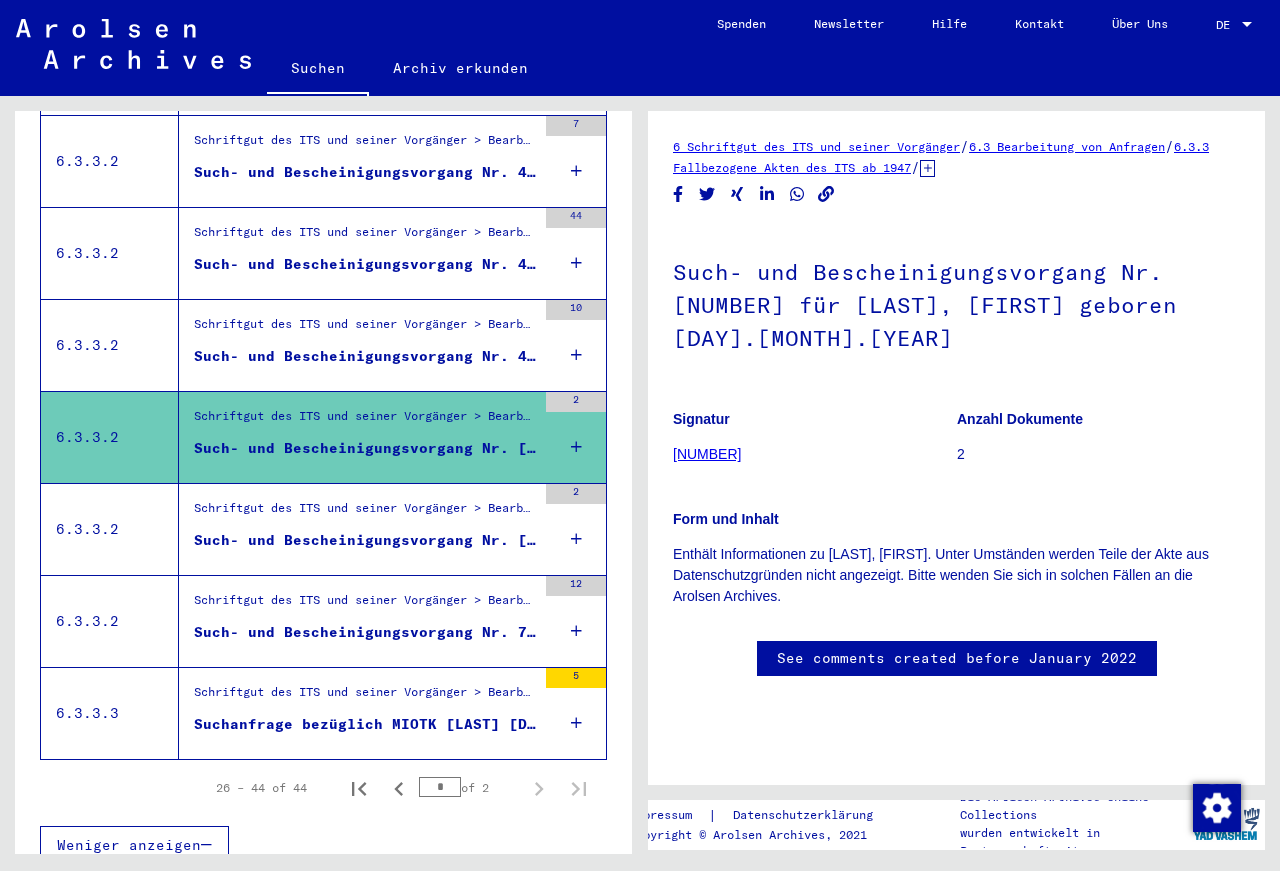 click on "Schriftgut des ITS und seiner Vorgänger > Bearbeitung von Anfragen > Fallbezogene Akten des ITS ab 1947 > T/D-Fallablage > Such- und Bescheinigungsvorgänge mit den (T/D-) Nummern von 250.000 bis 499.999 > Such- und Bescheinigungsvorgänge mit den (T/D-) Nummern von 466.500 bis 466.999" at bounding box center [365, 330] 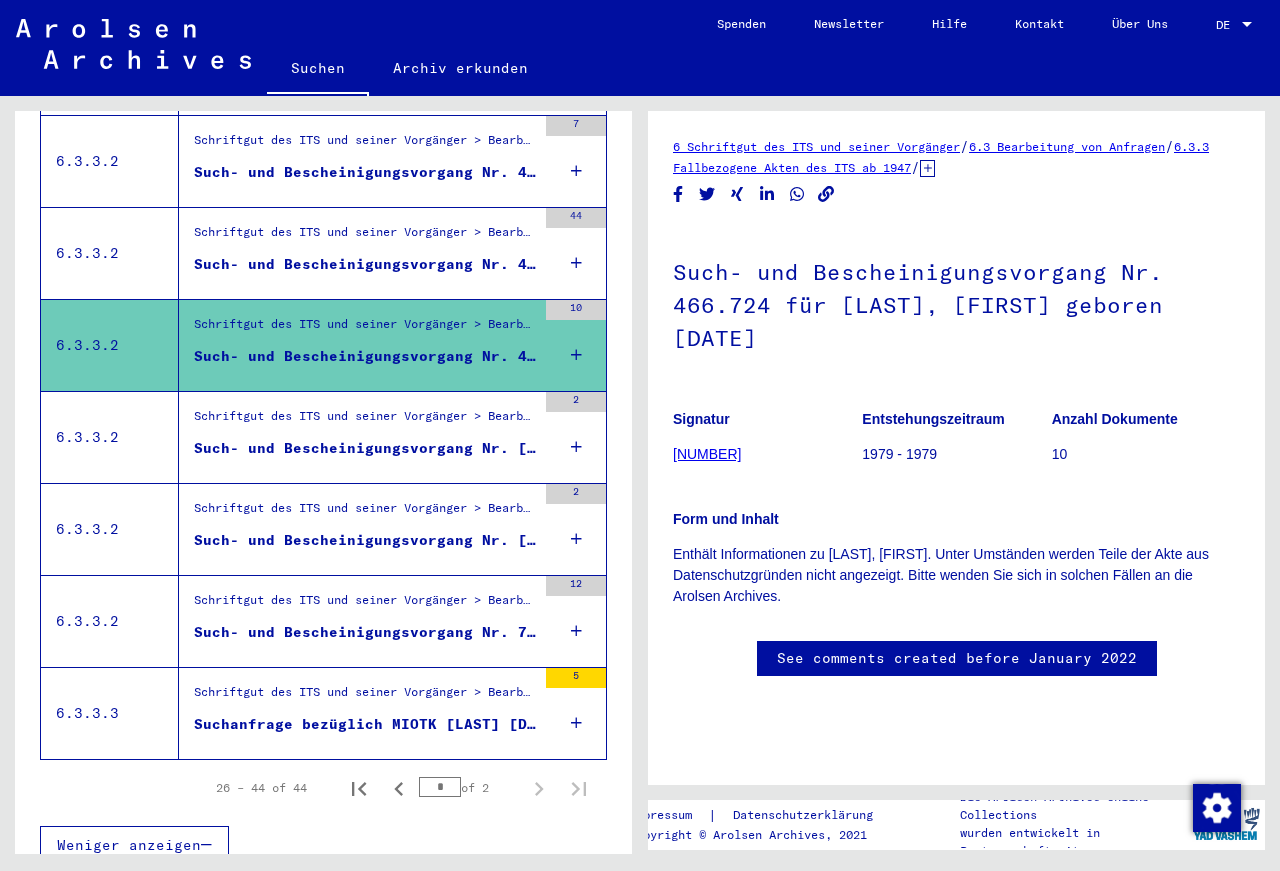 click on "Such- und Bescheinigungsvorgang Nr. 446.718 für [LAST], [FIRST] geboren [DATE]" at bounding box center [365, 264] 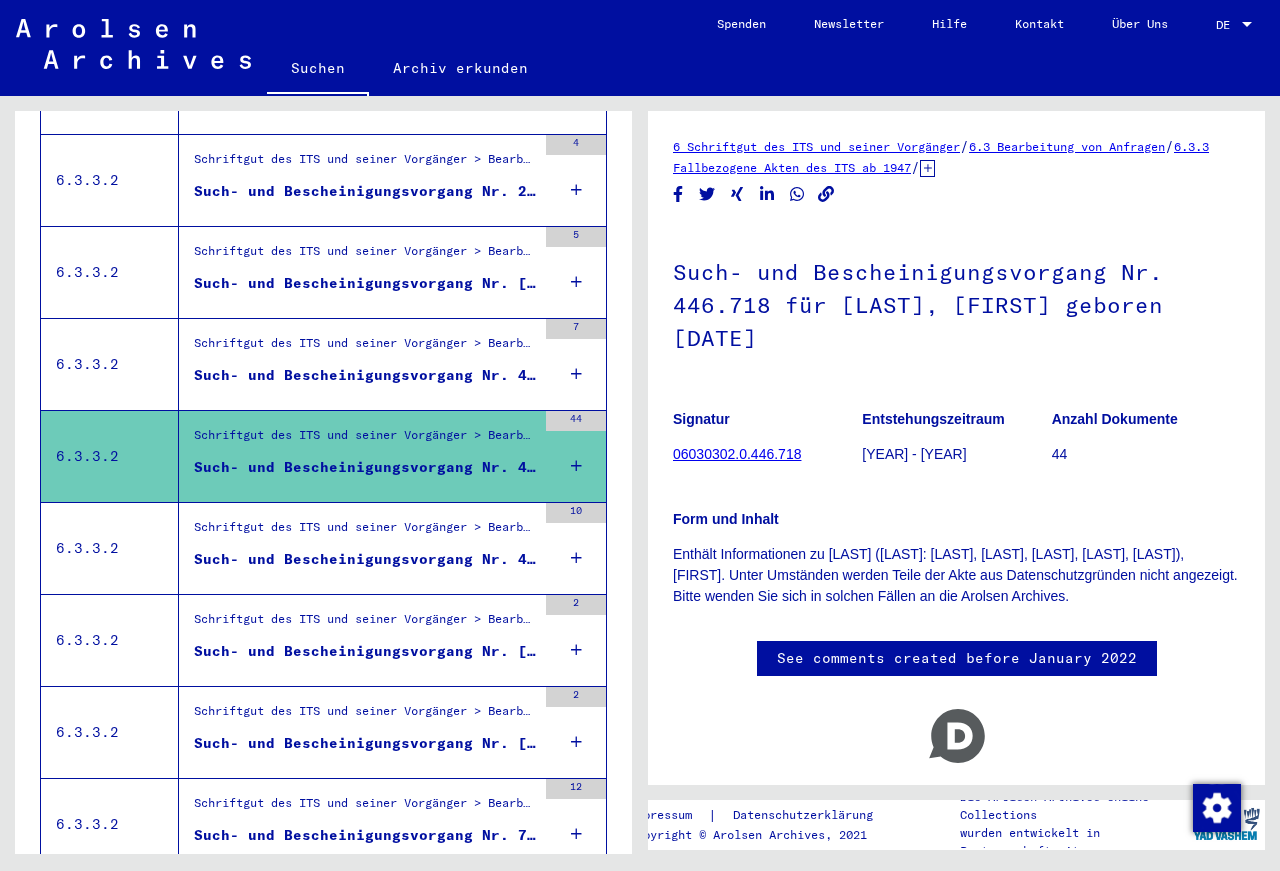 scroll, scrollTop: 1079, scrollLeft: 0, axis: vertical 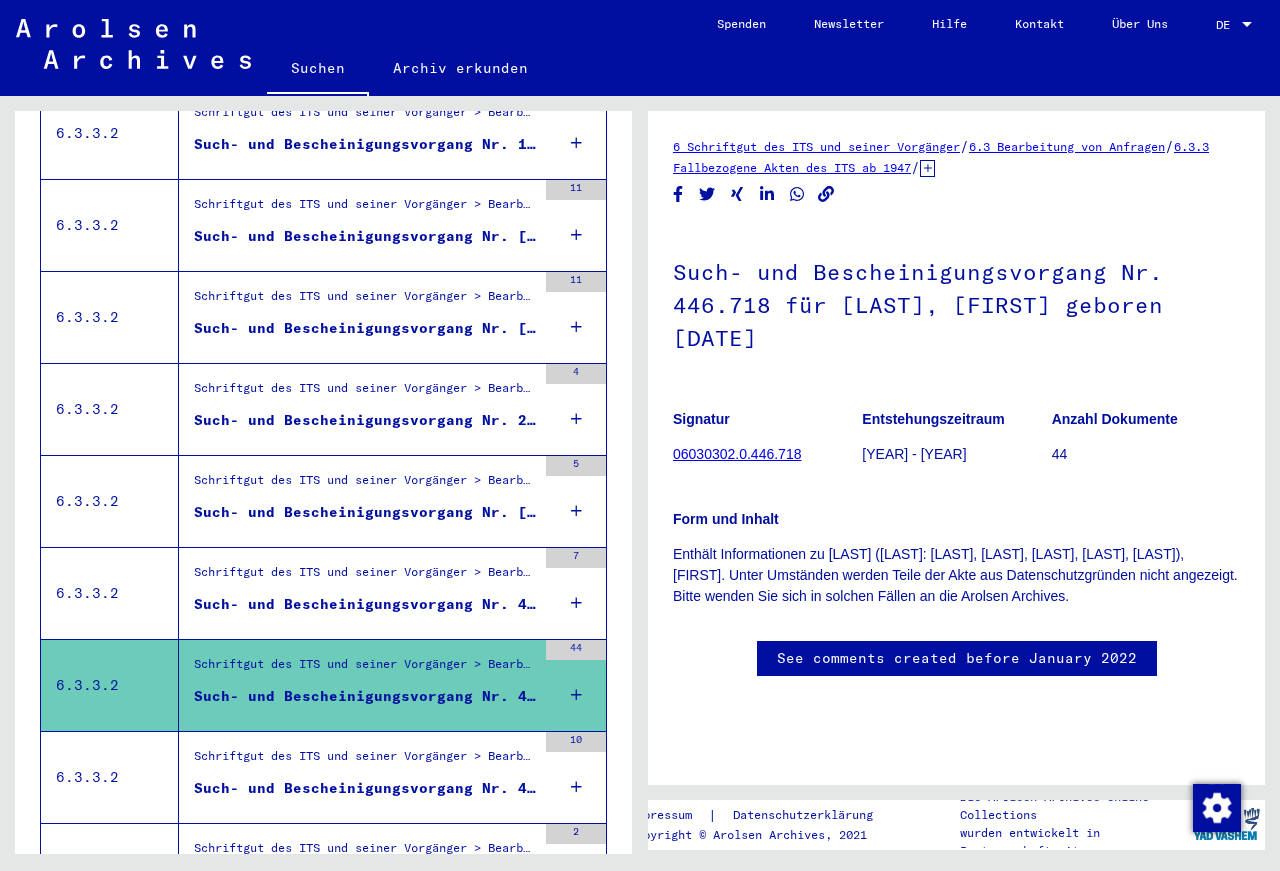click on "Such- und Bescheinigungsvorgang Nr. 433.055 für [LAST], [FIRST] geboren [DATE]" at bounding box center [365, 604] 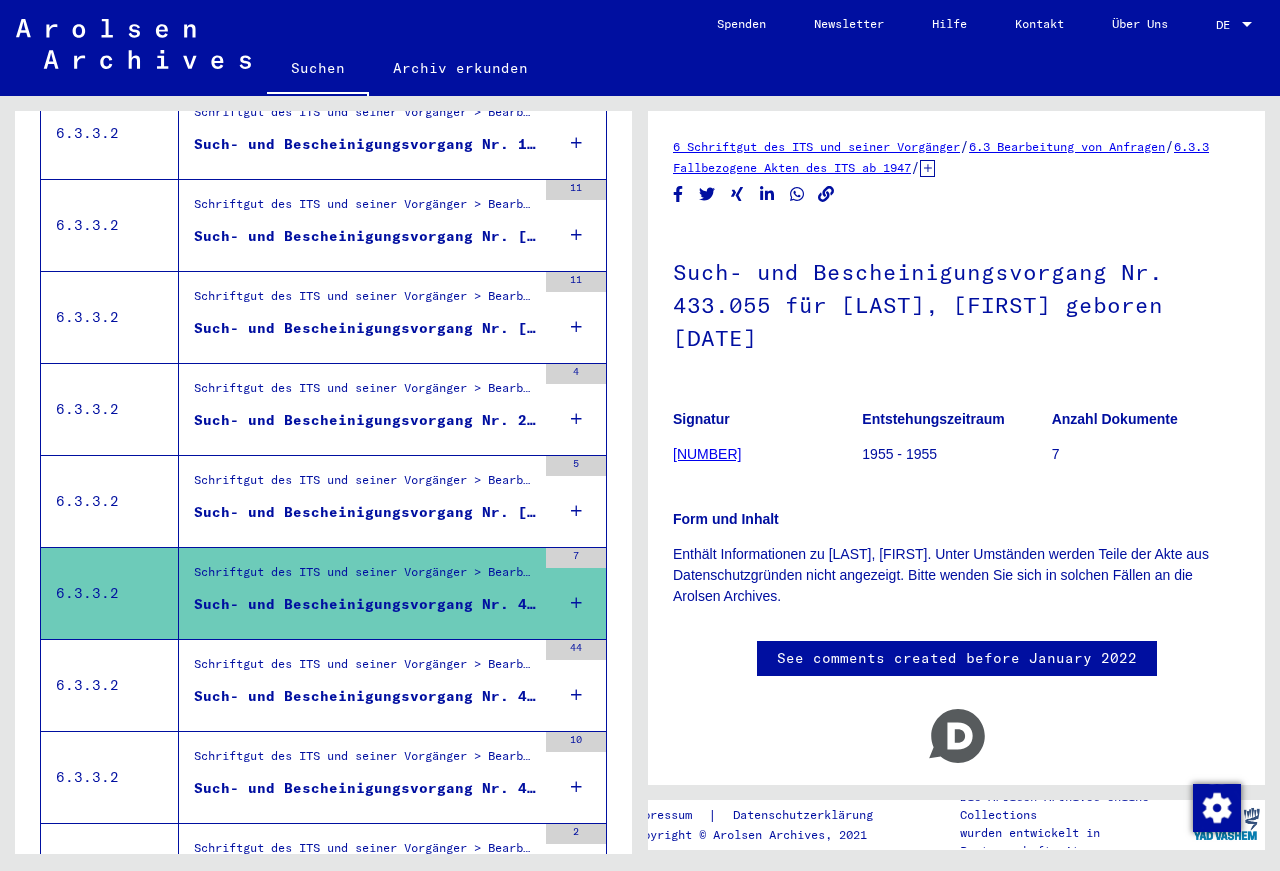 click on "Such- und Bescheinigungsvorgang Nr. [NUMBER] für [LAST], [FIRST] geboren [DATE]" at bounding box center (365, 512) 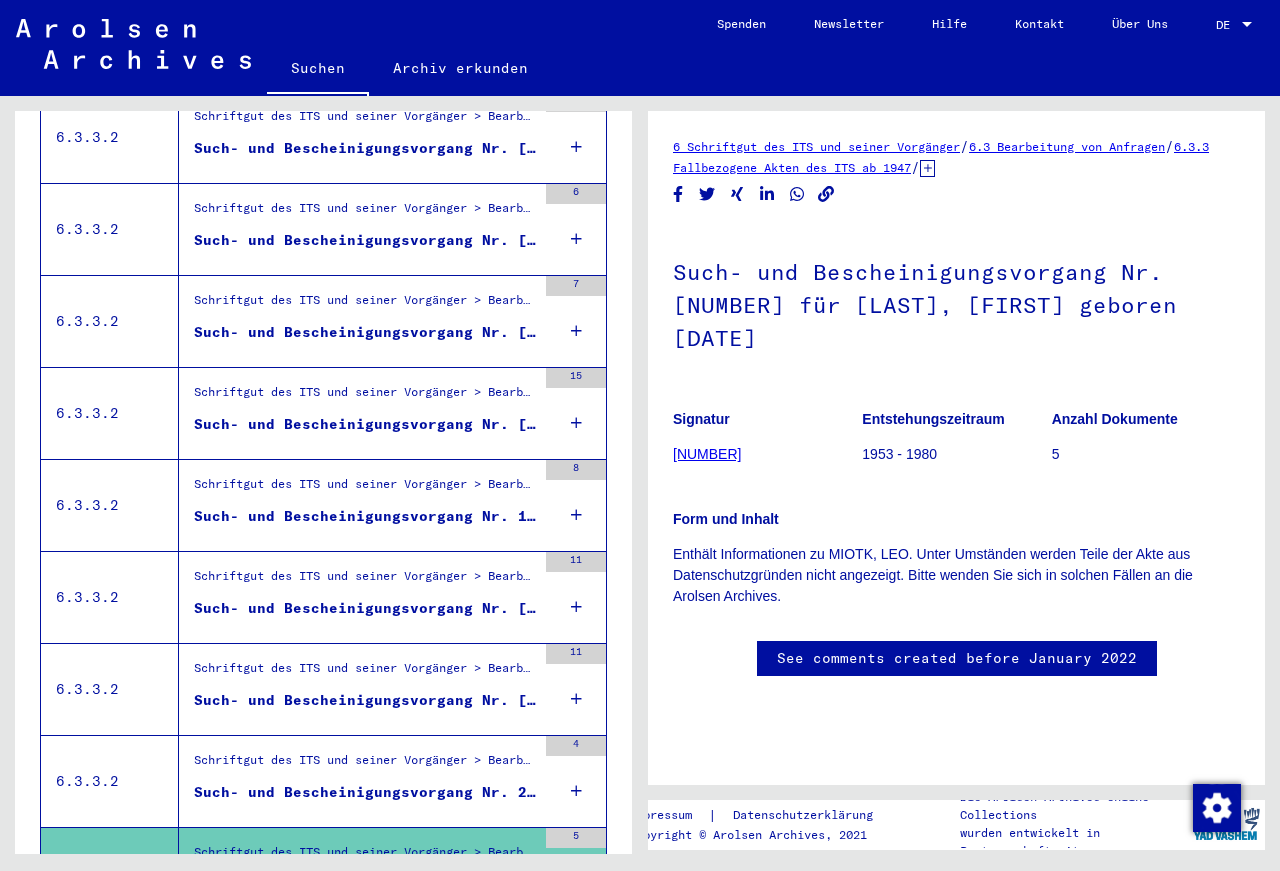 scroll, scrollTop: 647, scrollLeft: 0, axis: vertical 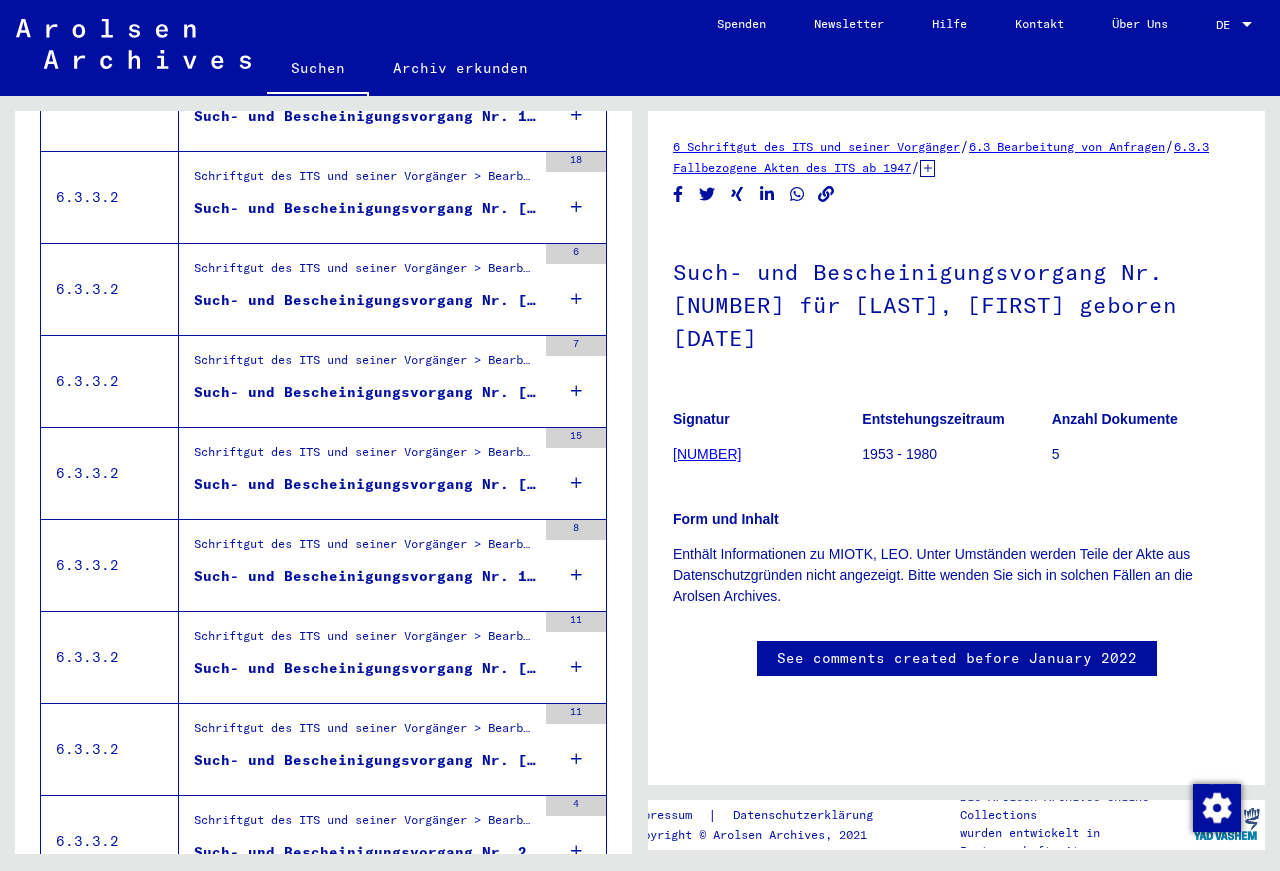 click on "Schriftgut des ITS und seiner Vorgänger > Bearbeitung von Anfragen > Fallbezogene Akten des ITS ab 1947 > T/D-Fallablage > Such- und Bescheinigungsvorgänge mit den (T/D-) Nummern von 250.000 bis 499.999 > Such- und Bescheinigungsvorgänge mit den (T/D-) Nummern von 299.500 bis 299.999" at bounding box center (365, 825) 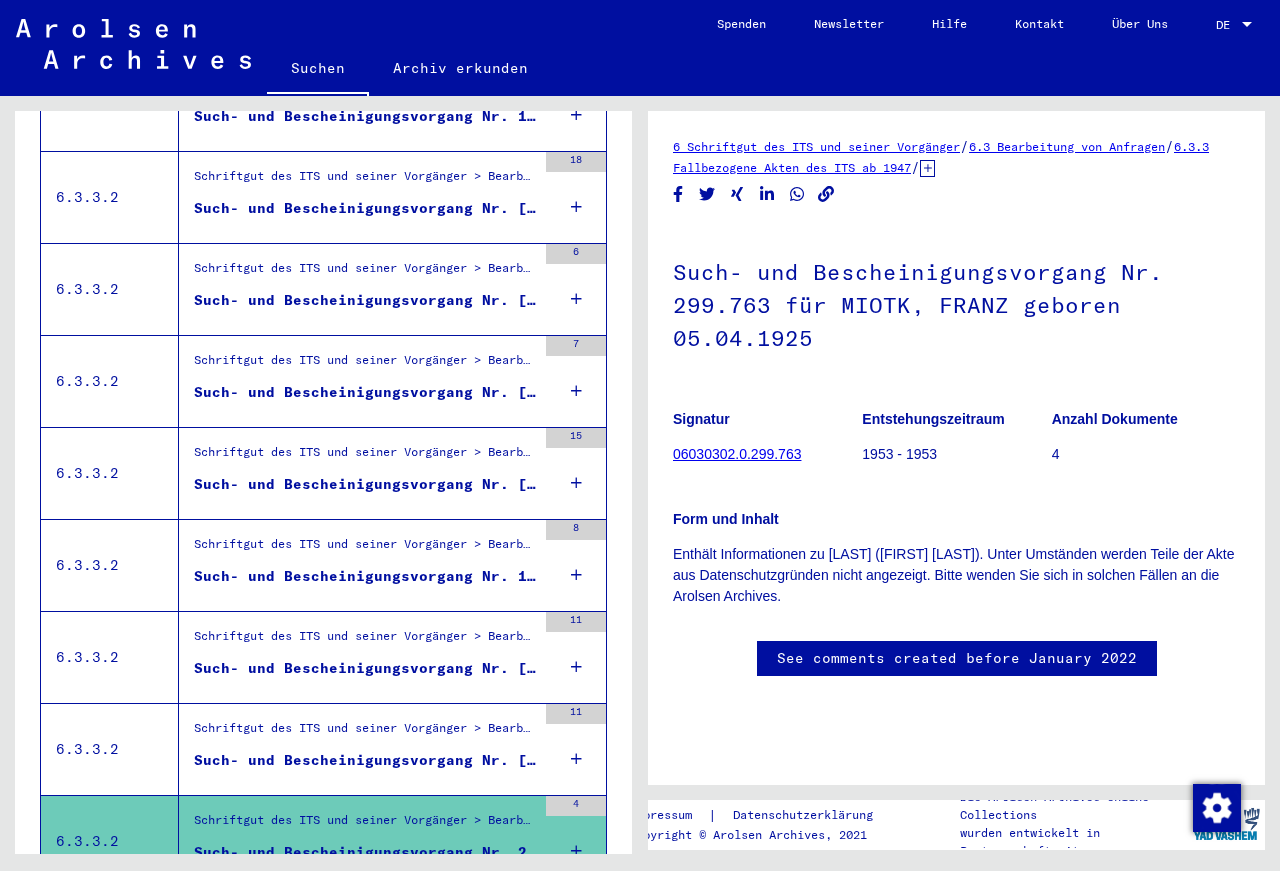 click on "Schriftgut des ITS und seiner Vorgänger > Bearbeitung von Anfragen > Fallbezogene Akten des ITS ab 1947 > T/D-Fallablage > Such- und Bescheinigungsvorgänge mit den (T/D-) Nummern von 1 bis 249.999 > Such- und Bescheinigungsvorgänge mit den (T/D-) Nummern von 229.000 bis 229.499" at bounding box center [365, 733] 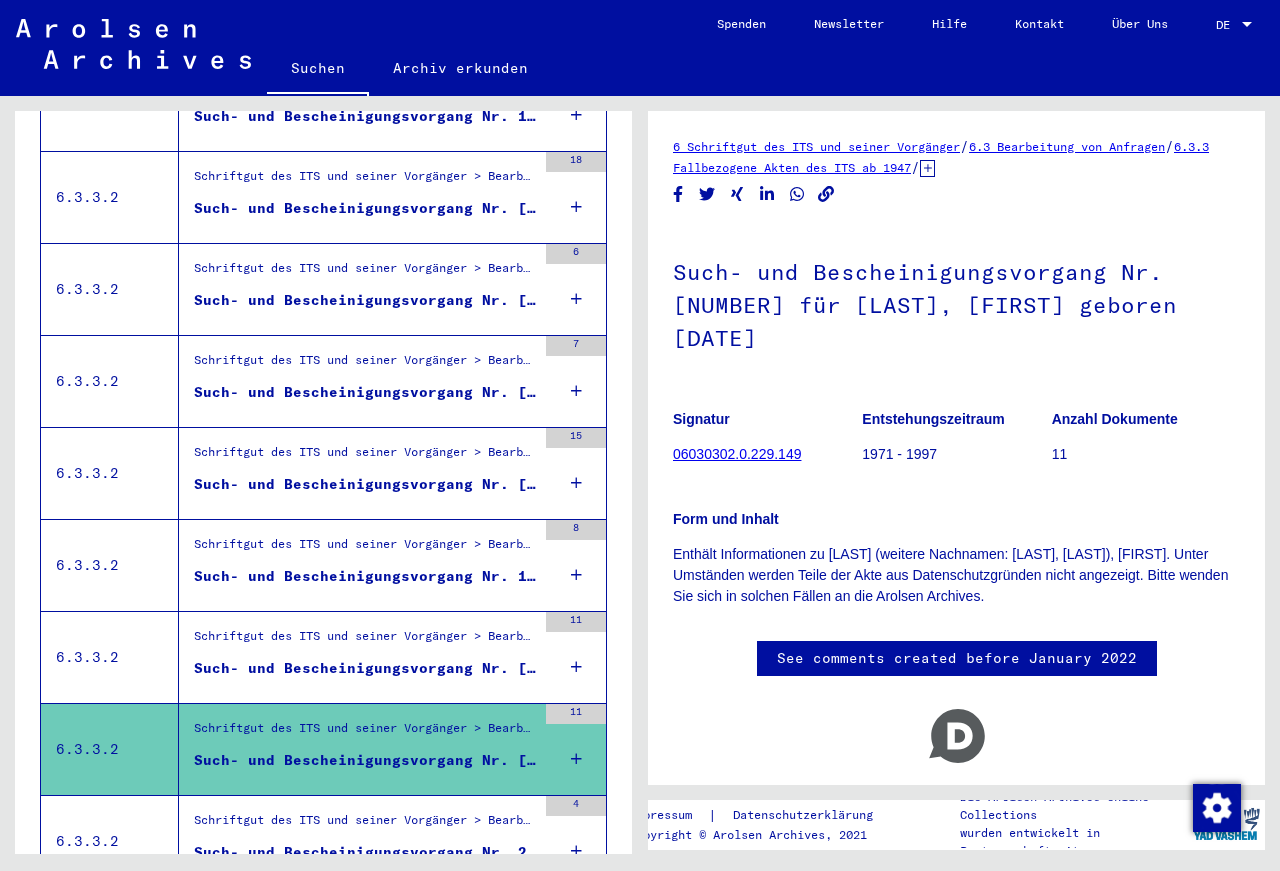 click on "Schriftgut des ITS und seiner Vorgänger > Bearbeitung von Anfragen > Fallbezogene Akten des ITS ab 1947 > T/D-Fallablage > Such- und Bescheinigungsvorgänge mit den (T/D-) Nummern von 1.500.000 bis 1.749.999 > Such- und Bescheinigungsvorgänge mit den (T/D-) Nummern von 1.641.000 bis 1.641.499" at bounding box center [365, 641] 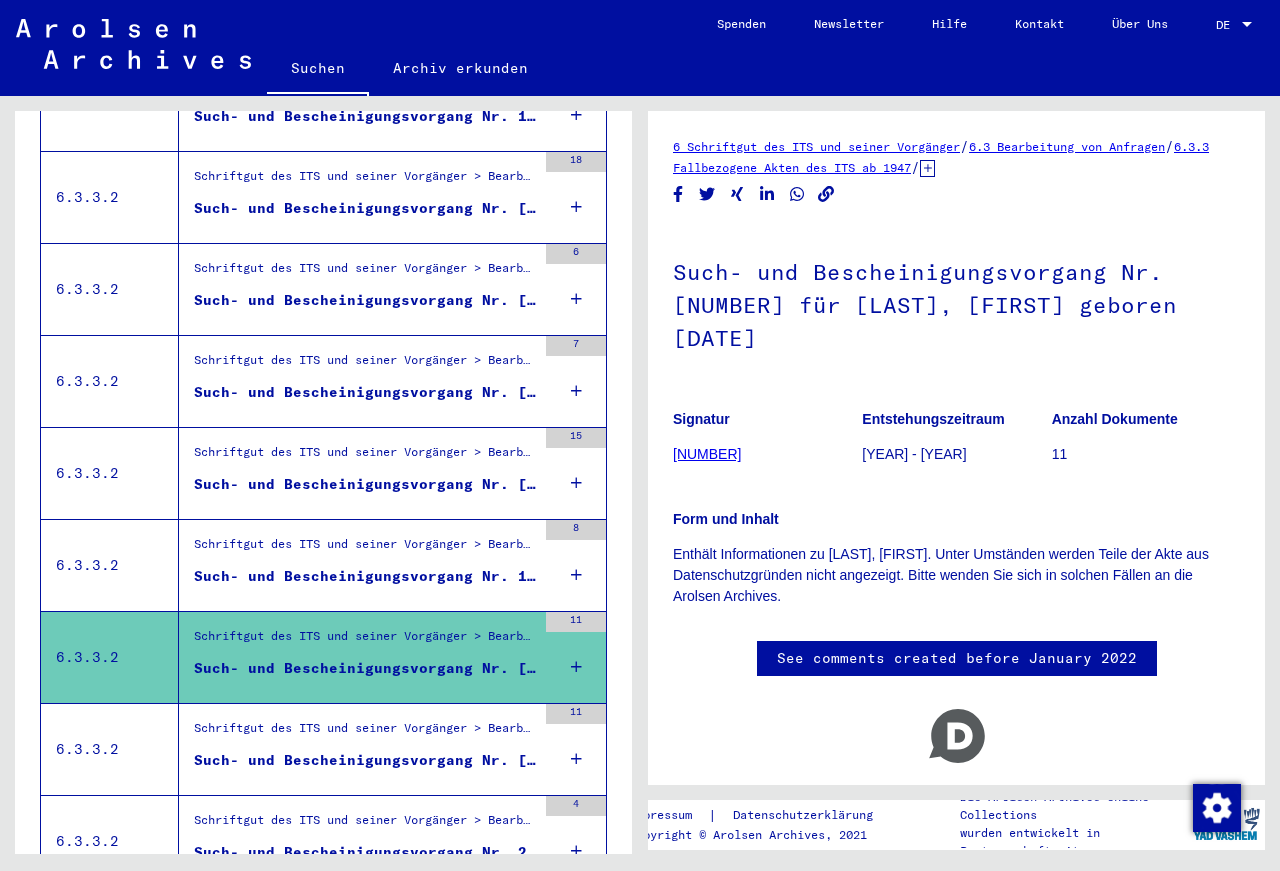 click on "Such- und Bescheinigungsvorgang Nr. 1.641.493 für [LAST], [FIRST] geboren 03.10.1913" at bounding box center [365, 576] 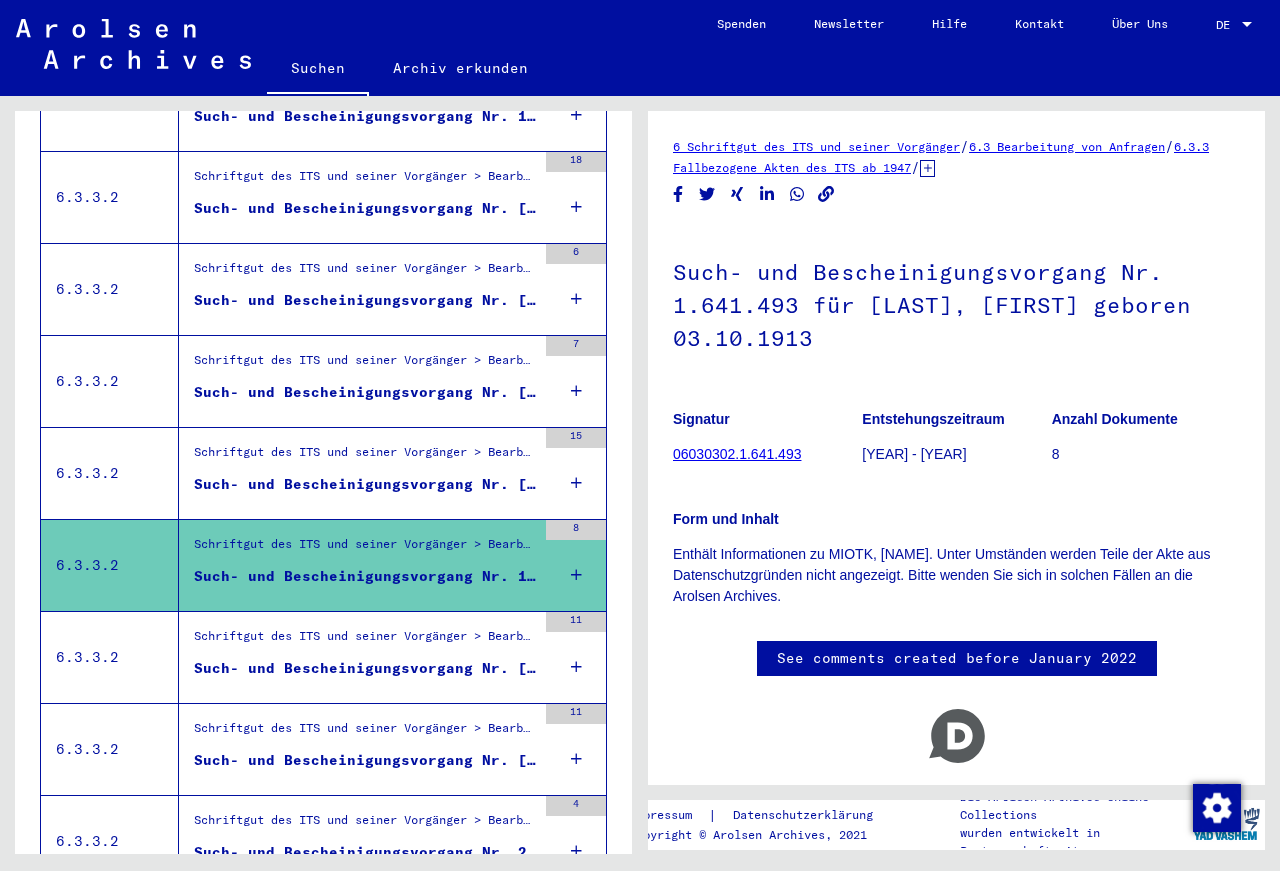 click on "Schriftgut des ITS und seiner Vorgänger > Bearbeitung von Anfragen > Fallbezogene Akten des ITS ab 1947 > T/D-Fallablage > Such- und Bescheinigungsvorgänge mit den (T/D-) Nummern von 1.500.000 bis 1.749.999 > Such- und Bescheinigungsvorgänge mit den (T/D-) Nummern von 1.641.000 bis 1.641.499" at bounding box center [365, 457] 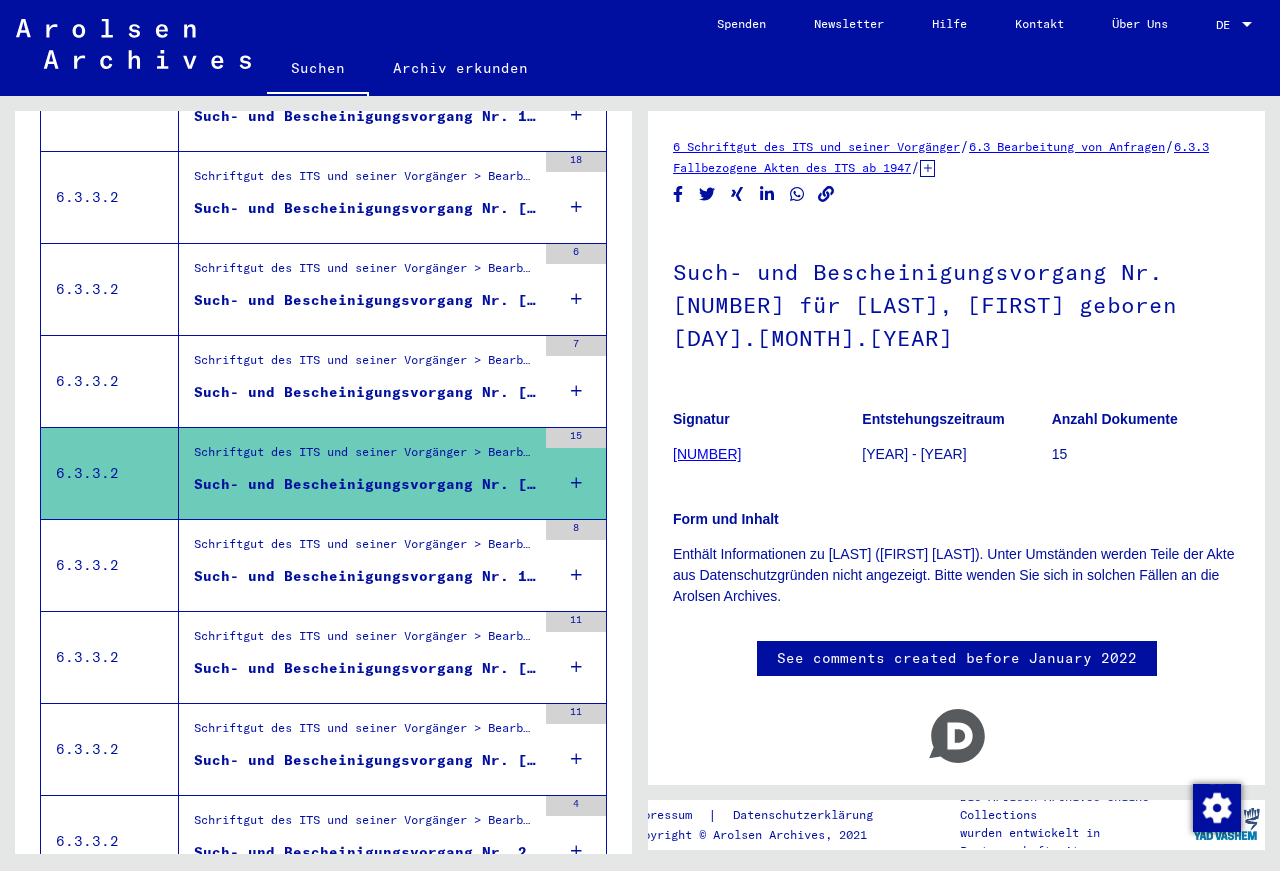 click on "Such- und Bescheinigungsvorgang Nr. [NUMBER] für [LAST], [FIRST] geboren [DATE]" at bounding box center (365, 392) 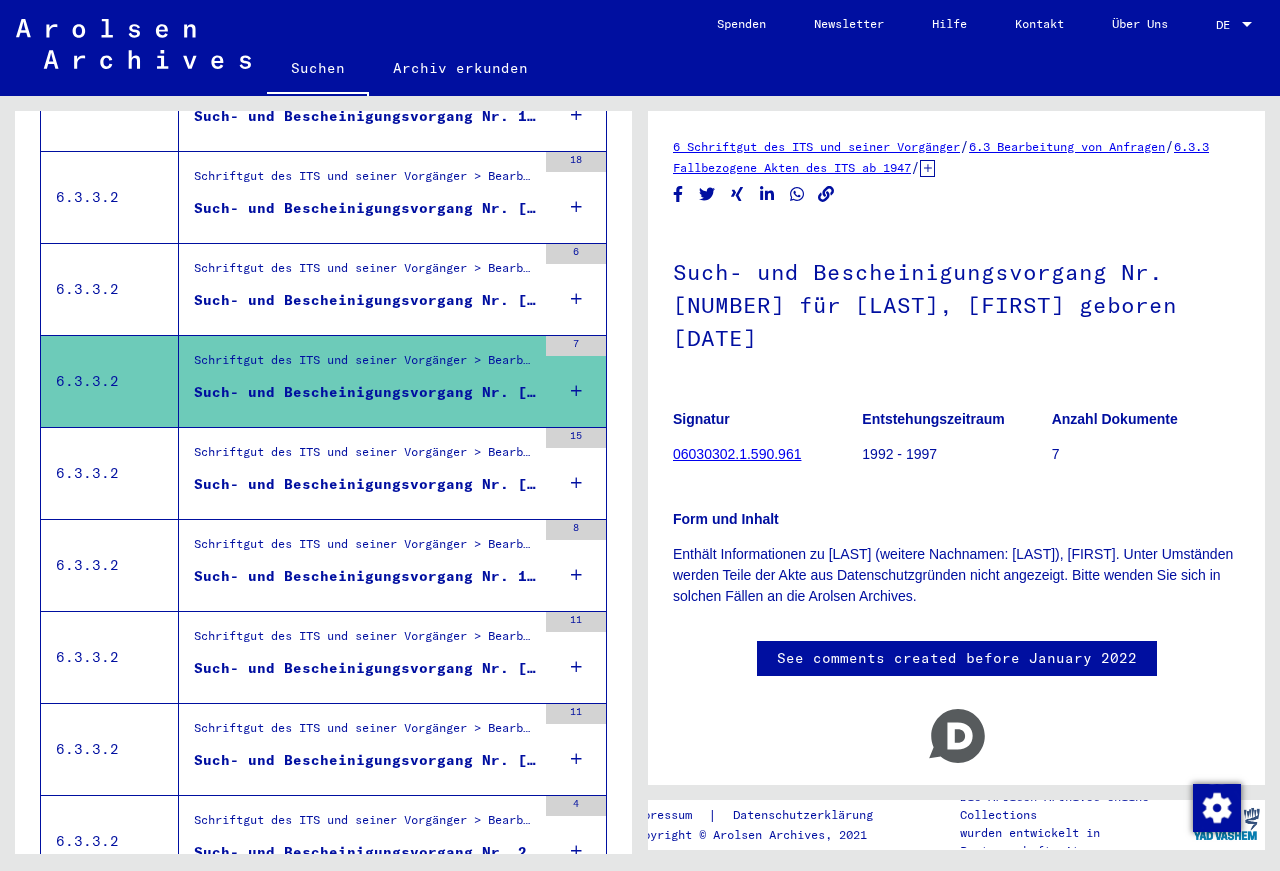 click on "Such- und Bescheinigungsvorgang Nr. [NUMBER] für MIOTK, [NAME] geboren [DATE]" at bounding box center [365, 305] 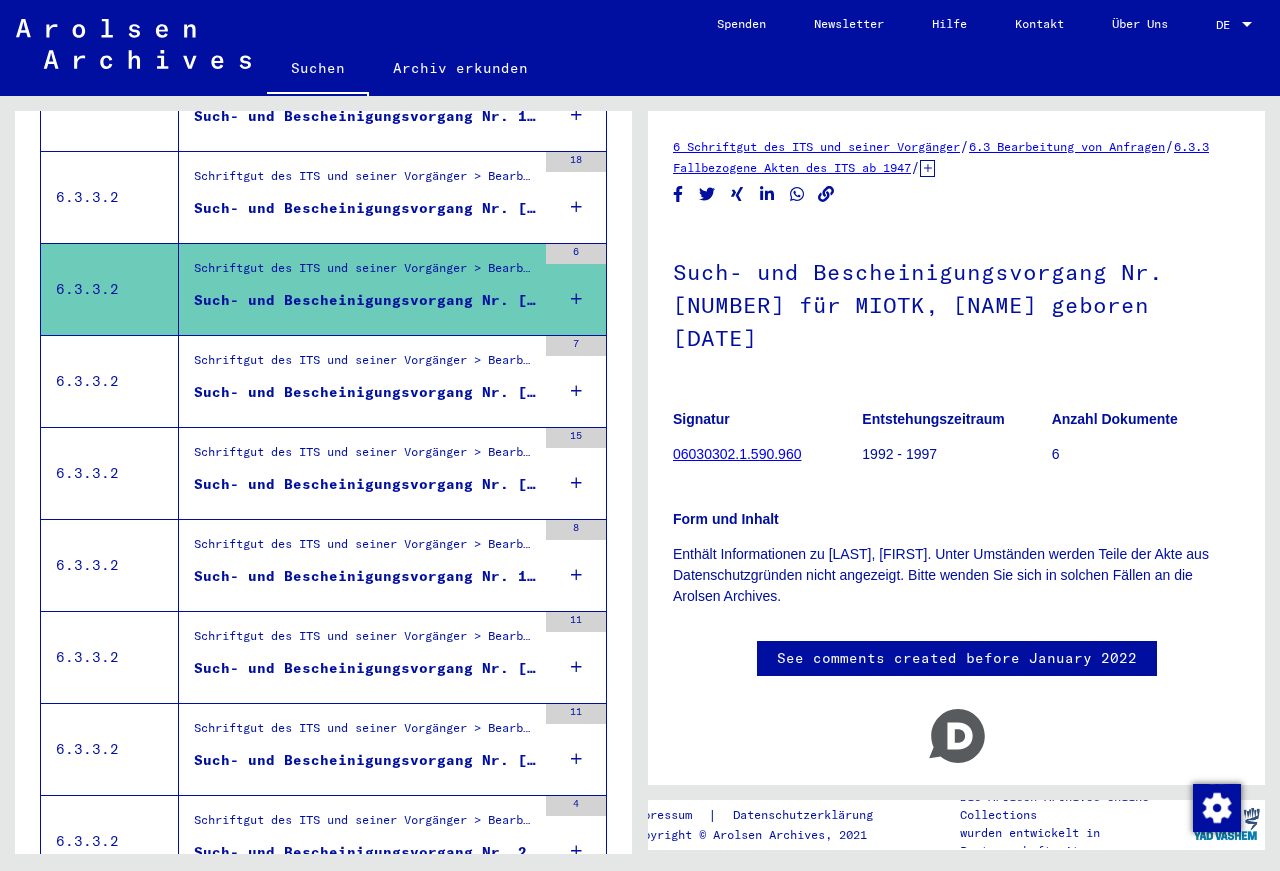 click on "Schriftgut des ITS und seiner Vorgänger > Bearbeitung von Anfragen > Fallbezogene Akten des ITS ab 1947 > T/D-Fallablage > Such- und Bescheinigungsvorgänge mit den (T/D-) Nummern von 1.500.000 bis 1.749.999 > Such- und Bescheinigungsvorgänge mit den (T/D-) Nummern von 1.590.500 bis 1.590.999" at bounding box center [365, 181] 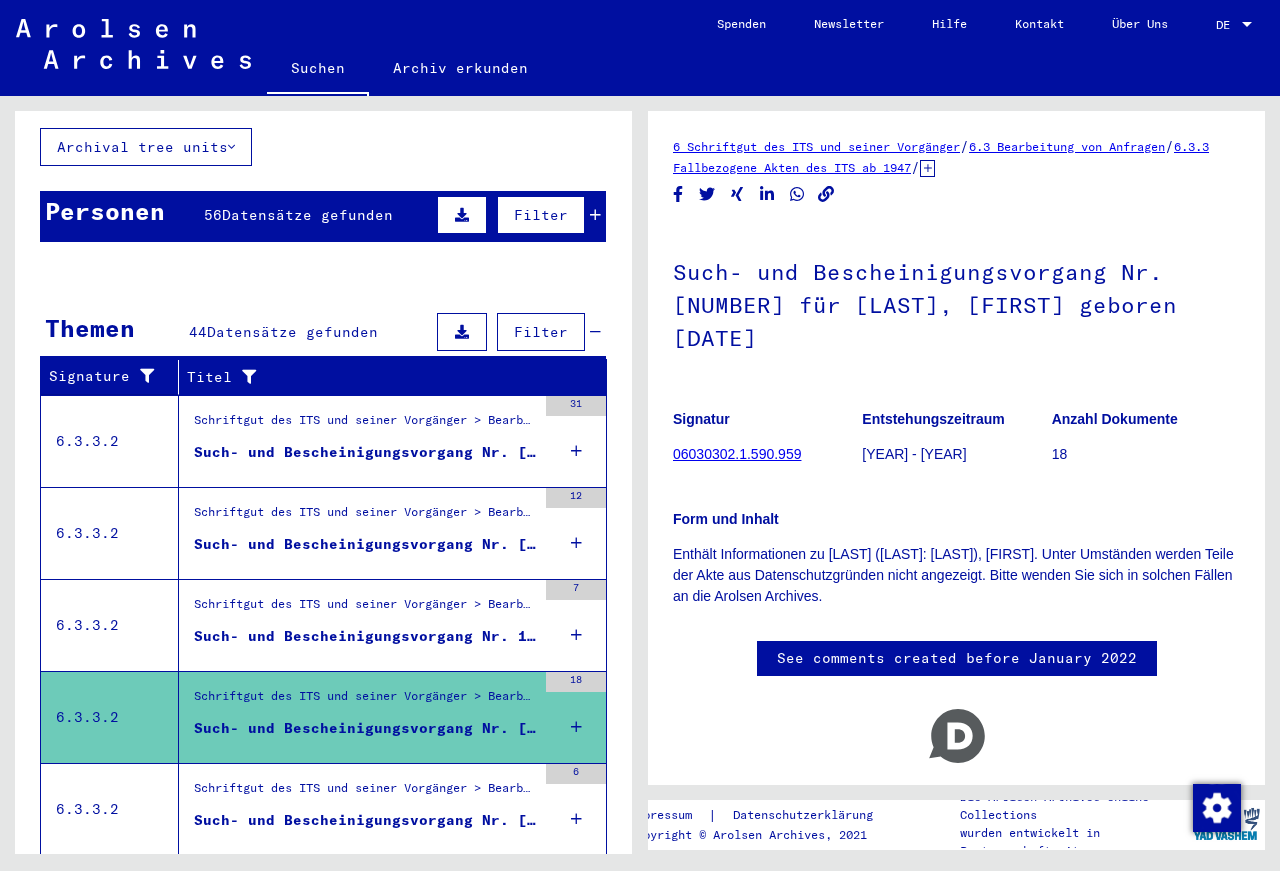scroll, scrollTop: 107, scrollLeft: 0, axis: vertical 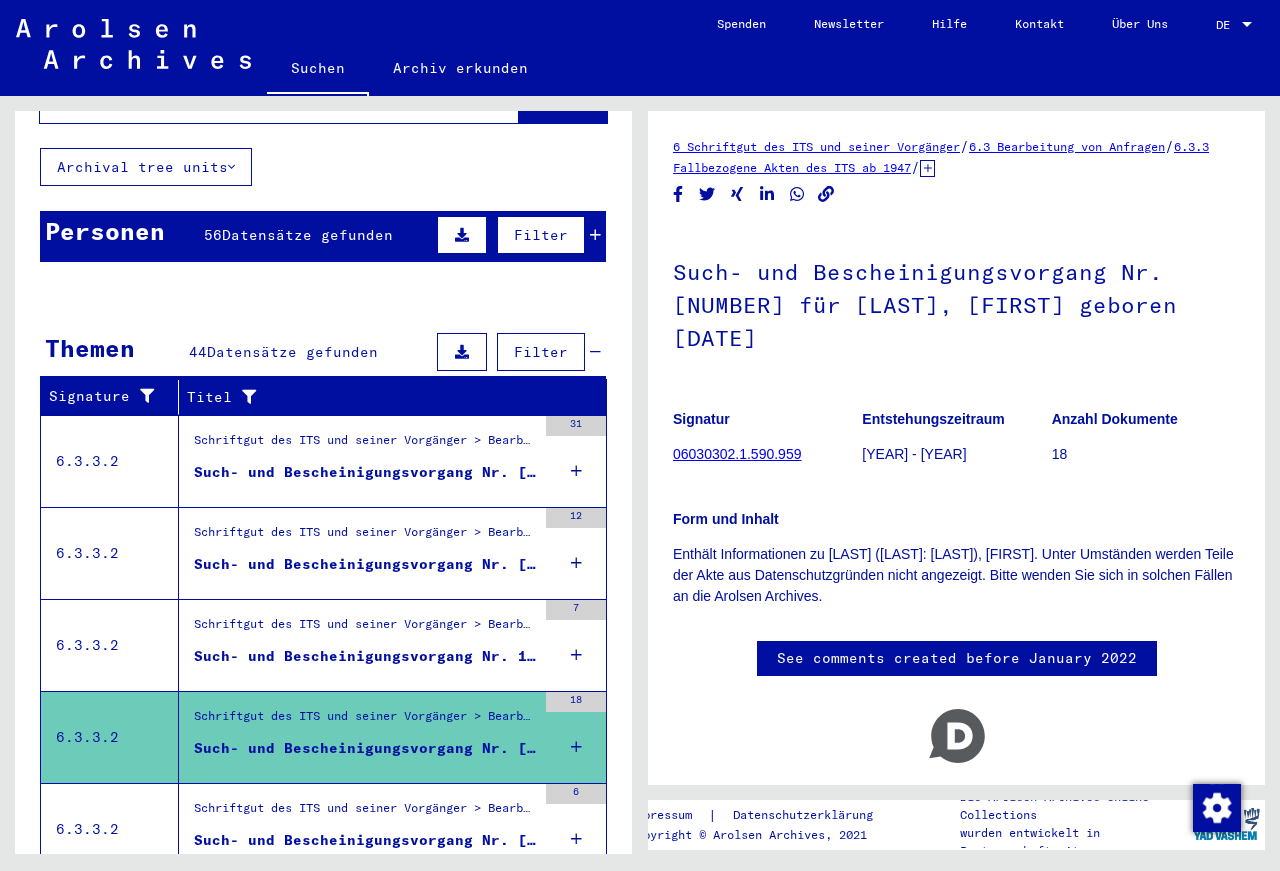 click on "Schriftgut des ITS und seiner Vorgänger > Bearbeitung von Anfragen > Fallbezogene Akten des ITS ab 1947 > T/D-Fallablage > Such- und Bescheinigungsvorgänge mit den (T/D-) Nummern von 1.500.000 bis 1.749.999 > Such- und Bescheinigungsvorgänge mit den (T/D-) Nummern von 1.516.000 bis 1.516.499" at bounding box center [365, 629] 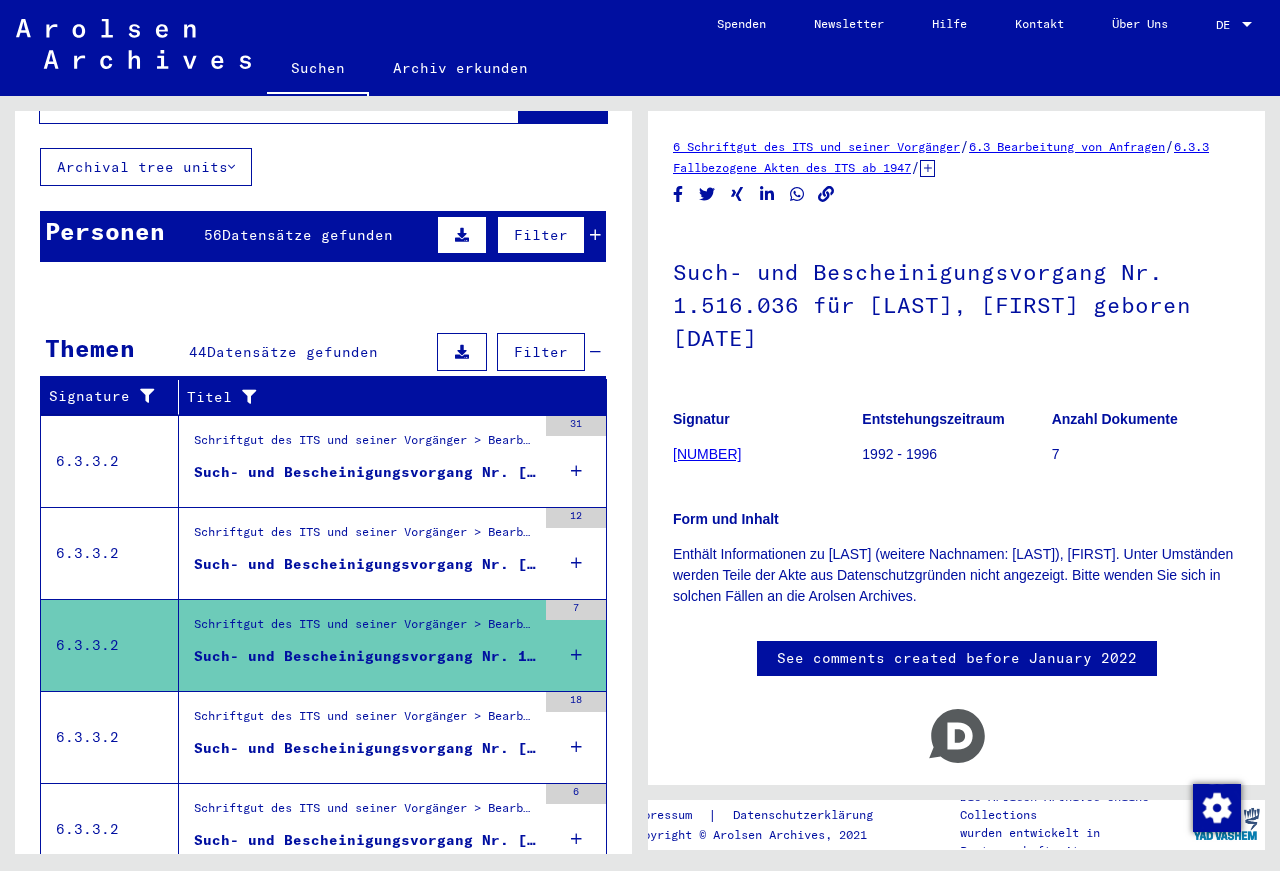 click on "Such- und Bescheinigungsvorgang Nr. [NUMBER] für [LAST], [FIRST] geboren [BIRTHDATE]" at bounding box center (365, 564) 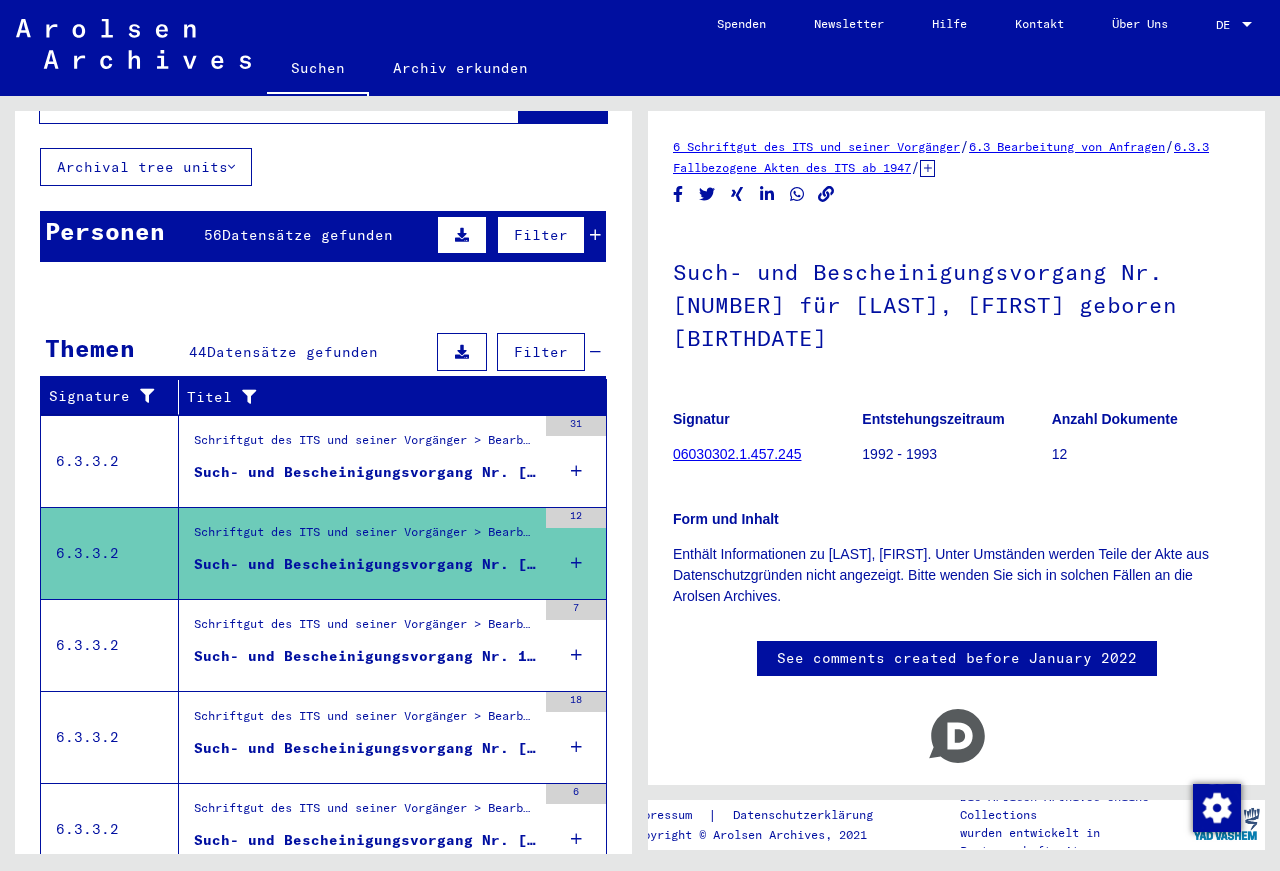 click on "Schriftgut des ITS und seiner Vorgänger > Bearbeitung von Anfragen > Fallbezogene Akten des ITS ab 1947 > T/D-Fallablage > Such- und Bescheinigungsvorgänge mit den (T/D-) Nummern von 1.250.000 bis 1.499.999 > Such- und Bescheinigungsvorgänge mit den (T/D-) Nummern von 1.366.000 bis 1.366.499" at bounding box center [365, 445] 